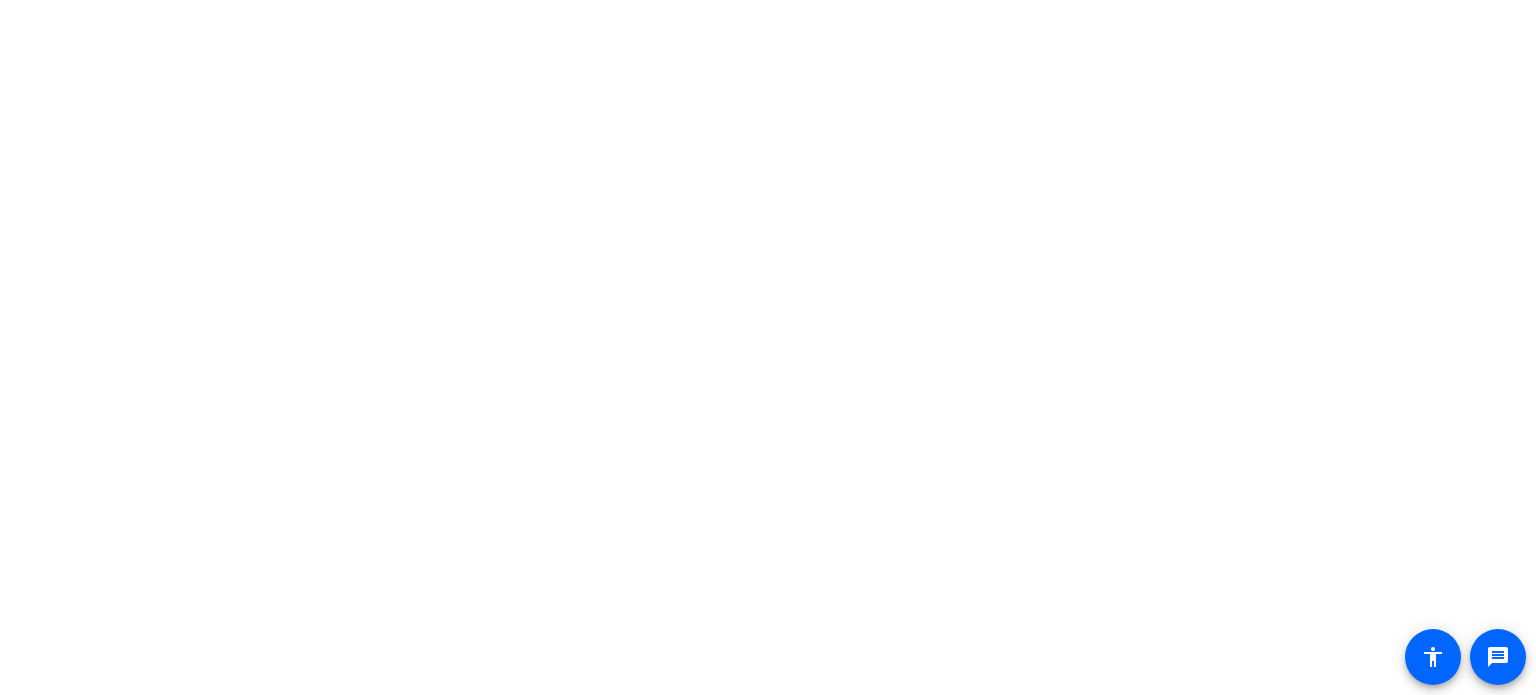 scroll, scrollTop: 0, scrollLeft: 0, axis: both 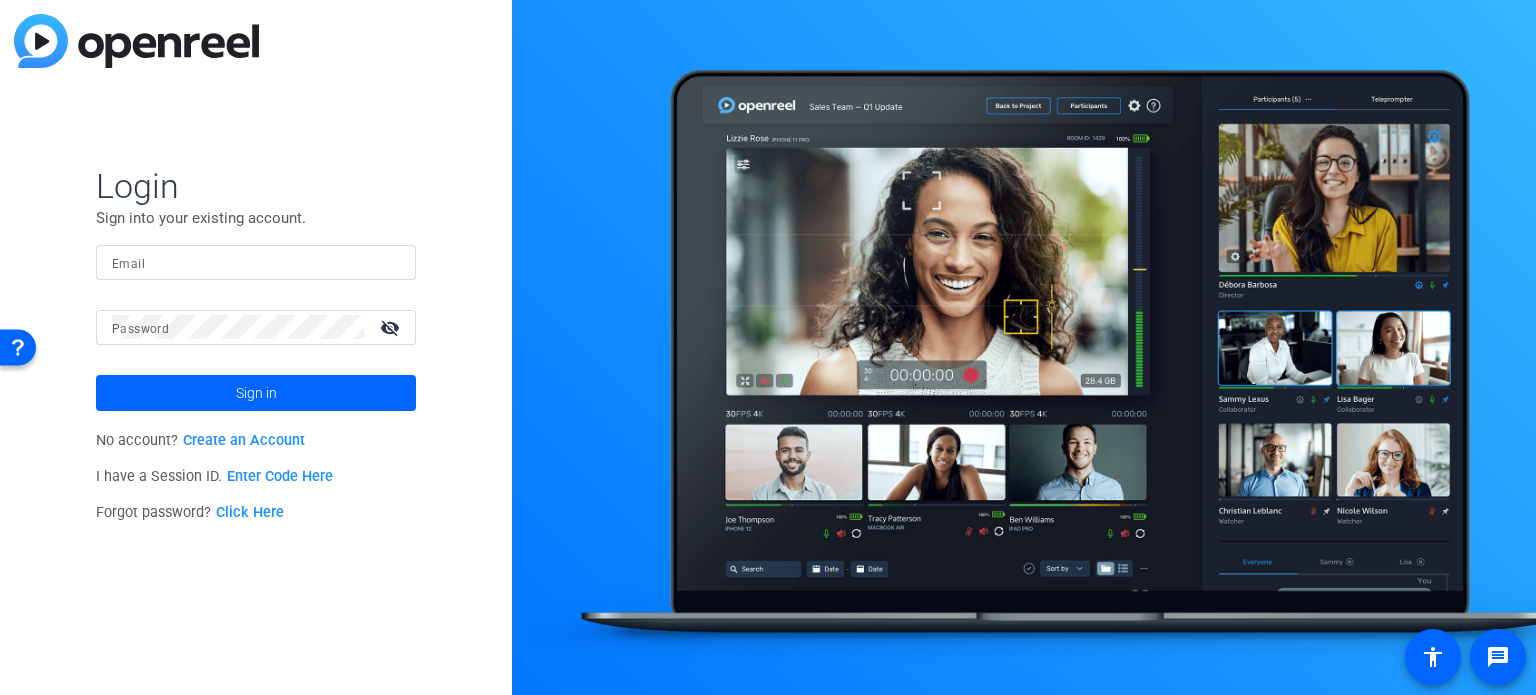 type on "[EMAIL]" 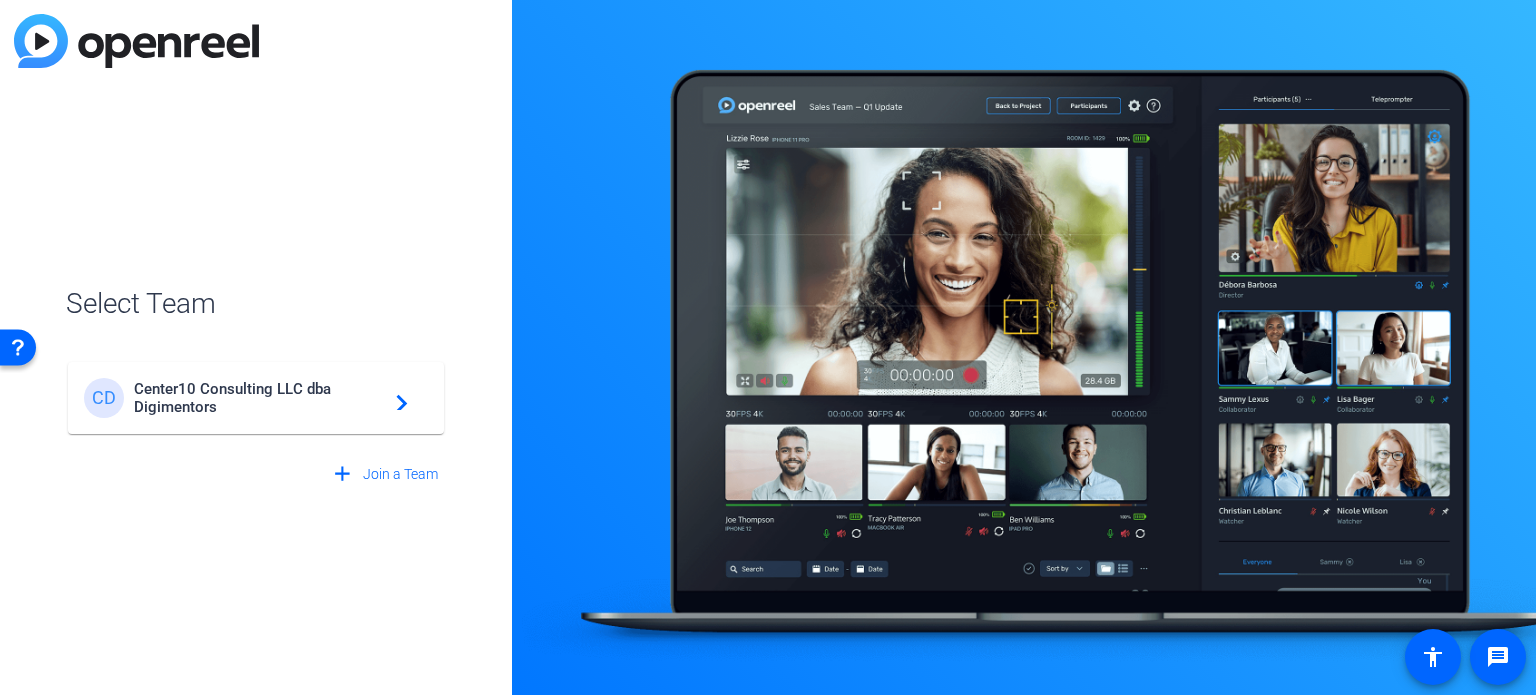 click on "Center10 Consulting LLC dba Digimentors" 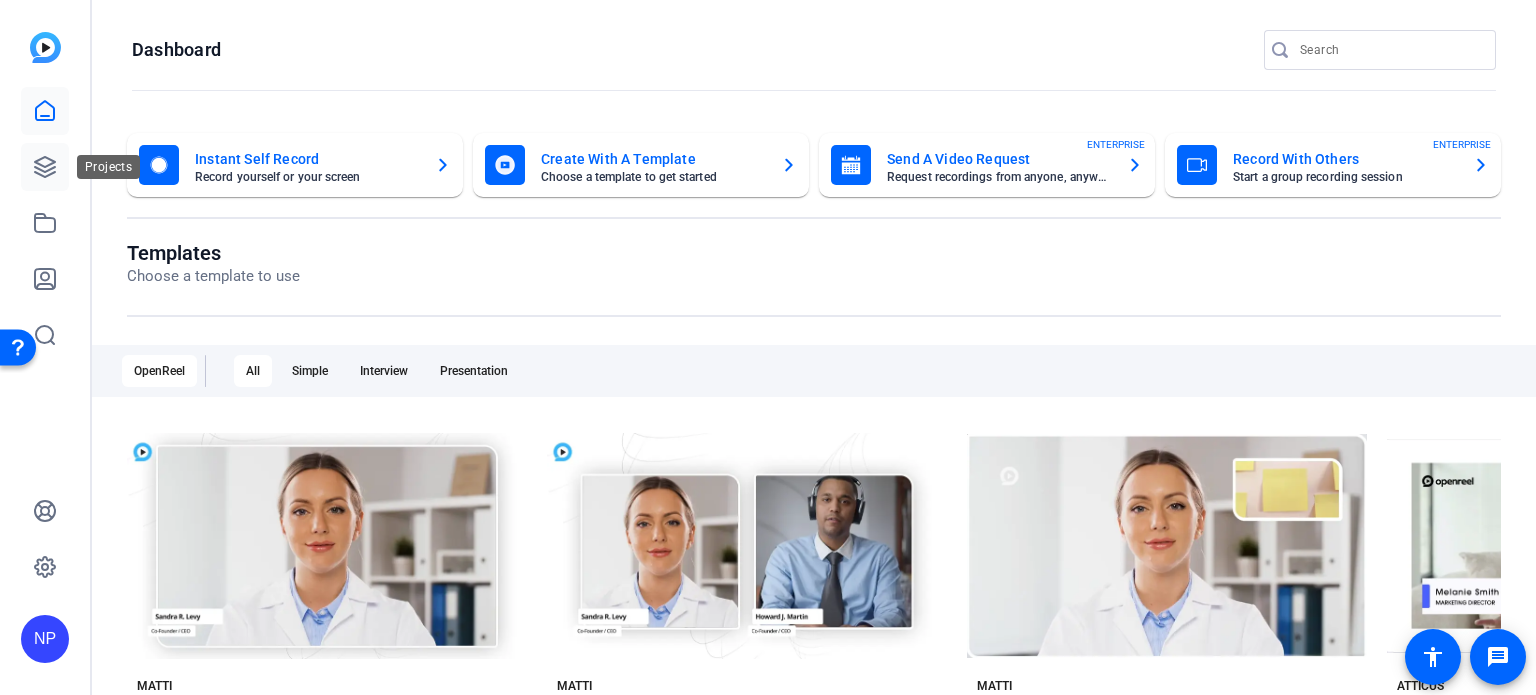 click 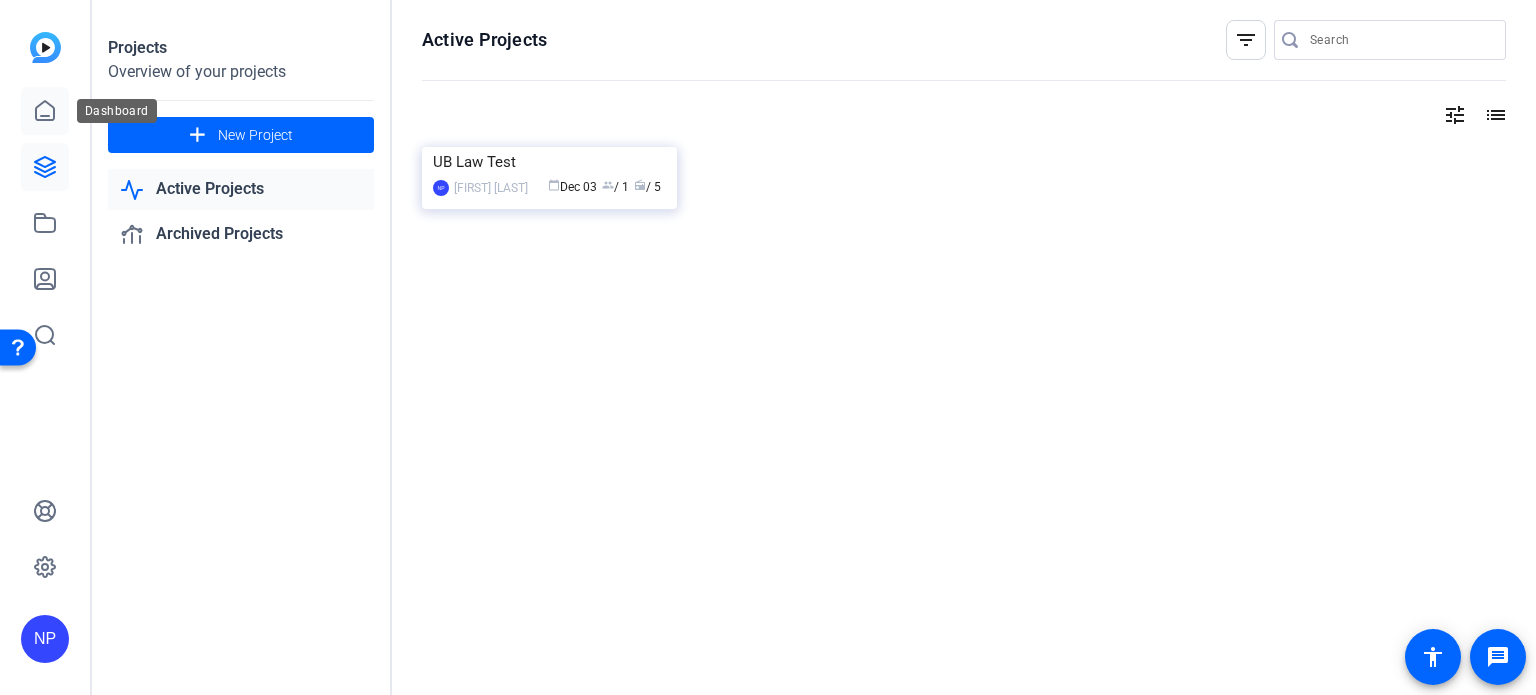 click 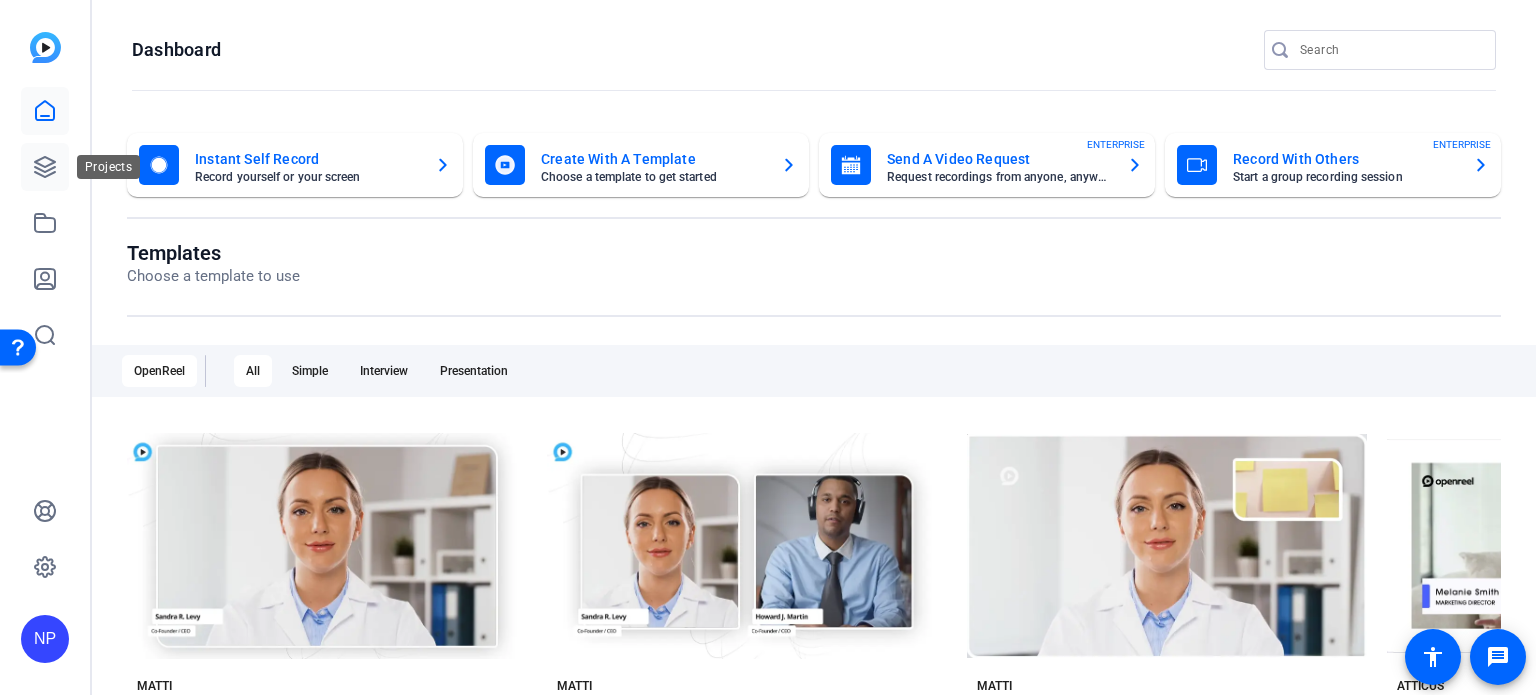 click 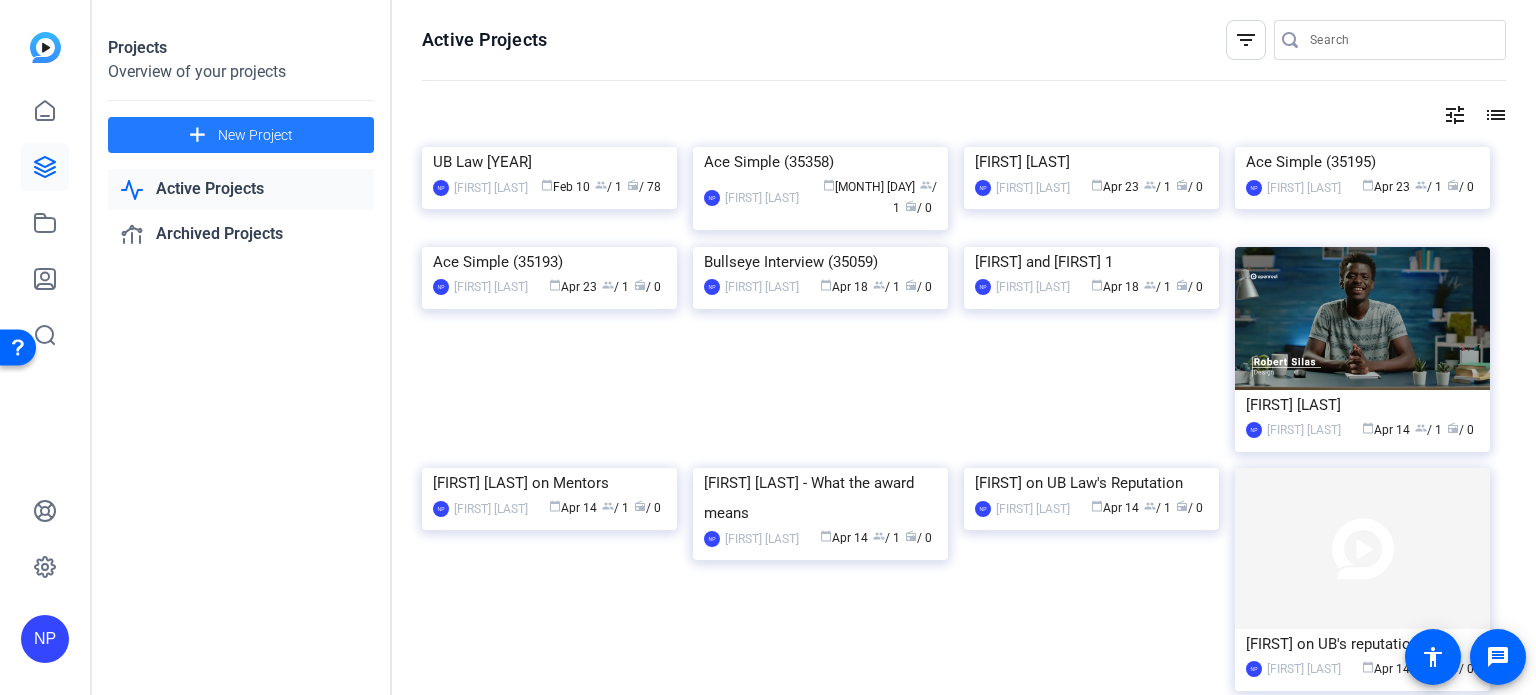click on "New Project" 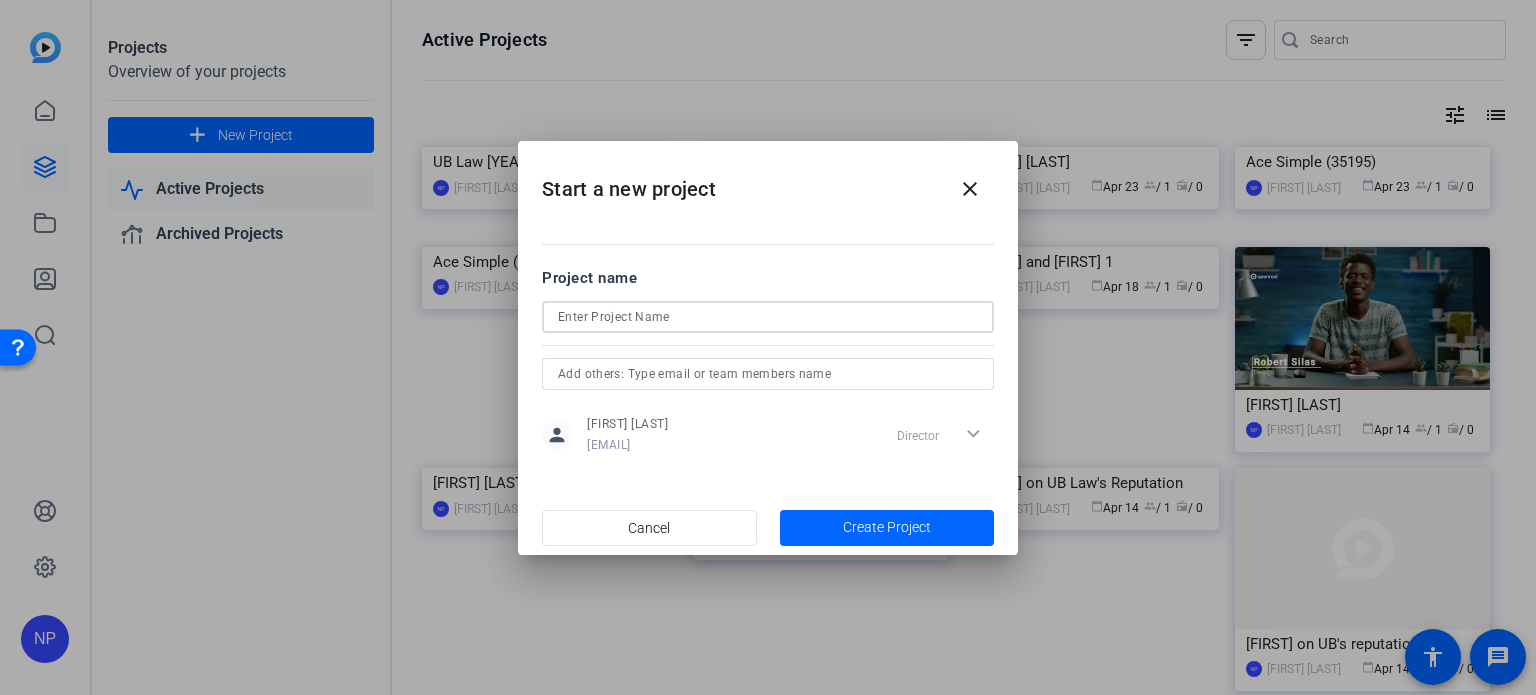 click at bounding box center [768, 317] 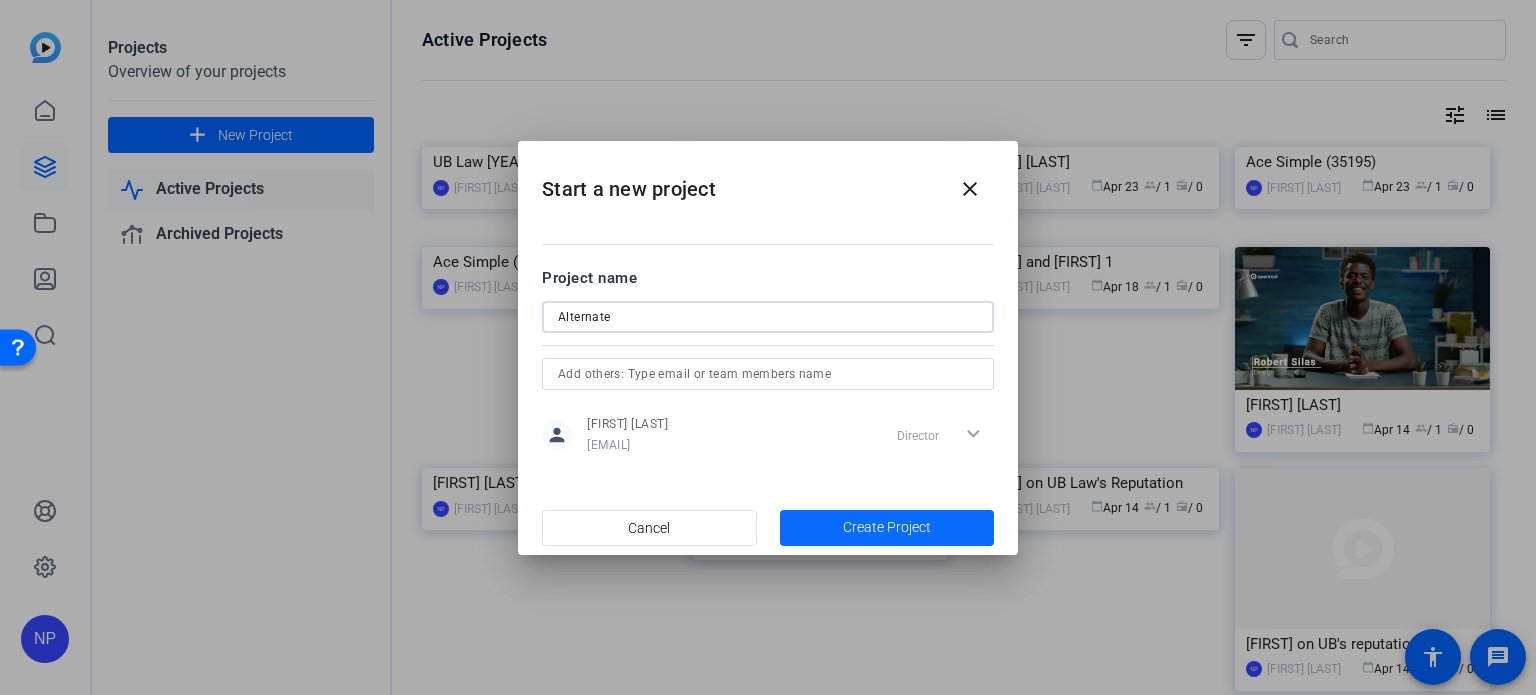 type on "Alternate" 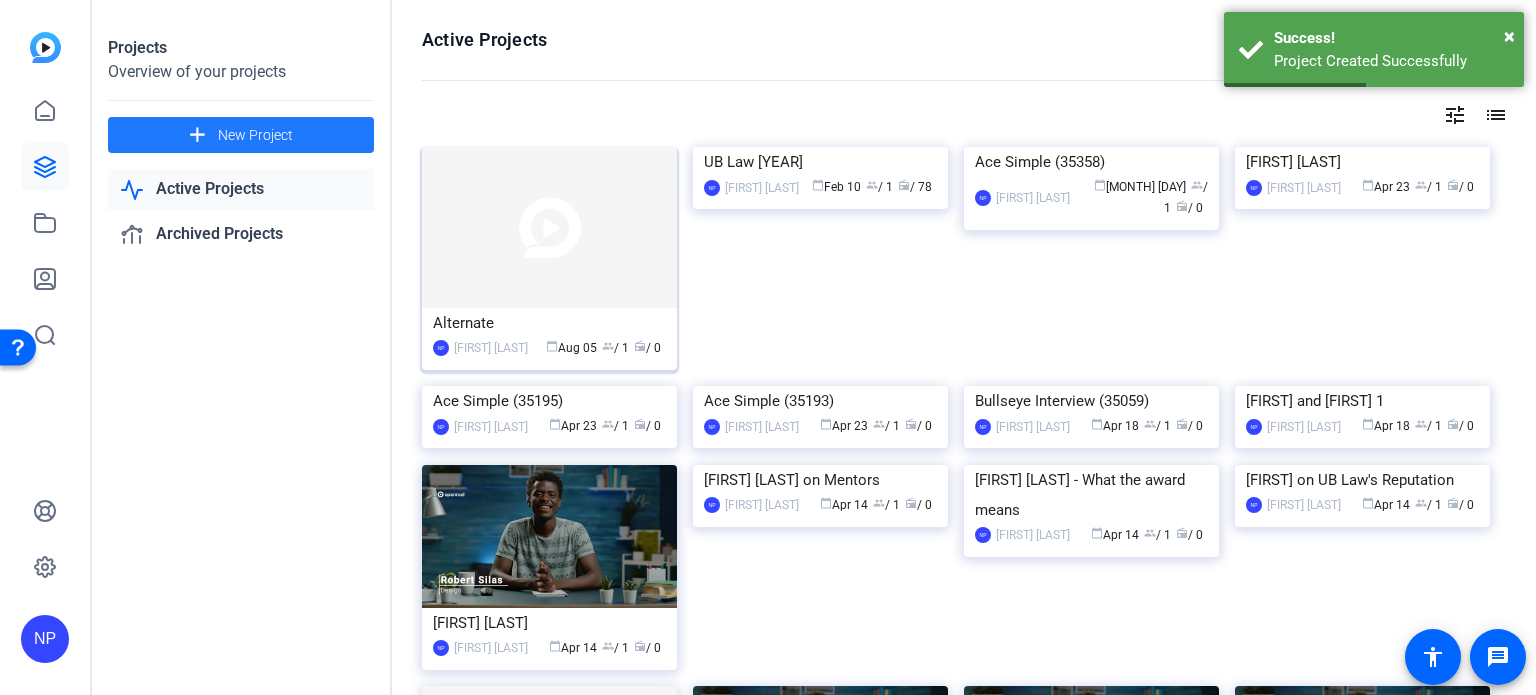 click 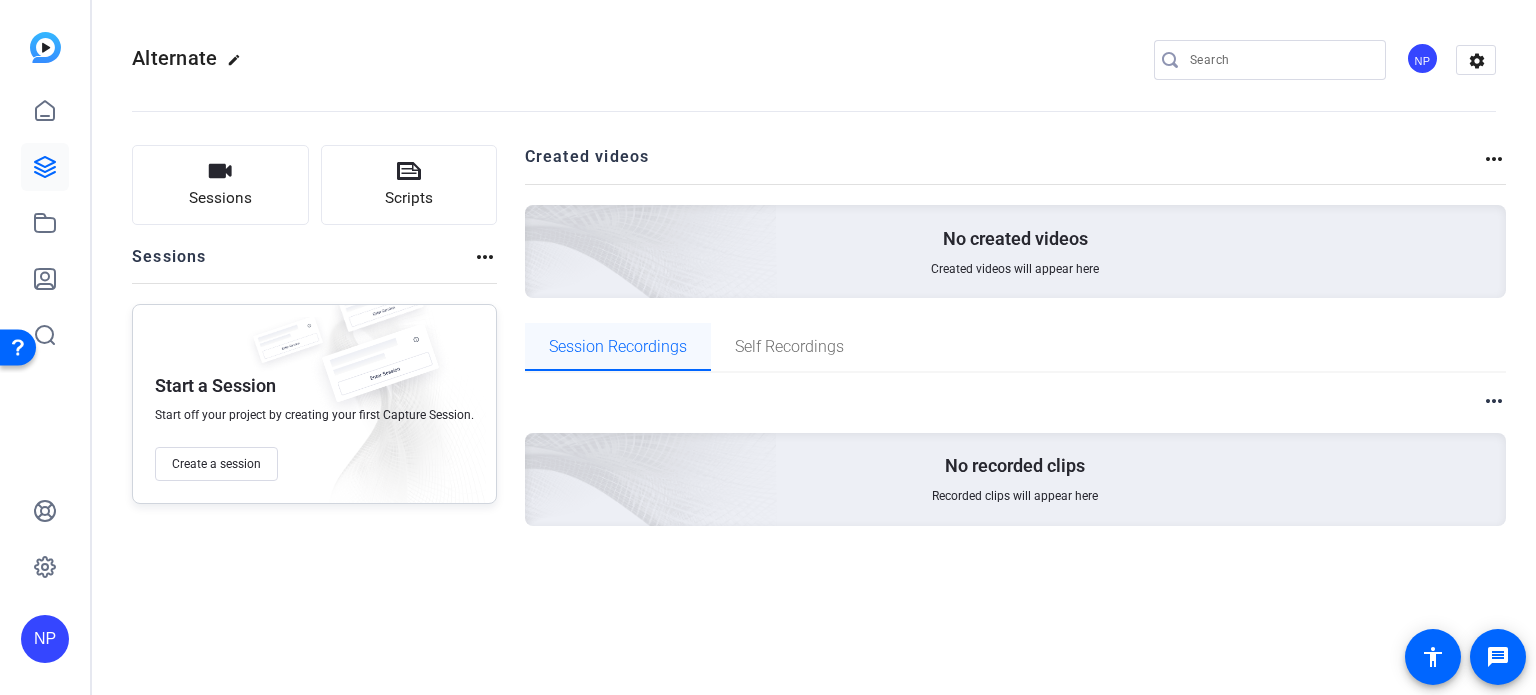 click on "Session Recordings" at bounding box center [618, 347] 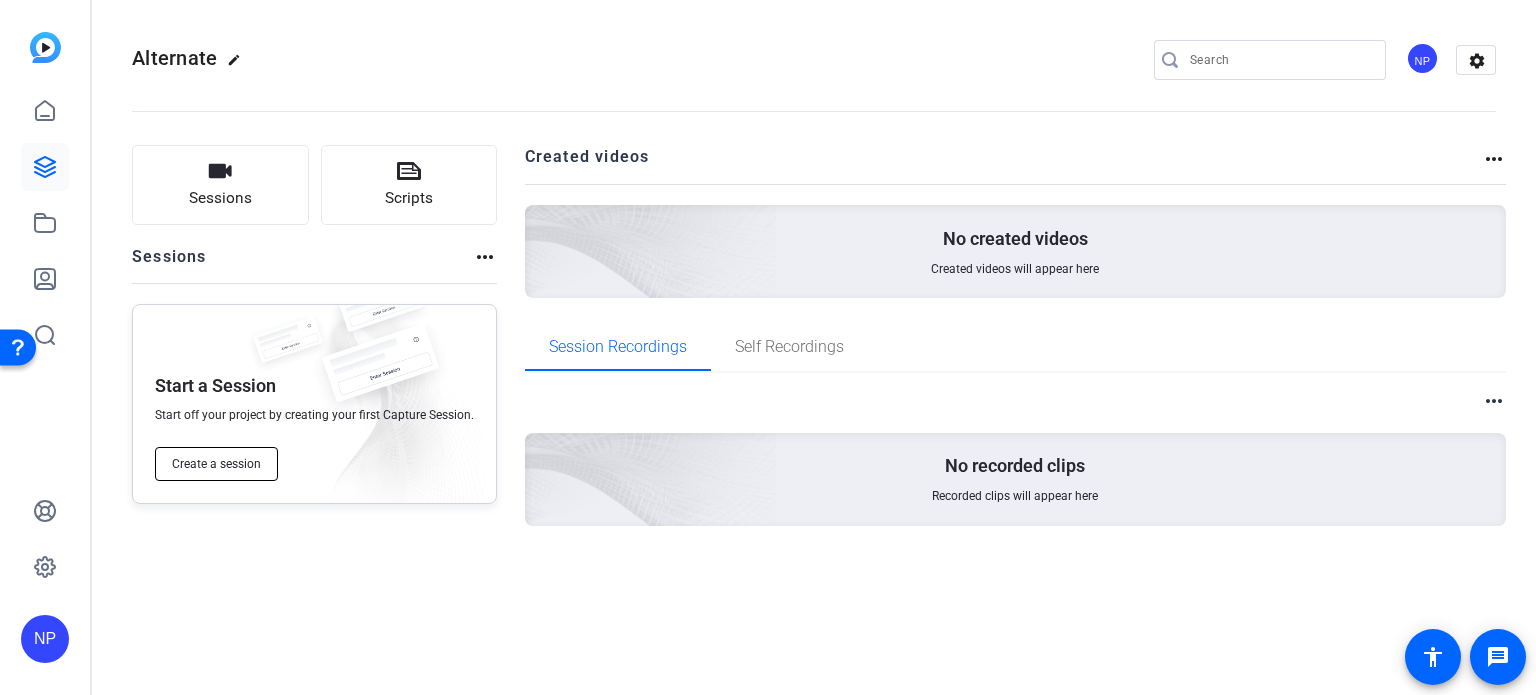 click on "Create a session" 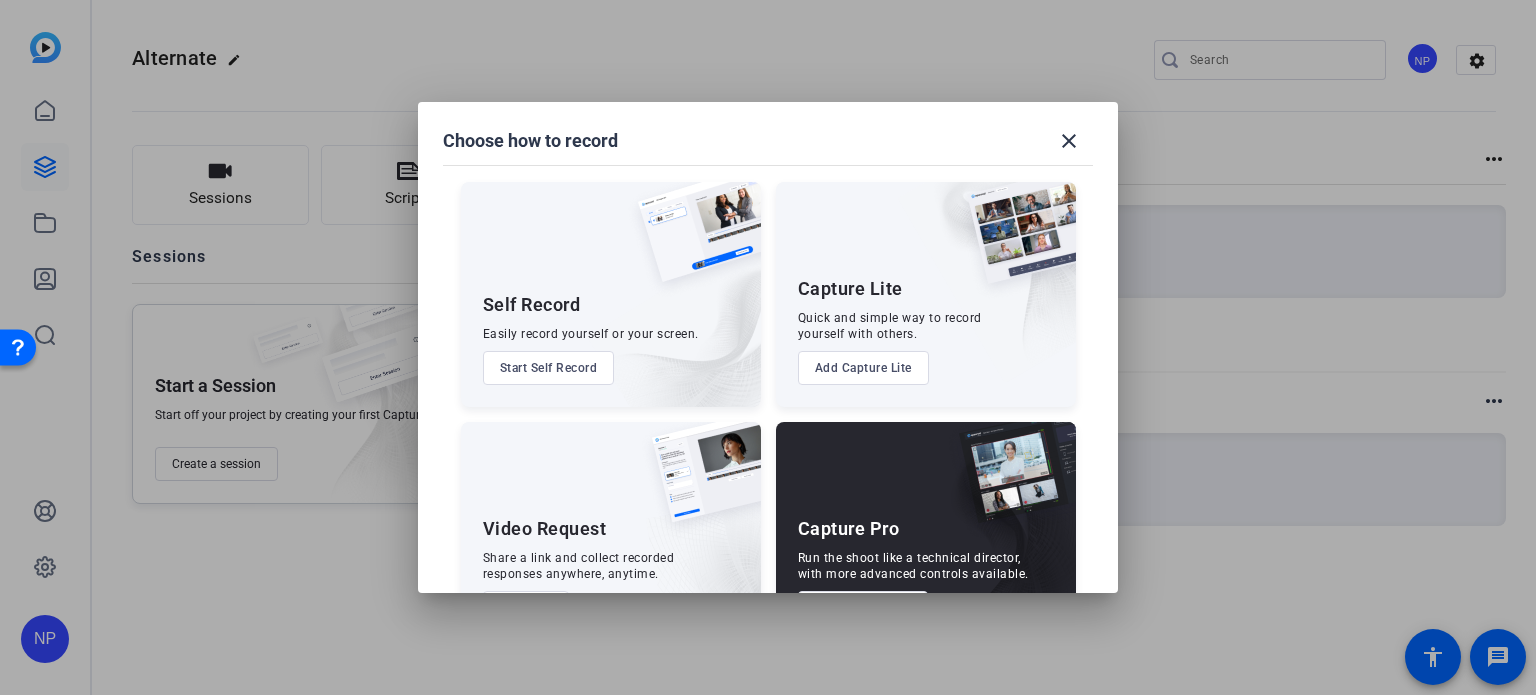 scroll, scrollTop: 72, scrollLeft: 0, axis: vertical 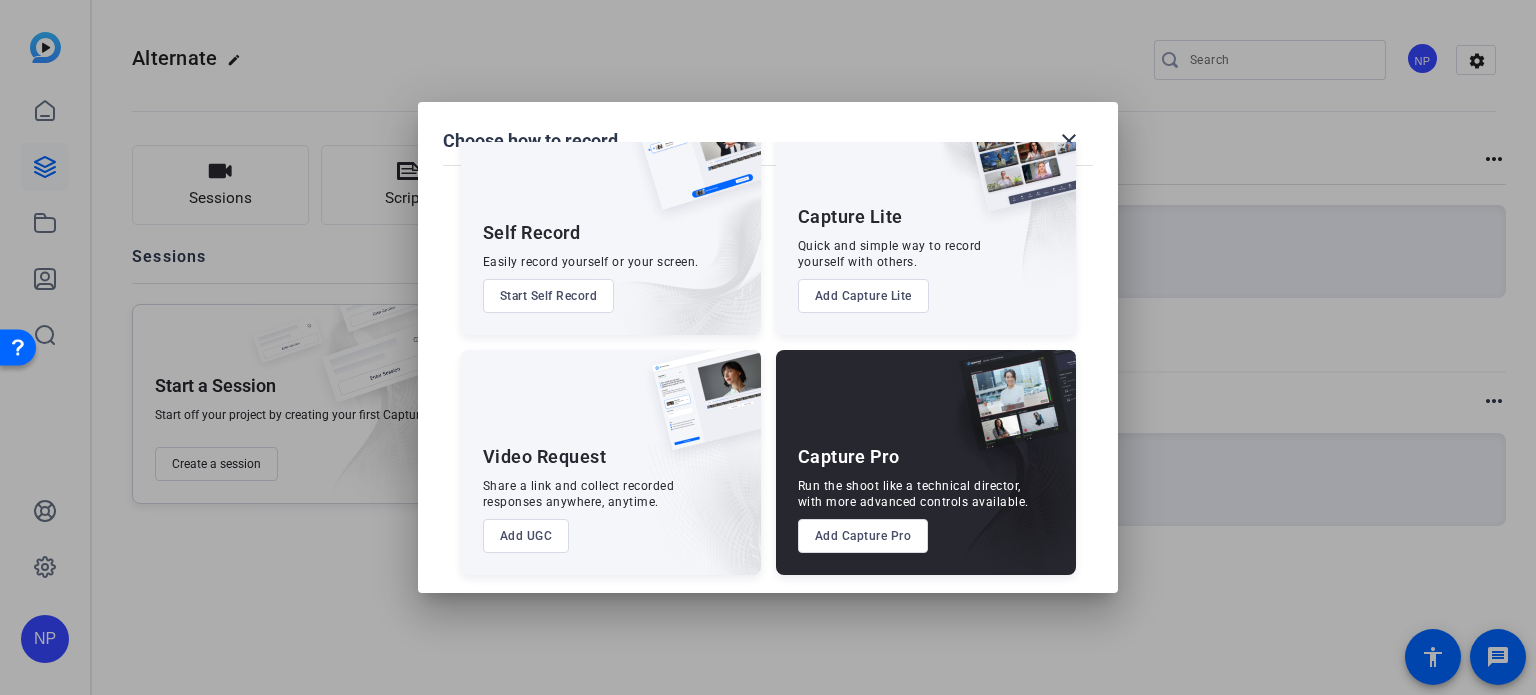 click on "Add Capture Pro" at bounding box center [863, 536] 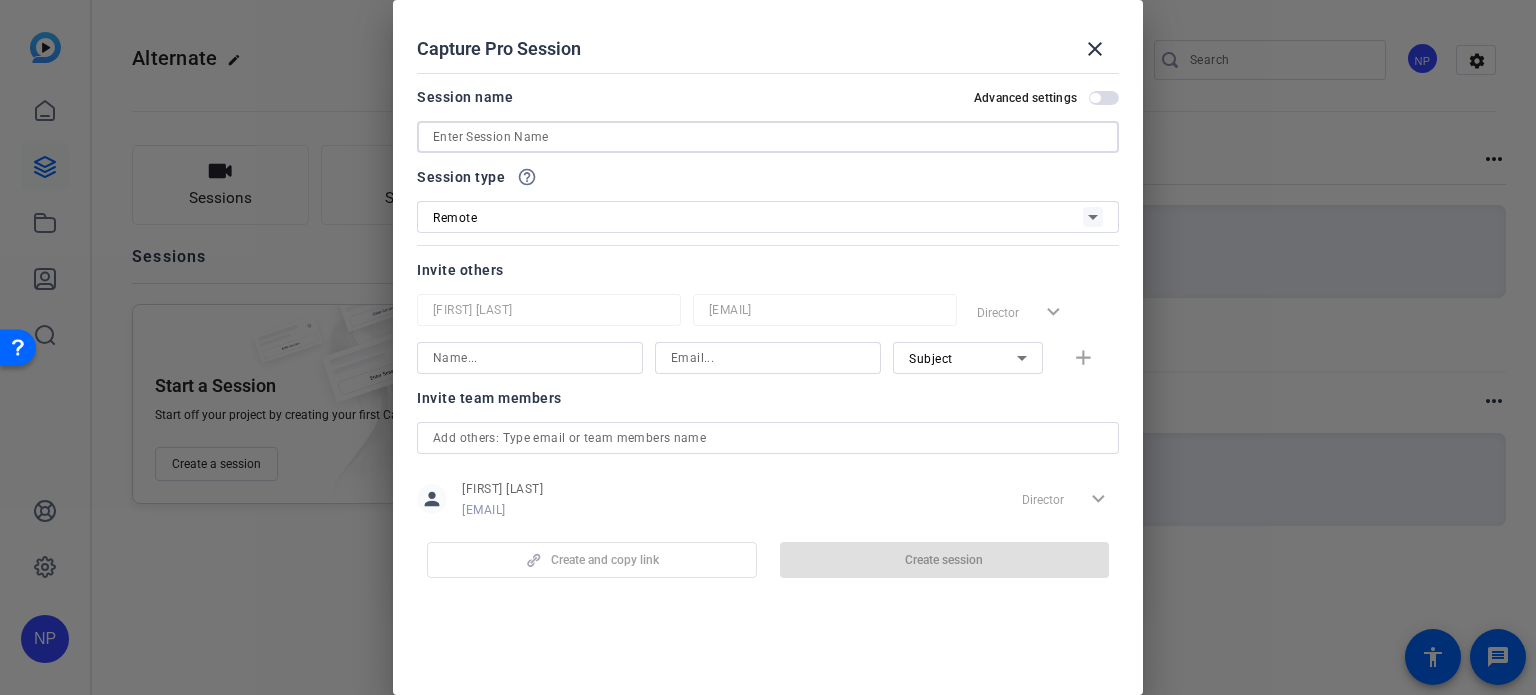 click at bounding box center [768, 137] 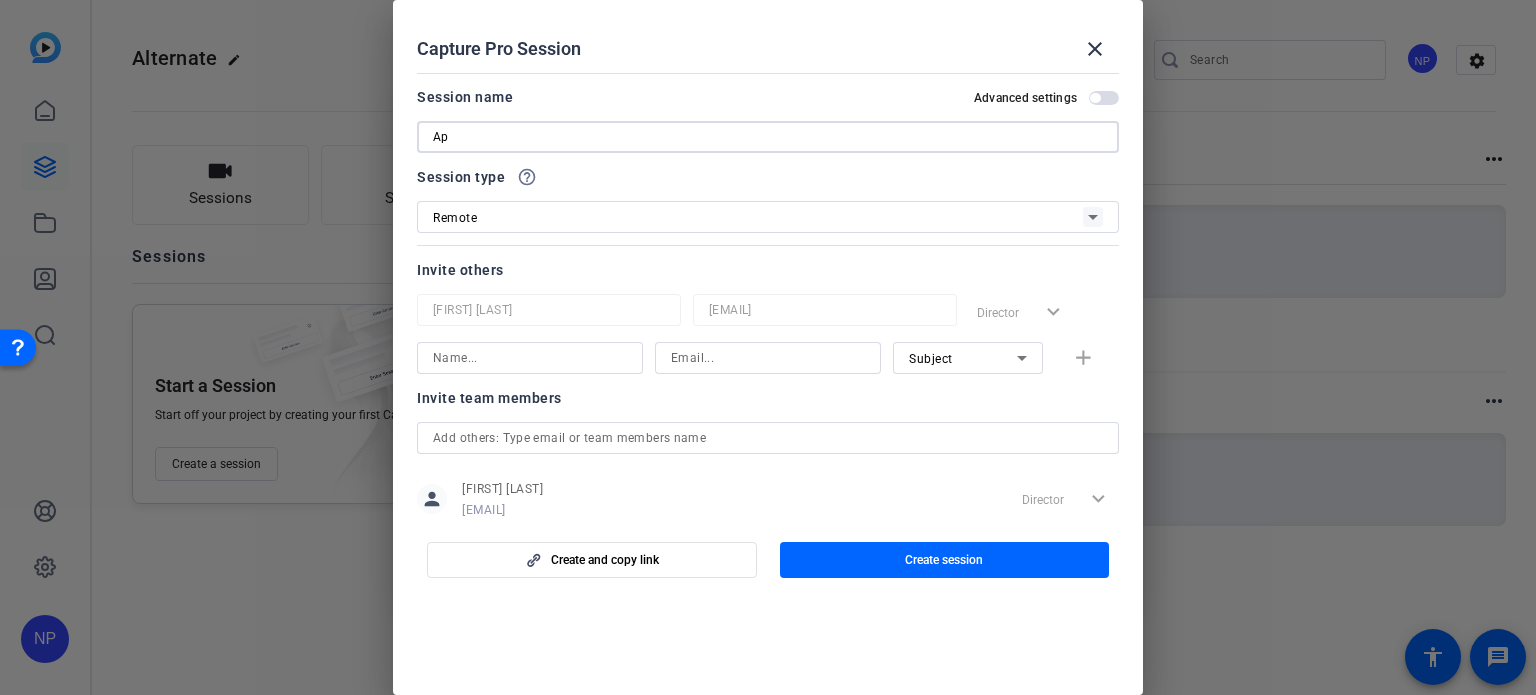 type on "A" 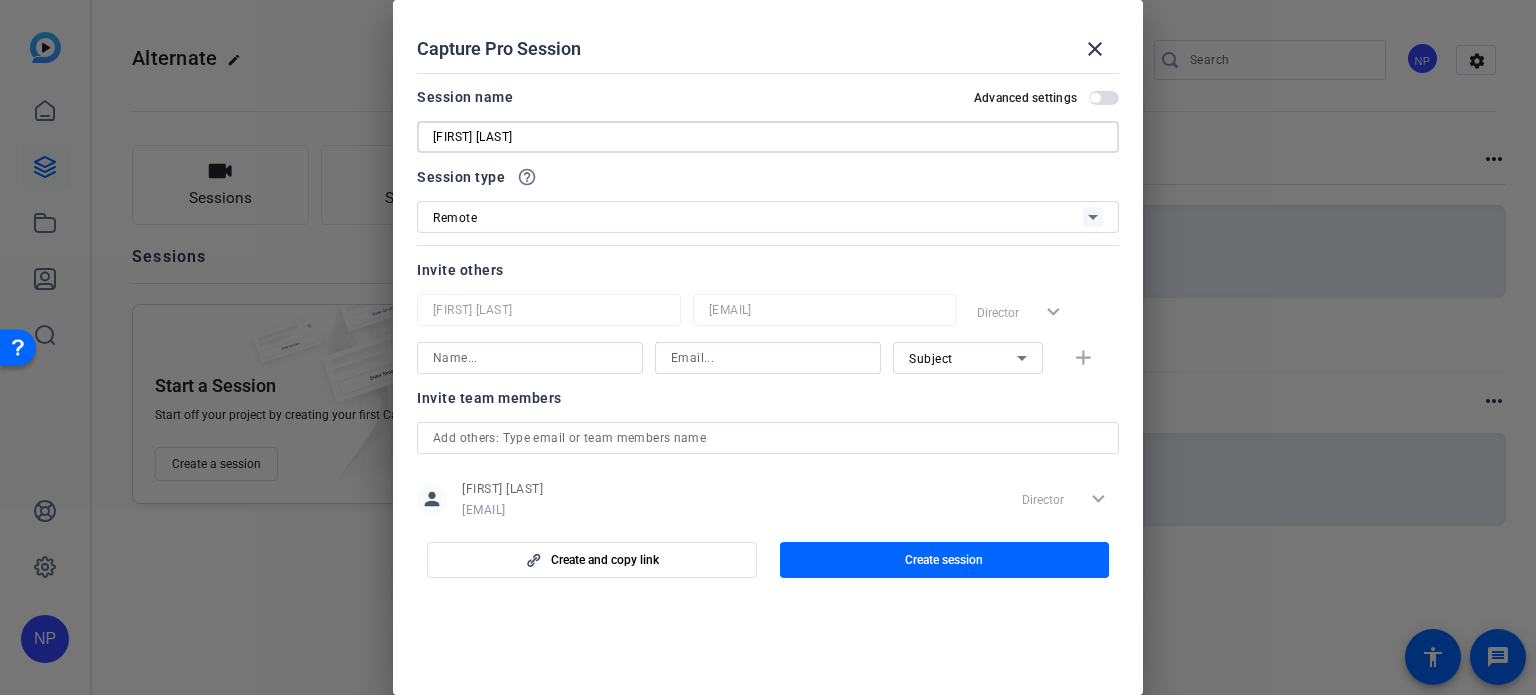 type on "[FIRST] [LAST]" 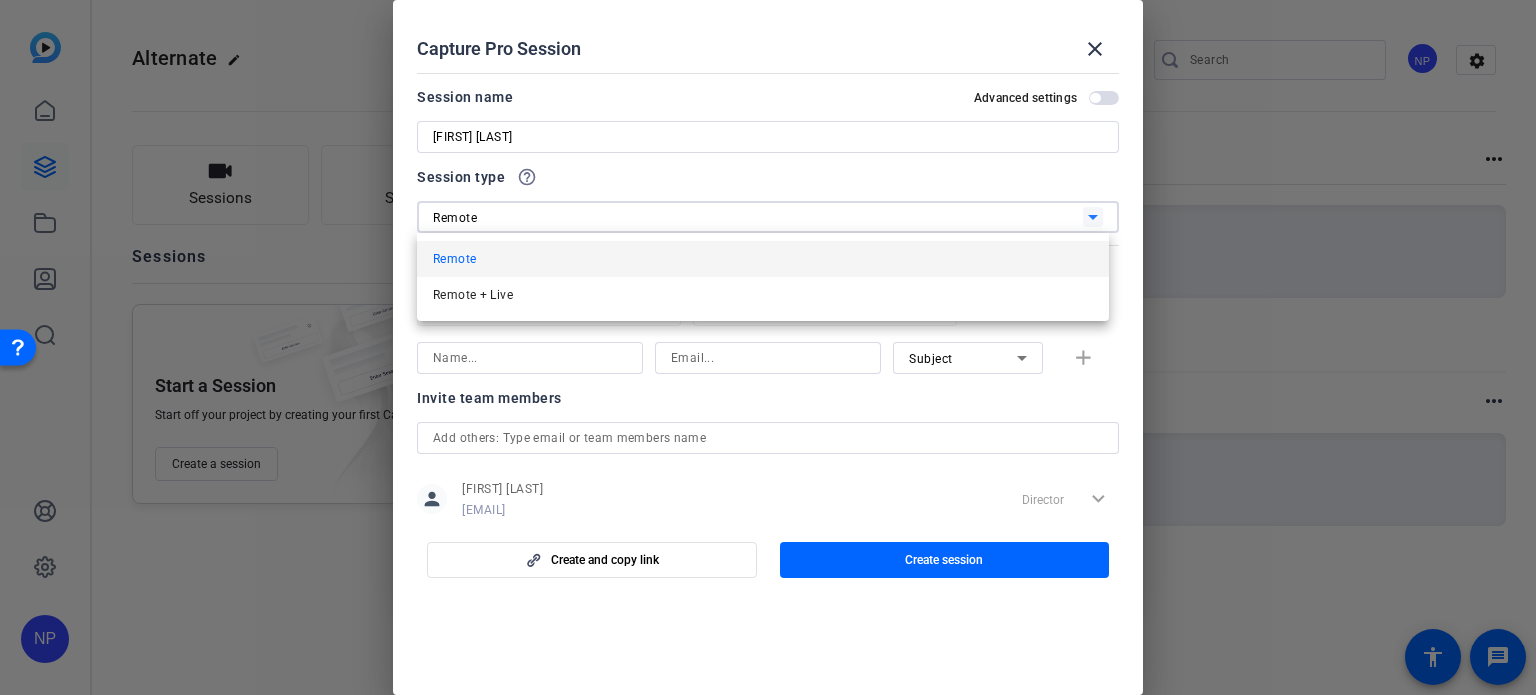 click at bounding box center (768, 347) 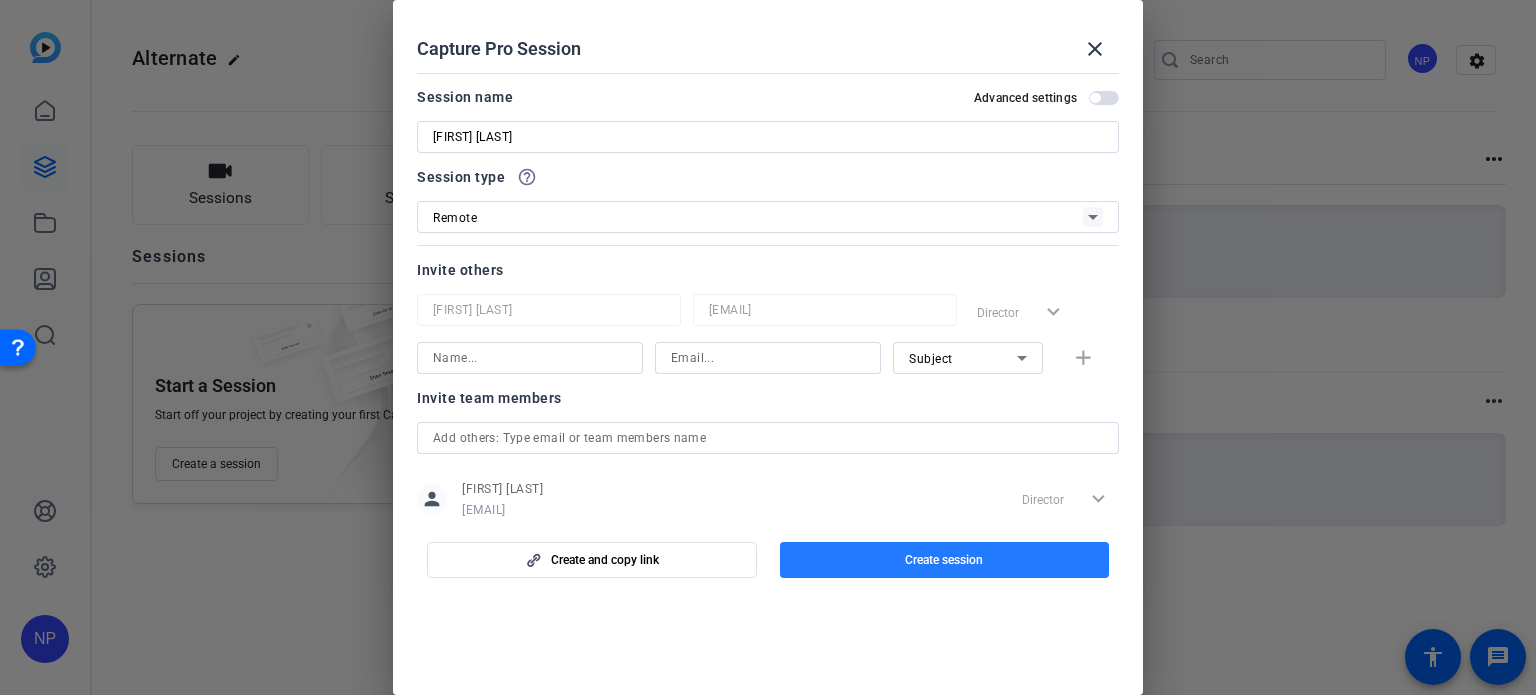 click 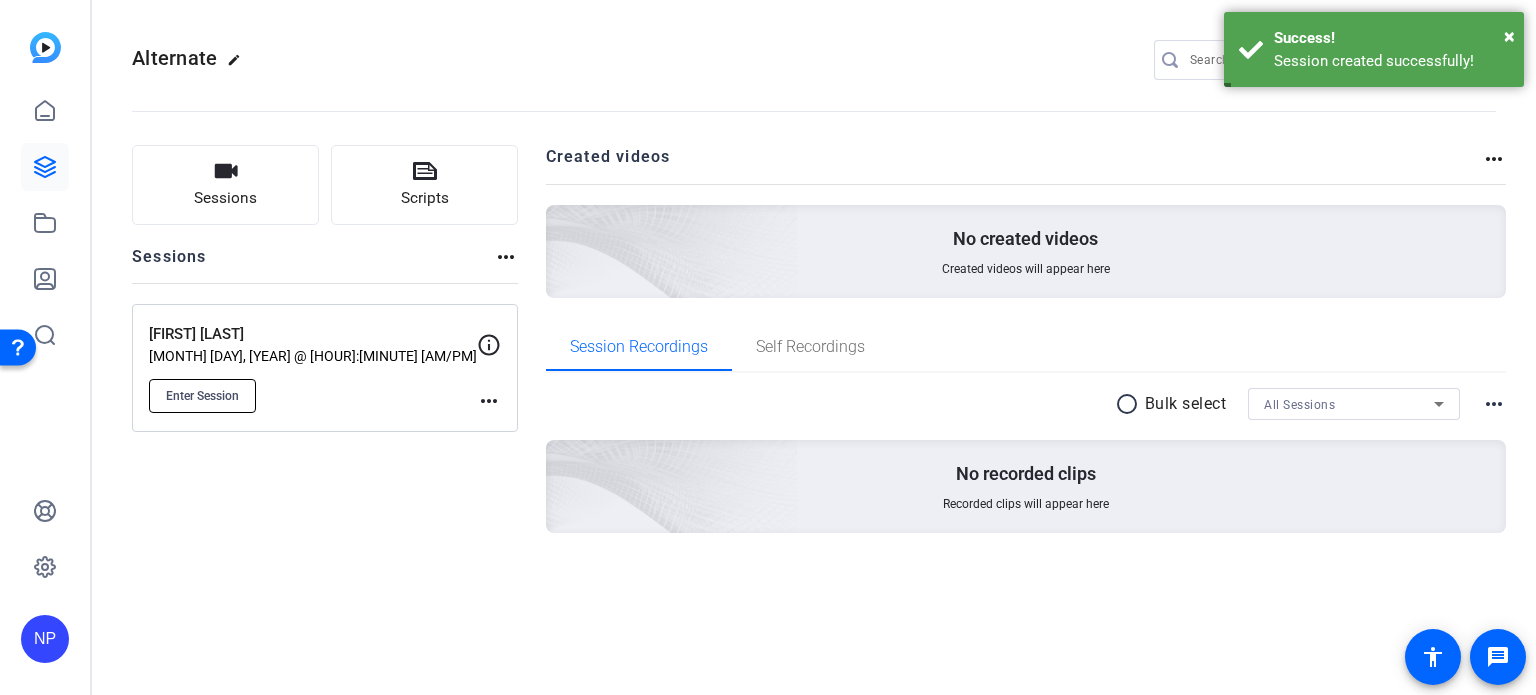 click on "Enter Session" 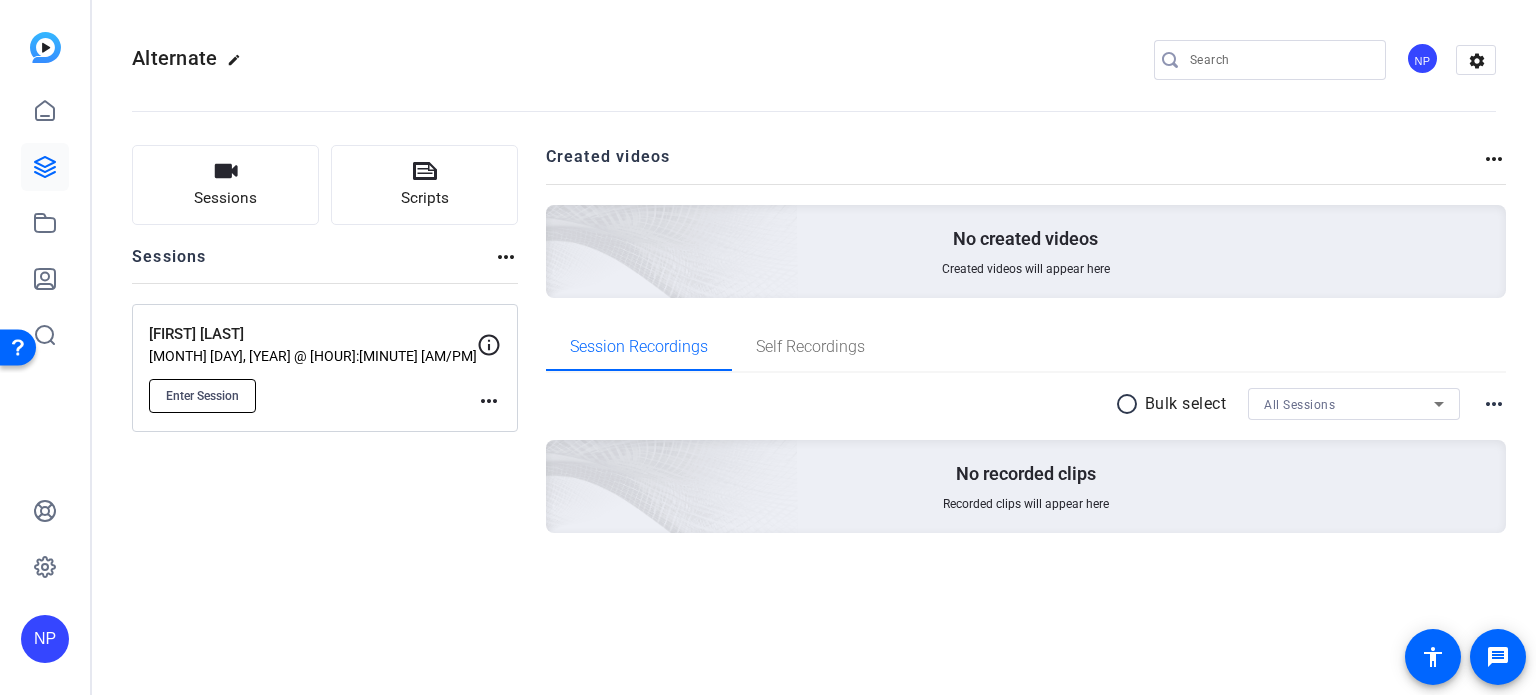 click on "Enter Session" 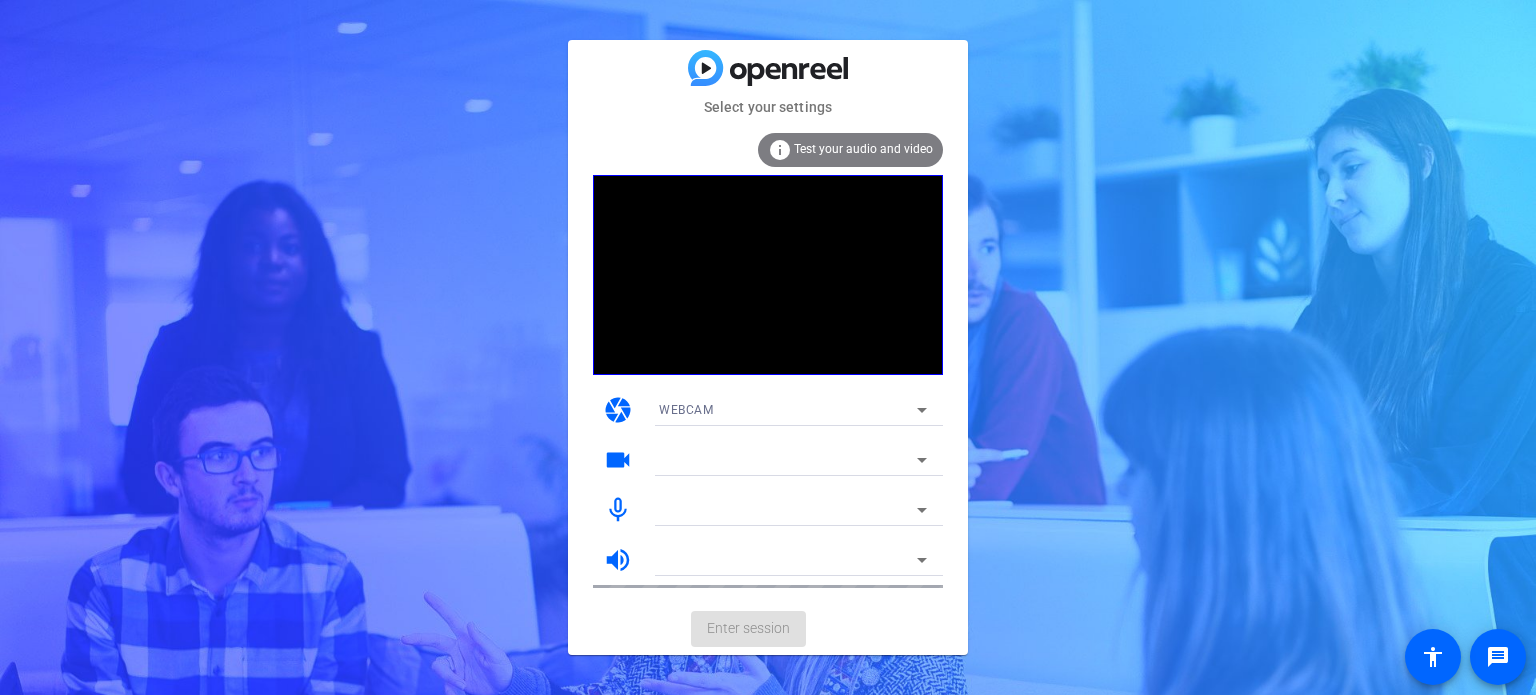scroll, scrollTop: 0, scrollLeft: 0, axis: both 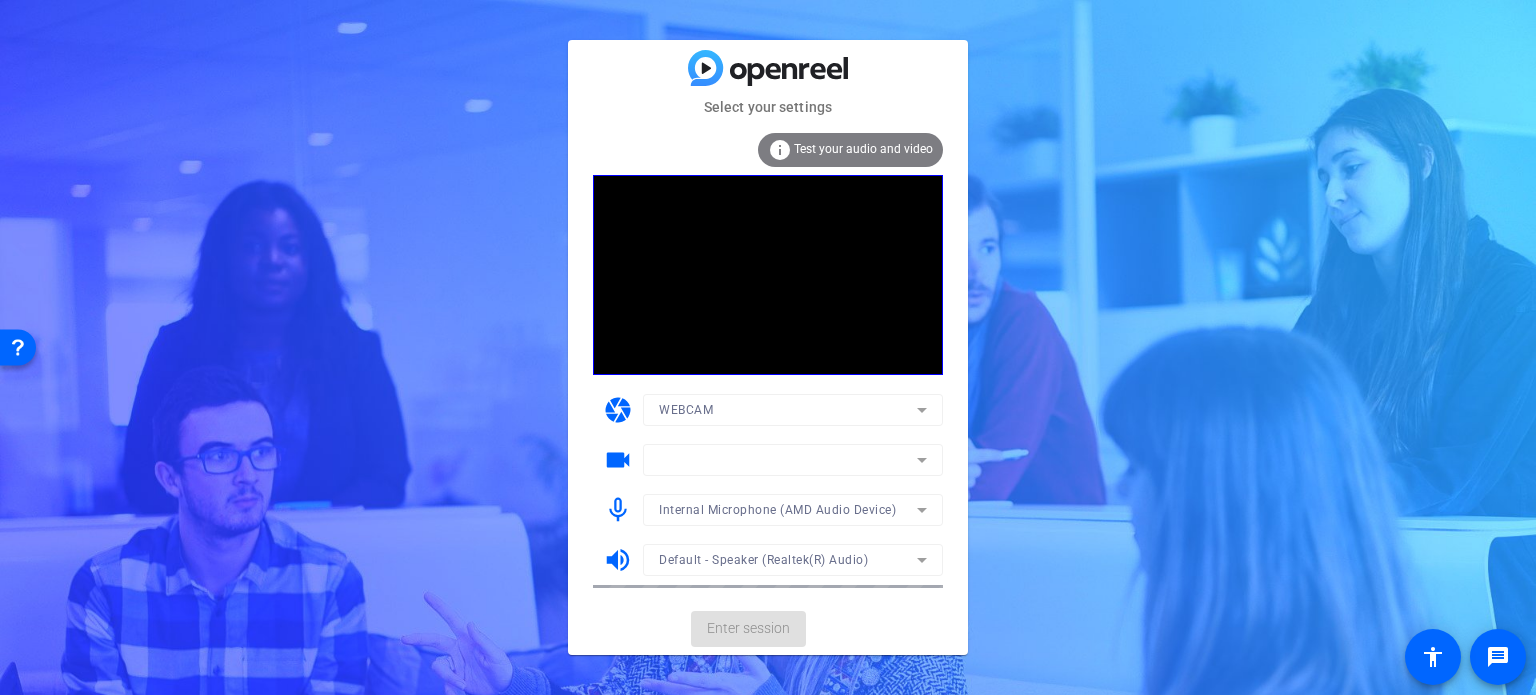 click on "WEBCAM" 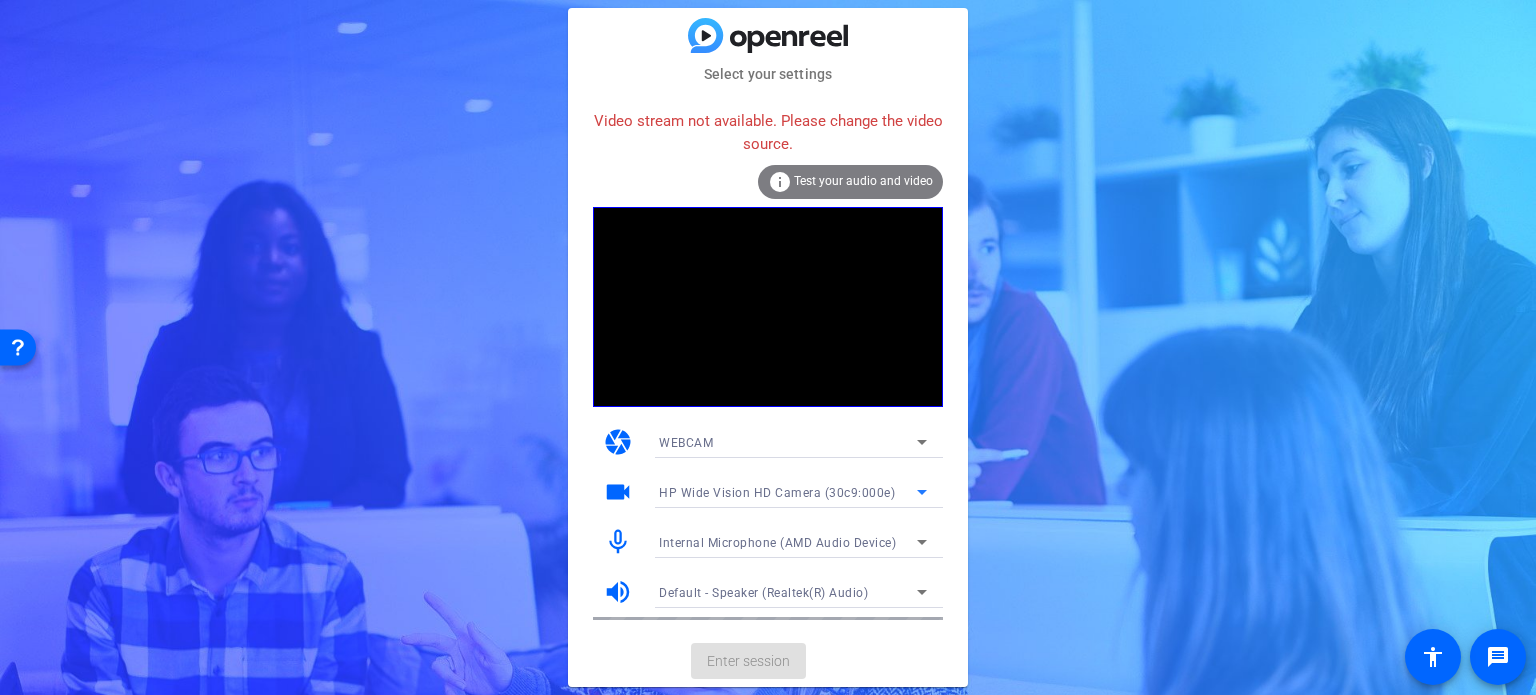click 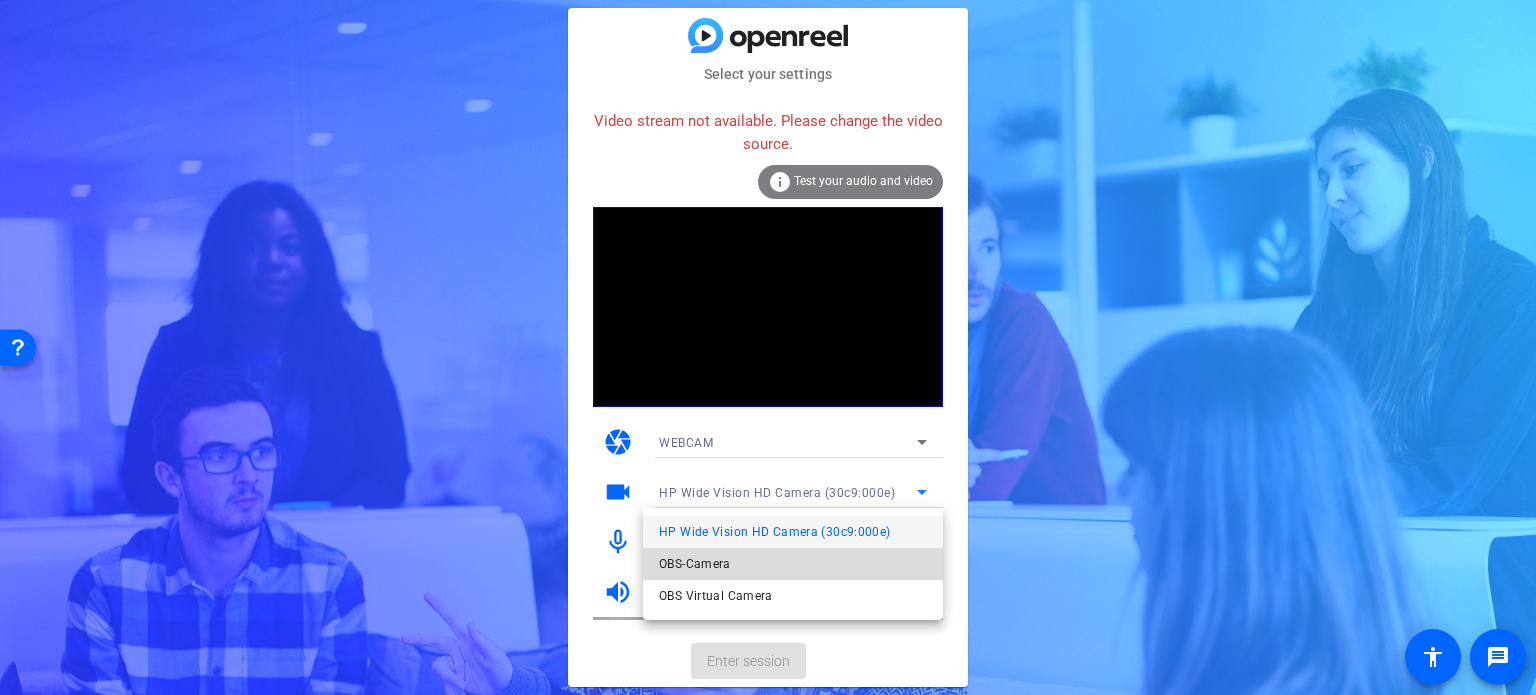 click on "OBS-Camera" at bounding box center [793, 564] 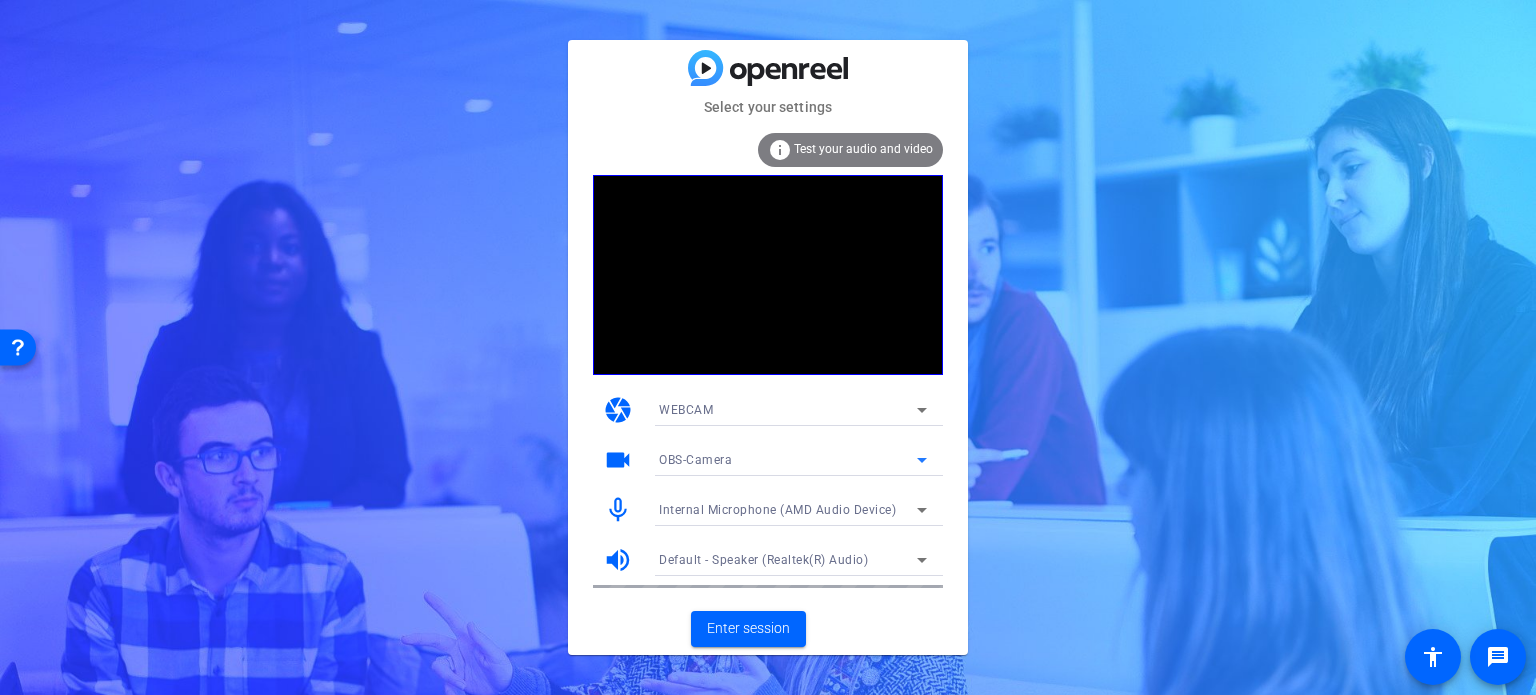 click on "OBS-Camera" at bounding box center [788, 459] 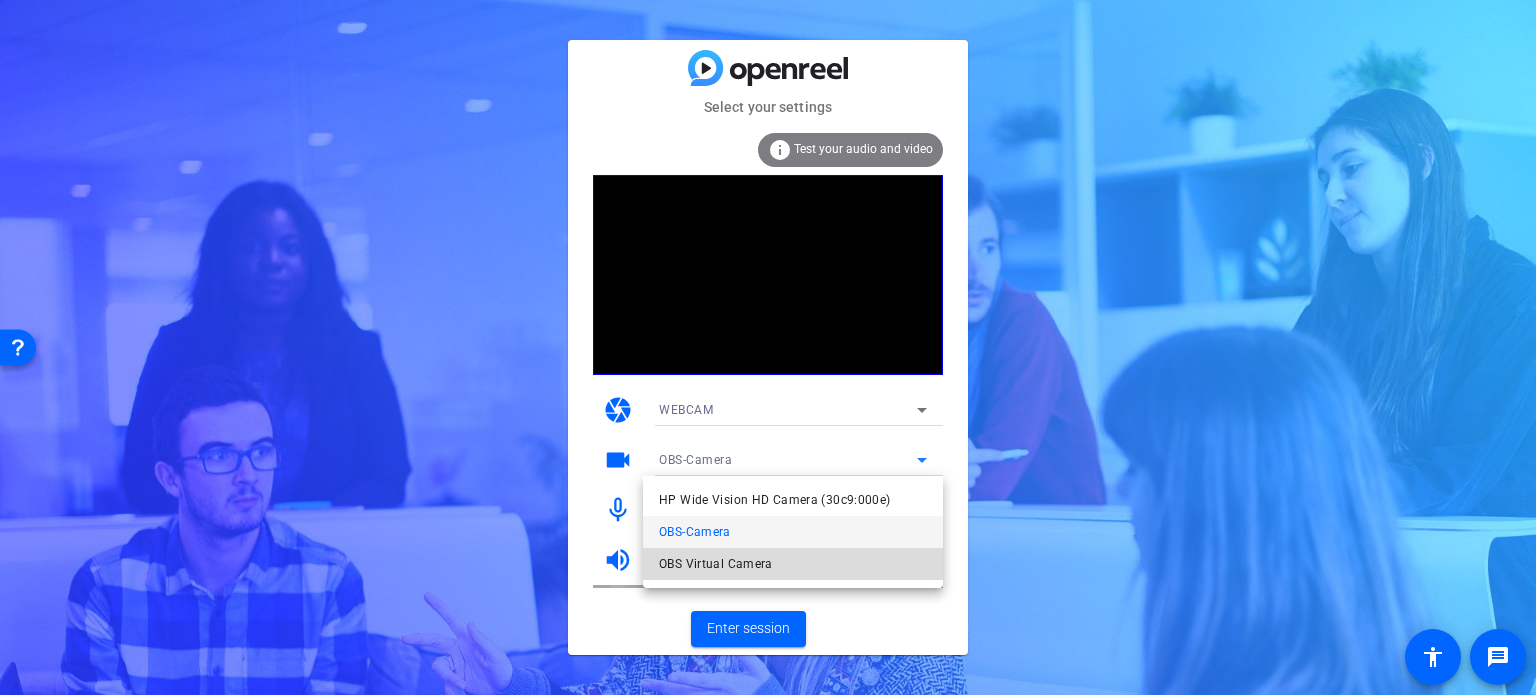 click on "OBS Virtual Camera" at bounding box center (793, 564) 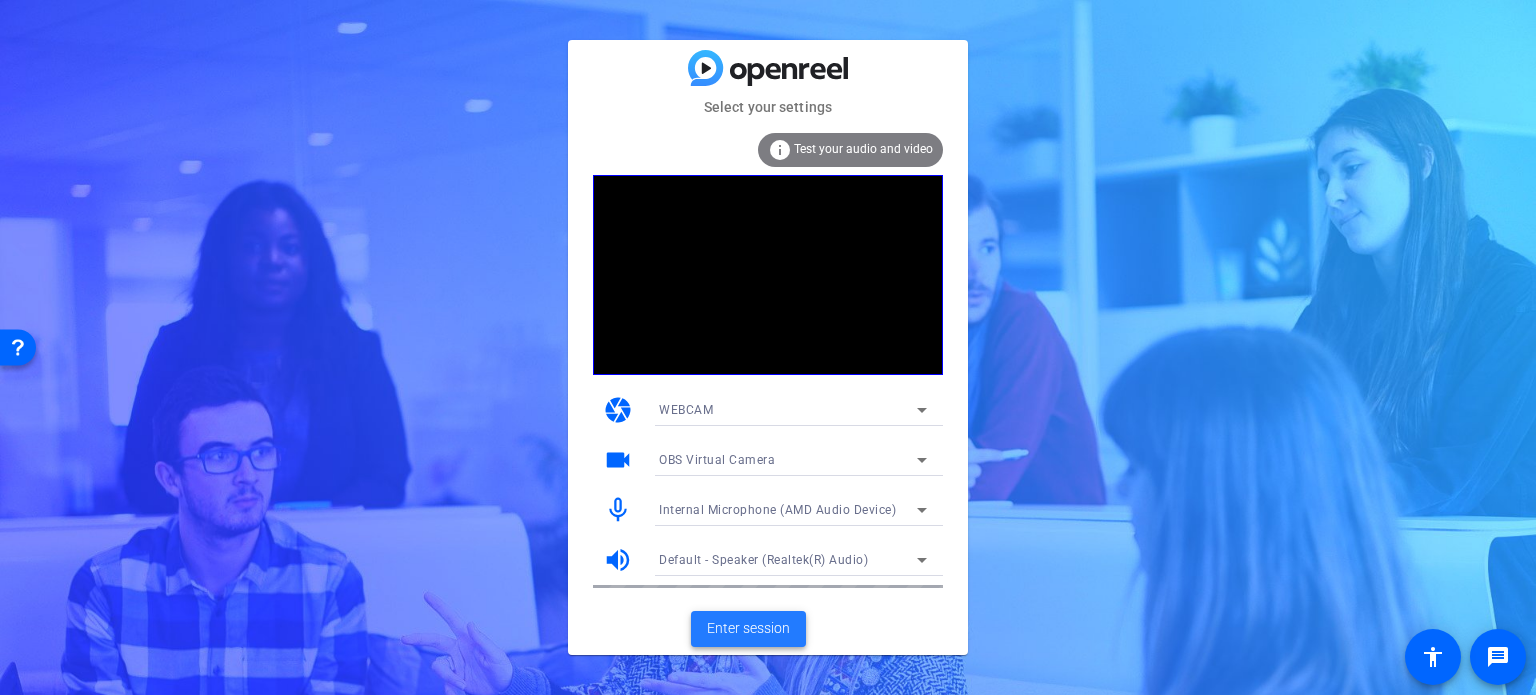 click on "Enter session" 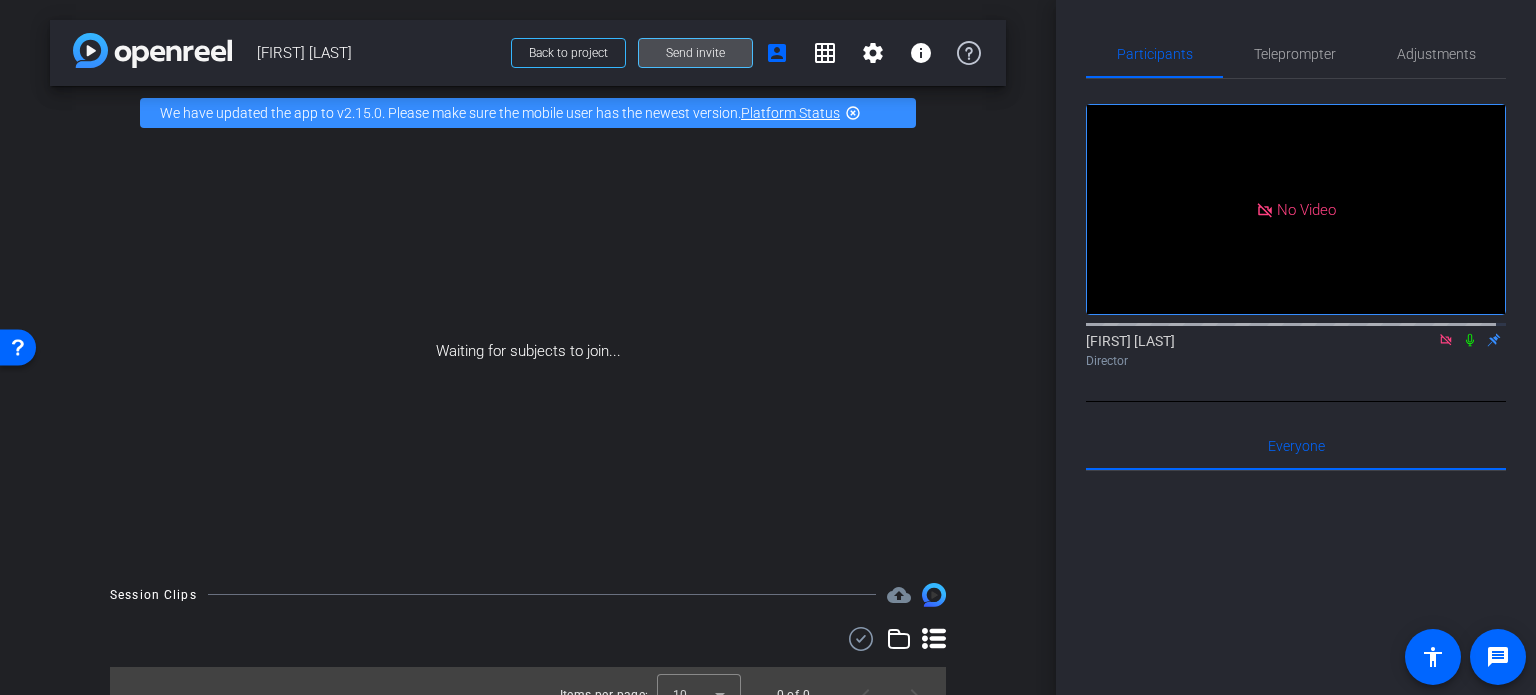 click on "Send invite" at bounding box center [695, 53] 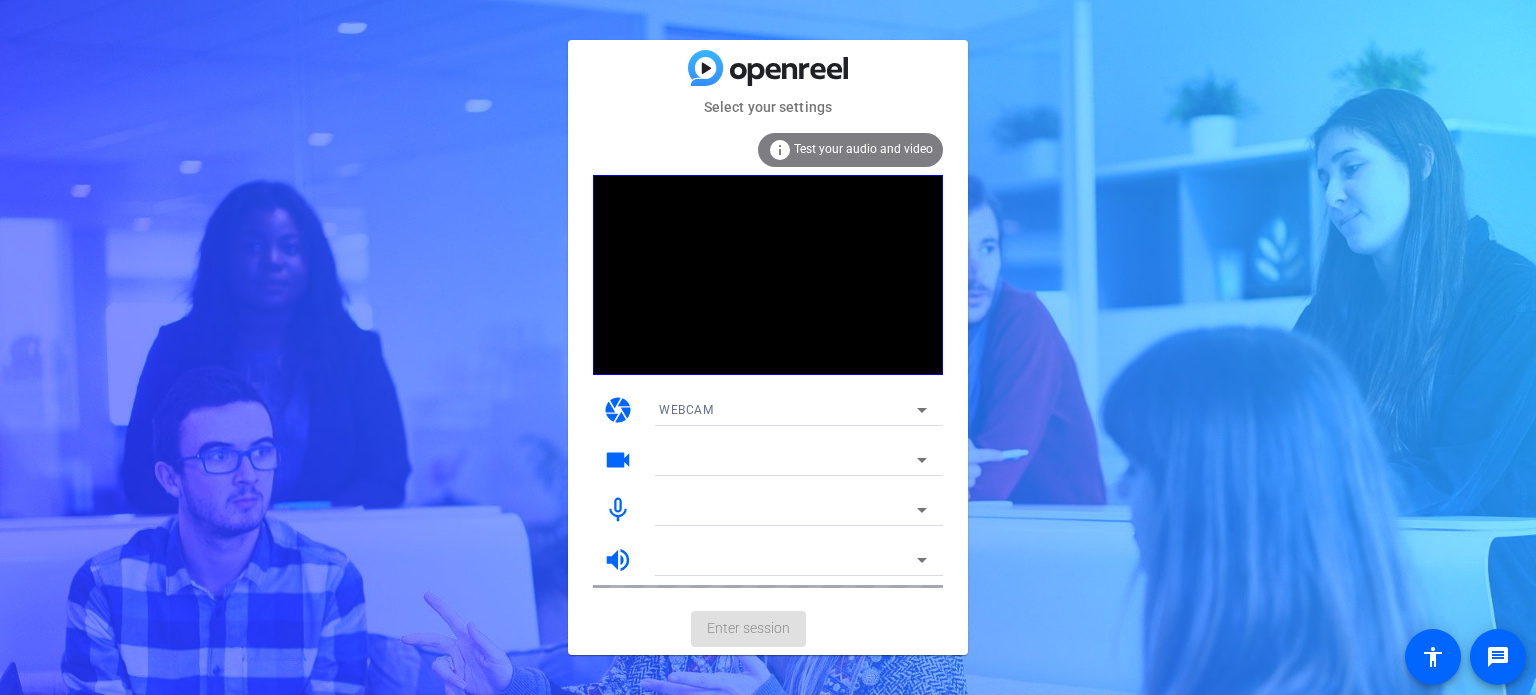 scroll, scrollTop: 0, scrollLeft: 0, axis: both 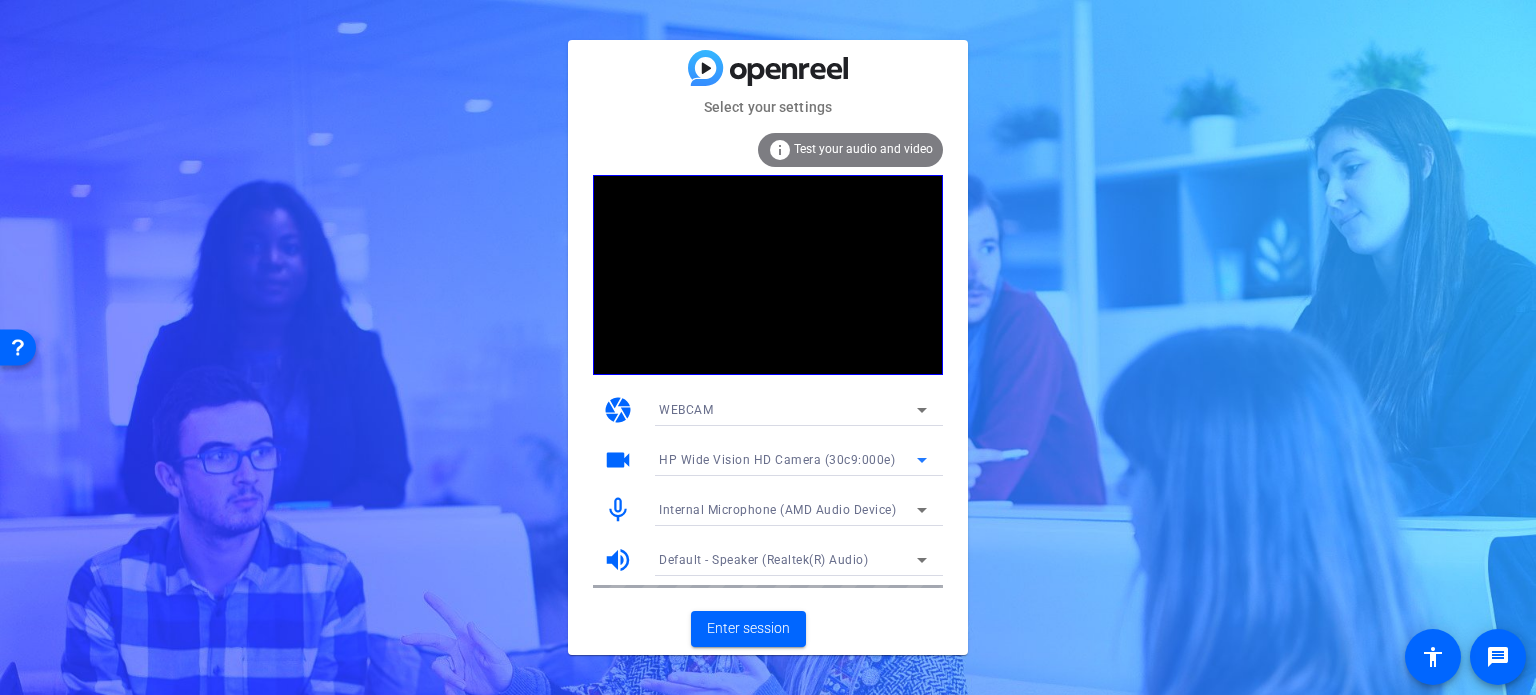 click 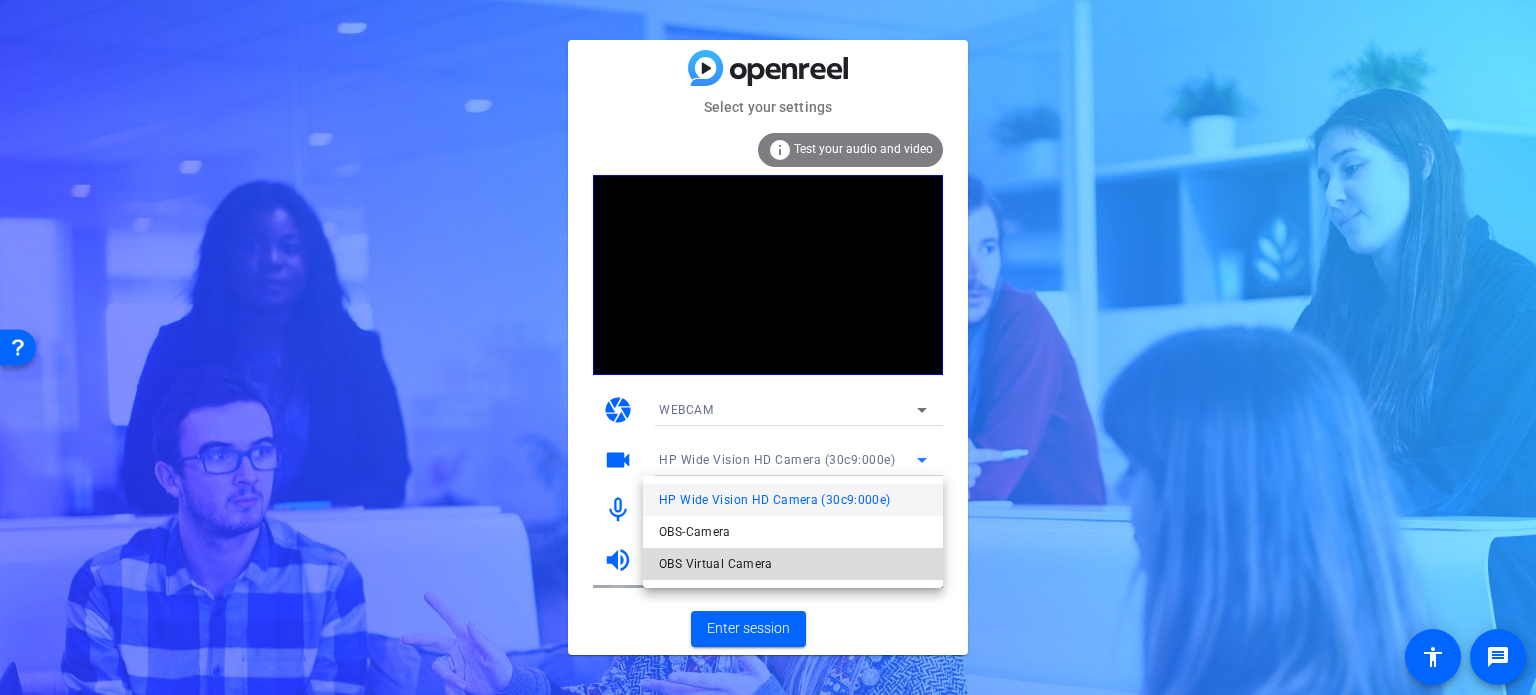 click on "OBS Virtual Camera" at bounding box center (716, 564) 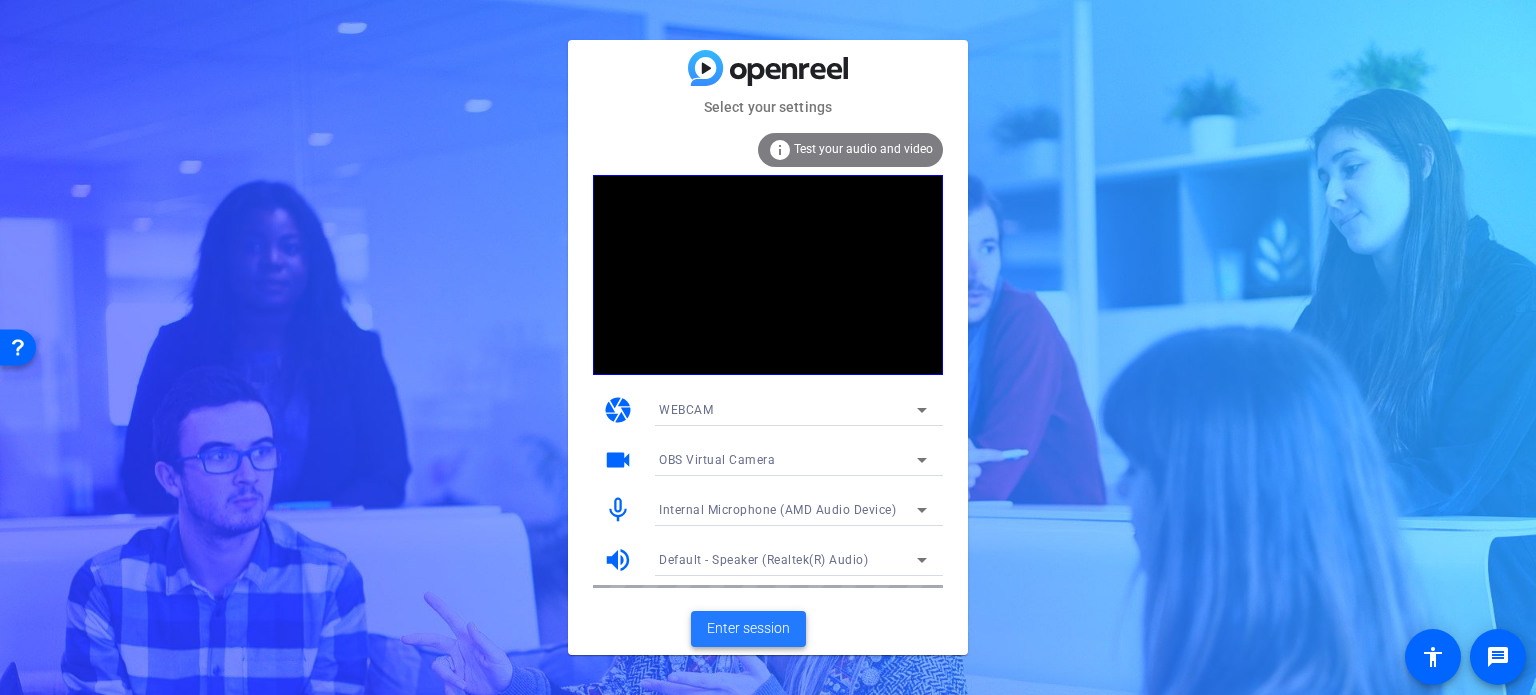 click on "Enter session" 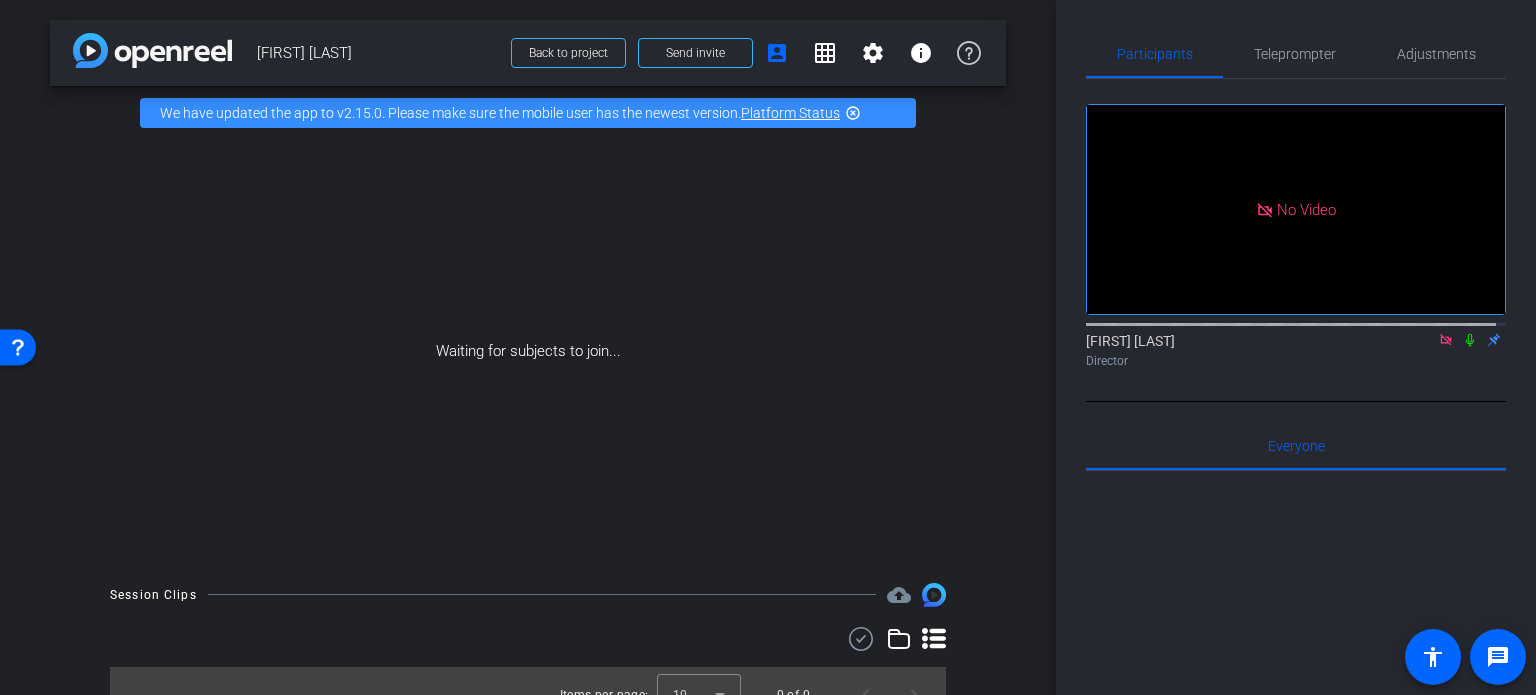 click 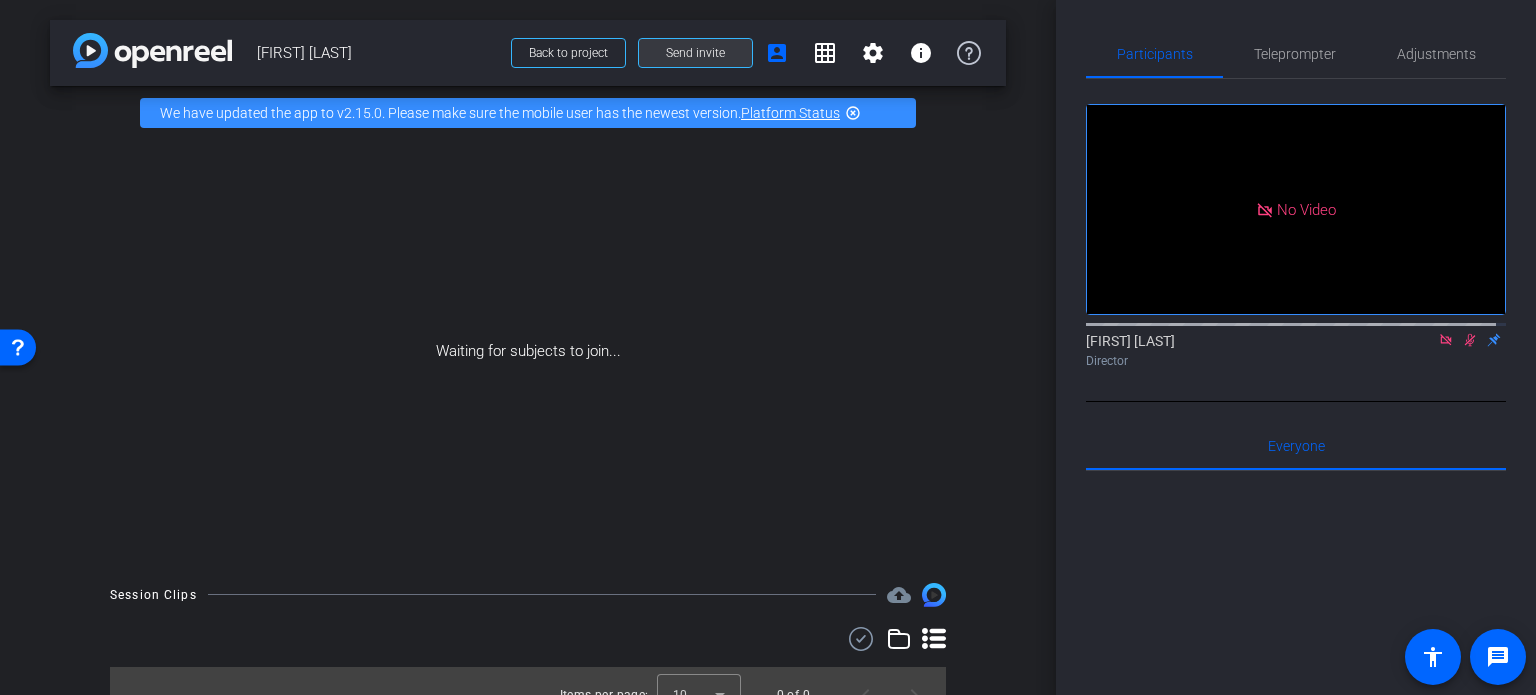 click on "Send invite" at bounding box center (695, 53) 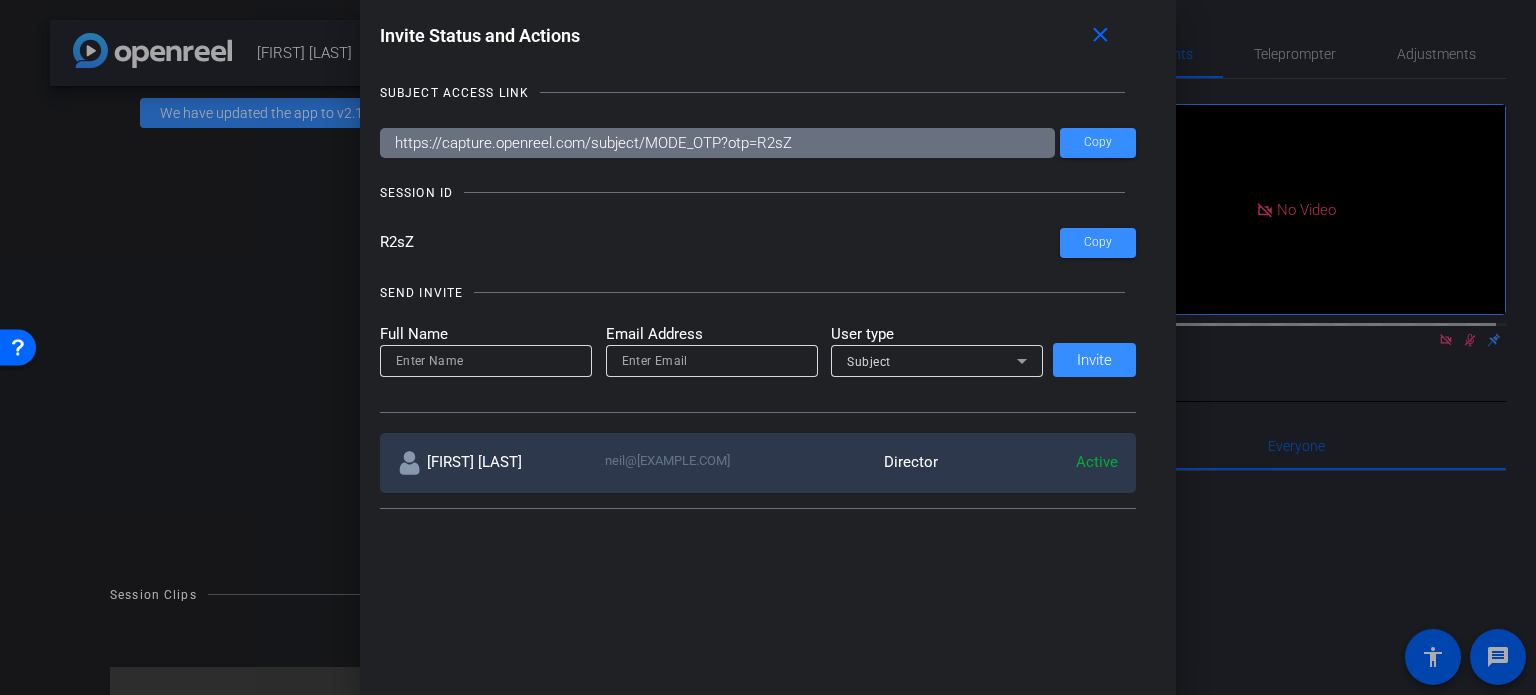 drag, startPoint x: 656, startPoint y: 219, endPoint x: 893, endPoint y: 249, distance: 238.89119 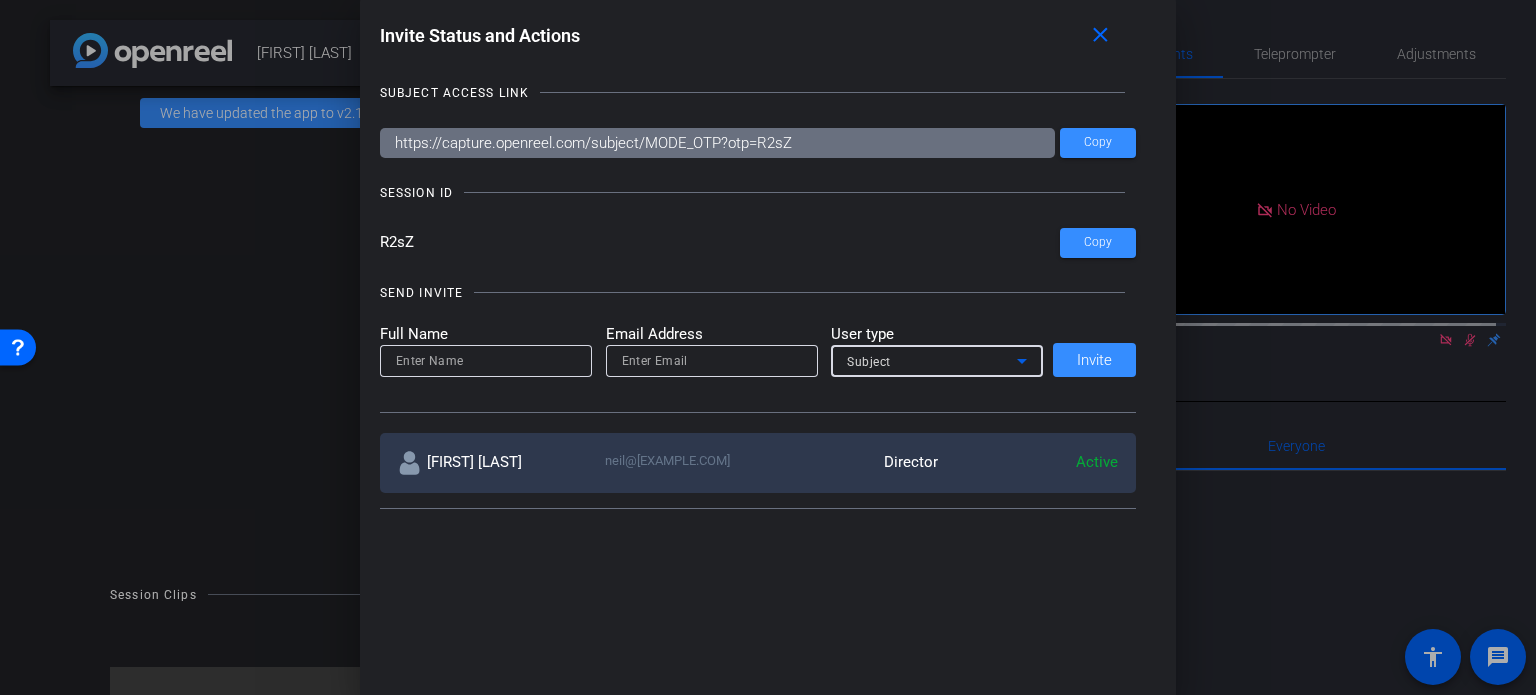click 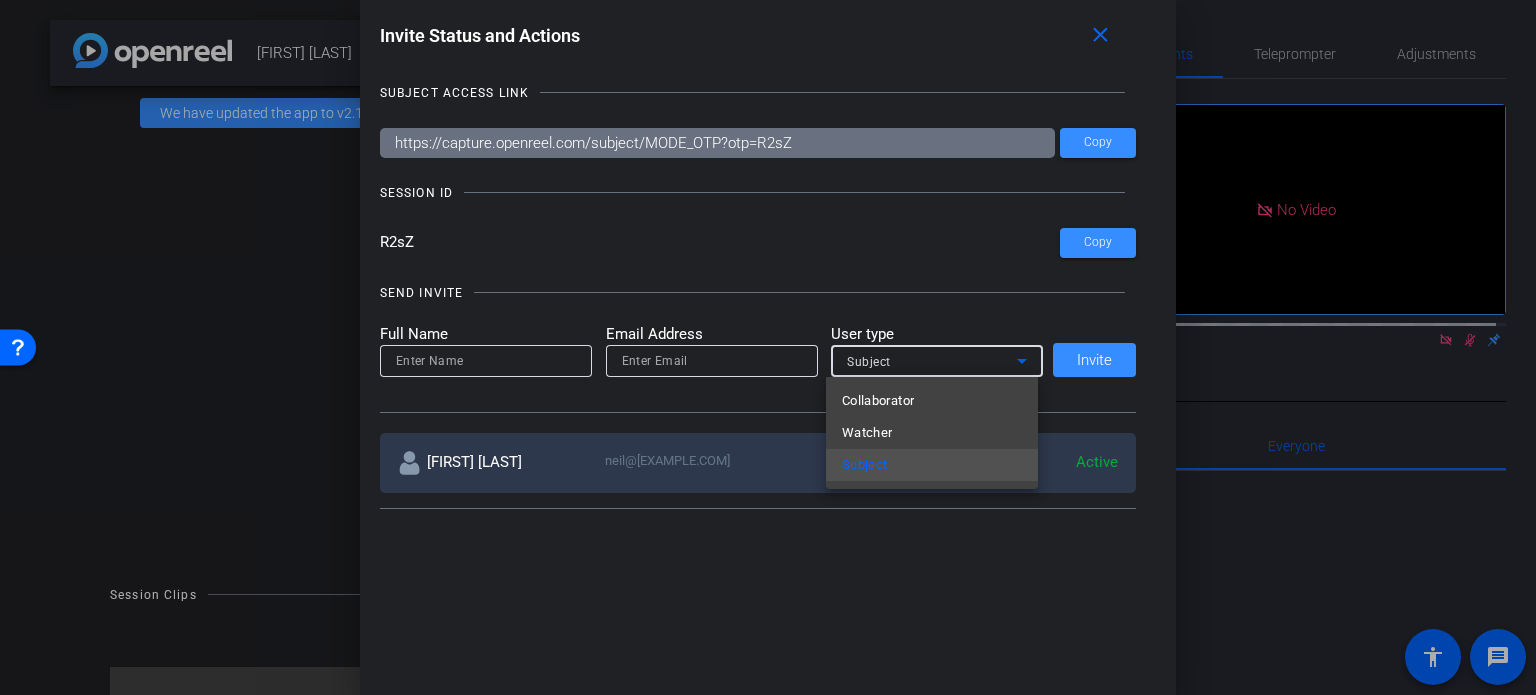 click at bounding box center [768, 347] 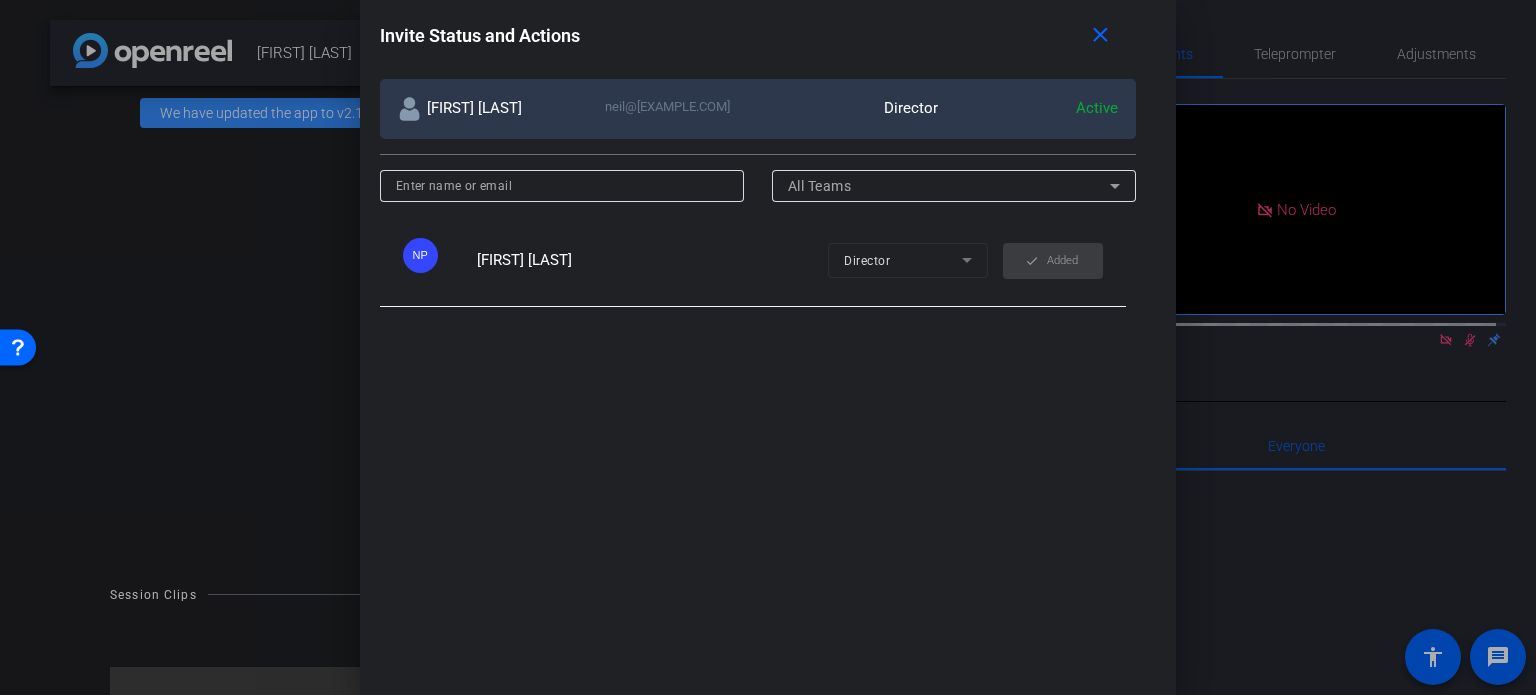 scroll, scrollTop: 395, scrollLeft: 0, axis: vertical 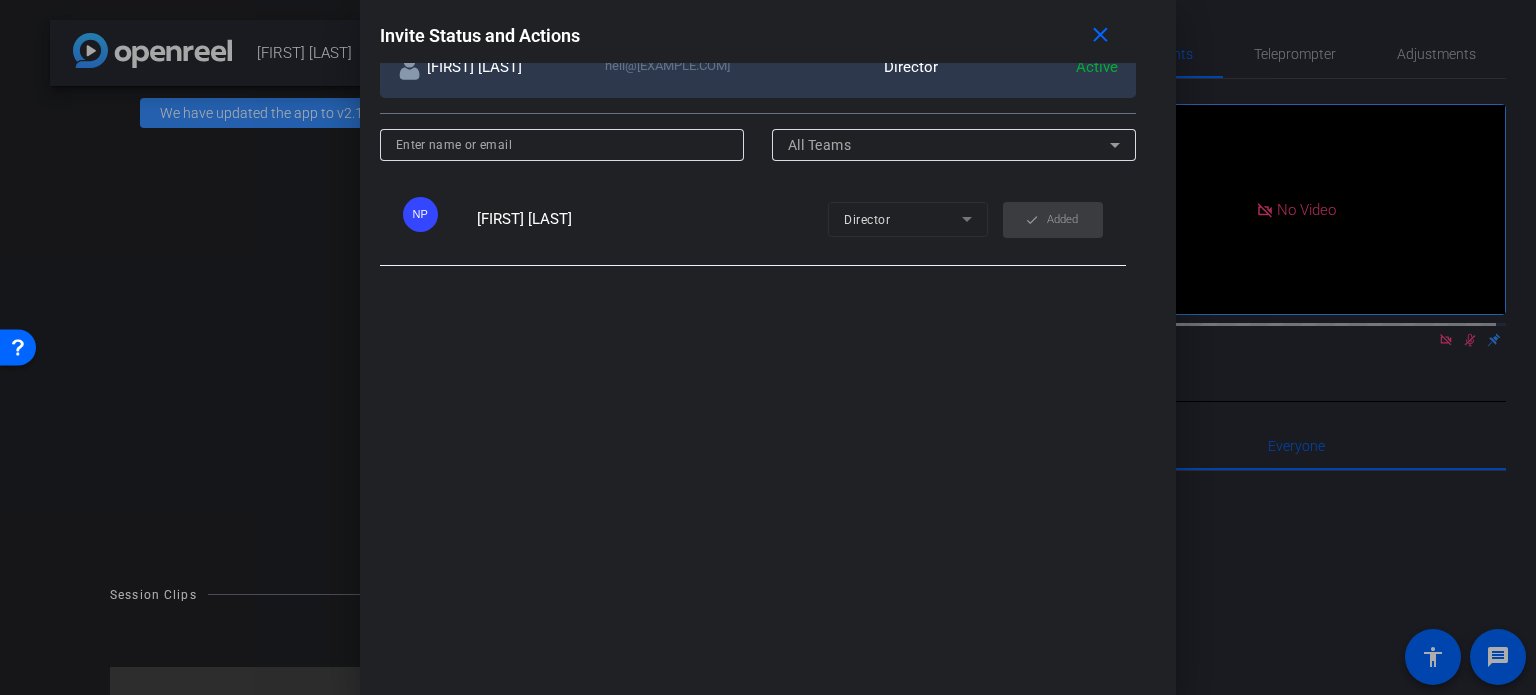 drag, startPoint x: 1150, startPoint y: 387, endPoint x: 1159, endPoint y: 267, distance: 120.33703 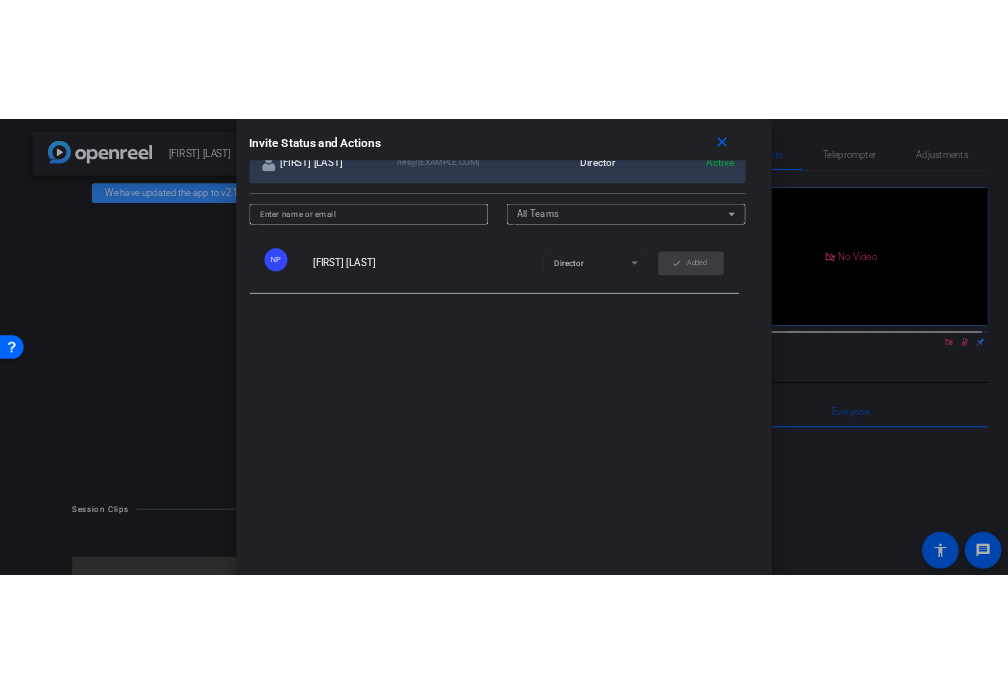 scroll, scrollTop: 0, scrollLeft: 0, axis: both 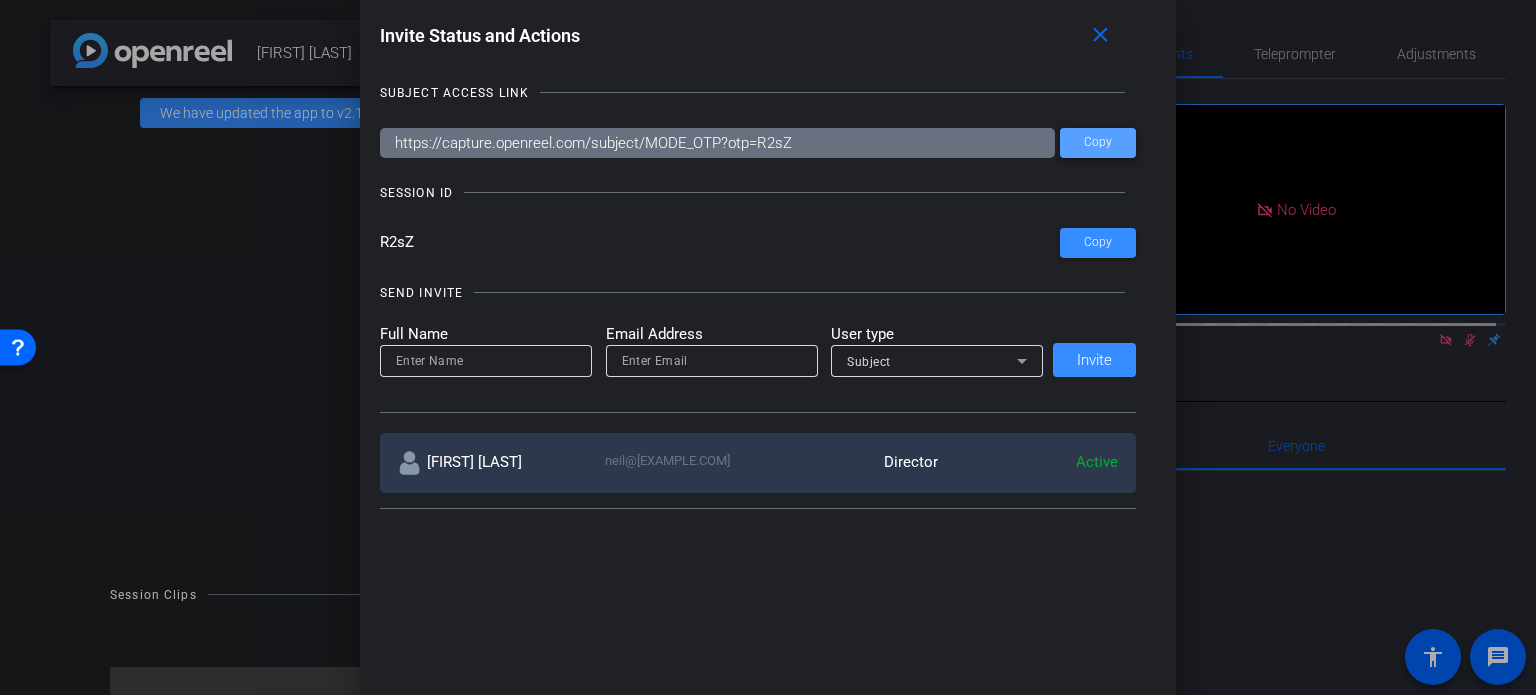 click on "Copy" at bounding box center [1098, 142] 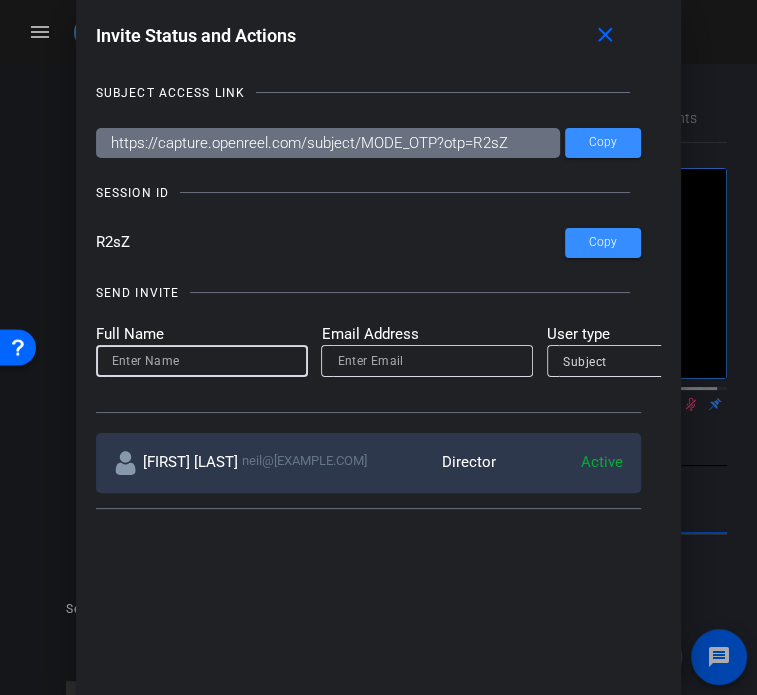 click at bounding box center (202, 361) 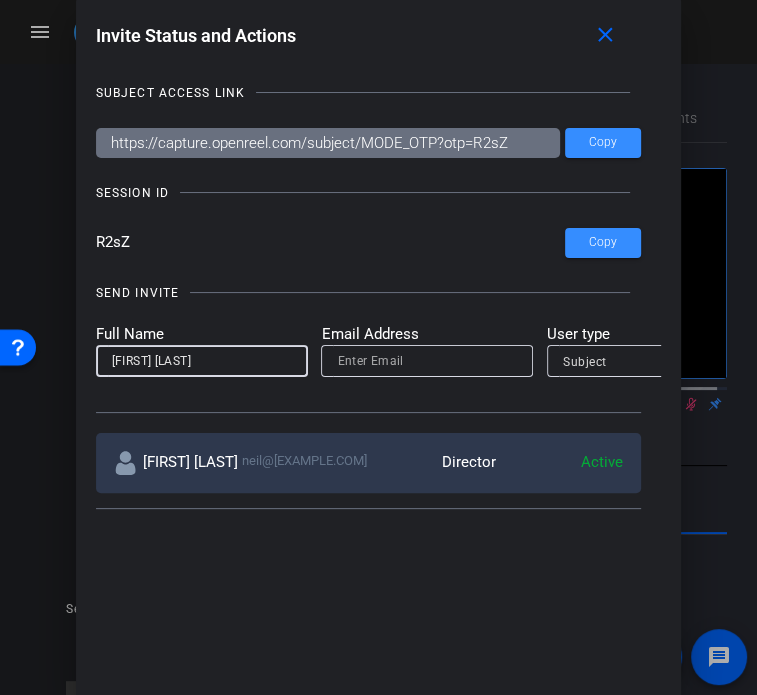 type on "Alexandria Beightol" 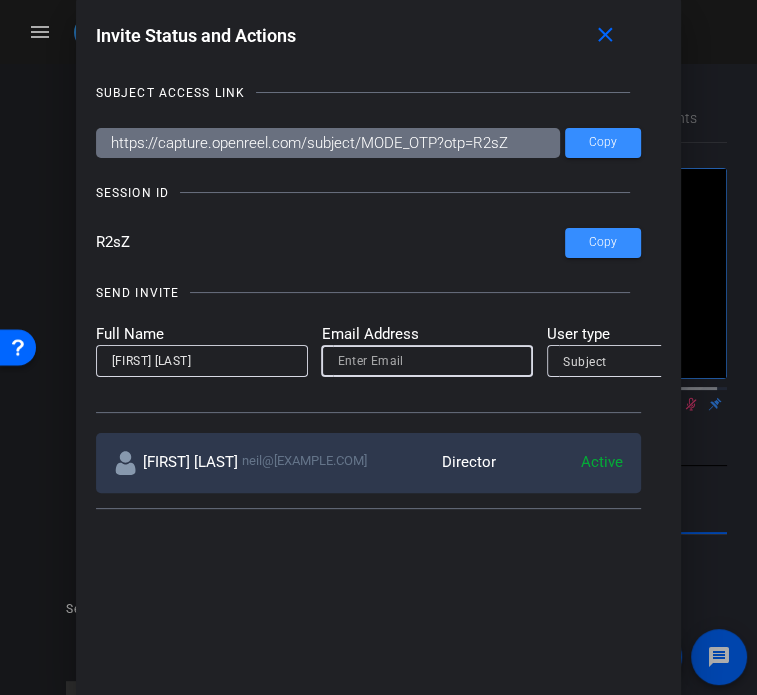 click at bounding box center [427, 361] 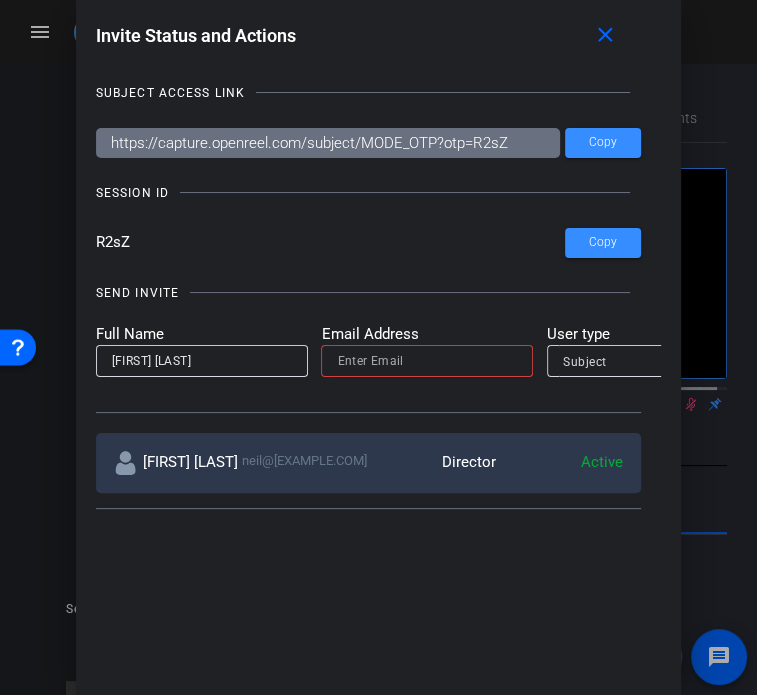 click at bounding box center (427, 361) 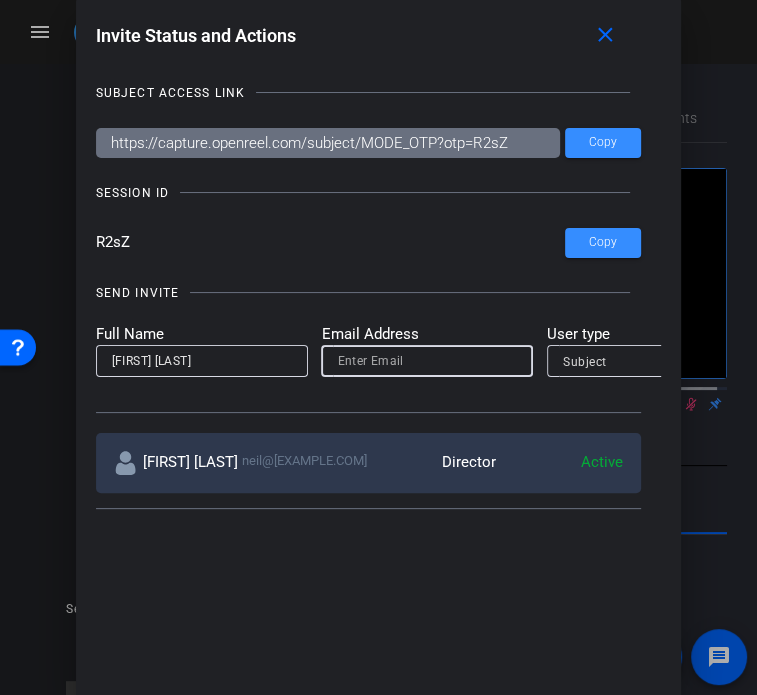 paste on "alexbeightol@gmail.com" 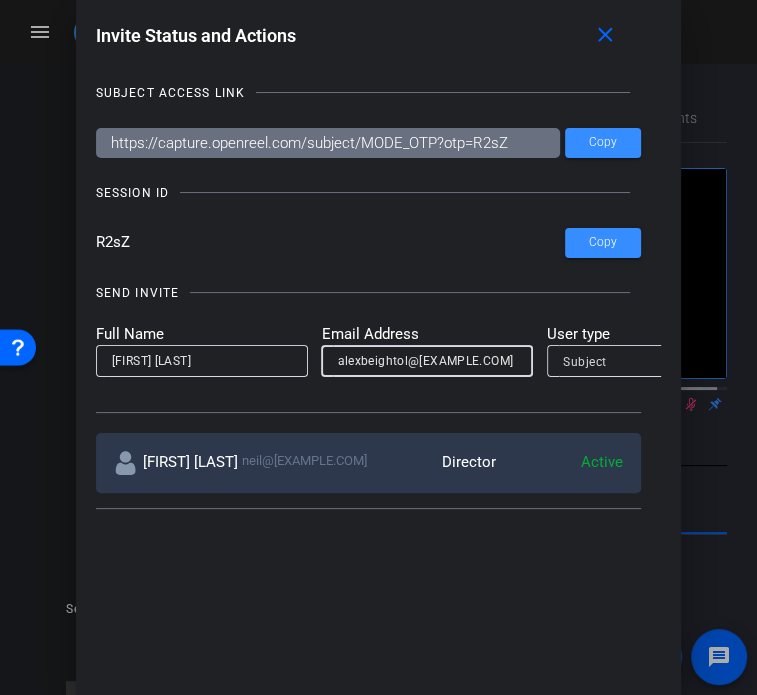 type on "alexbeightol@gmail.com" 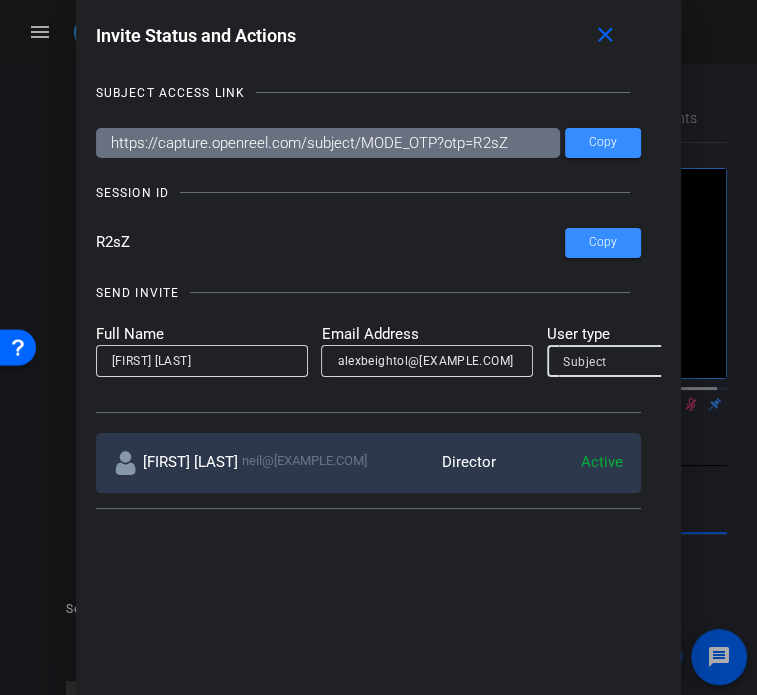 click on "Subject" at bounding box center (585, 362) 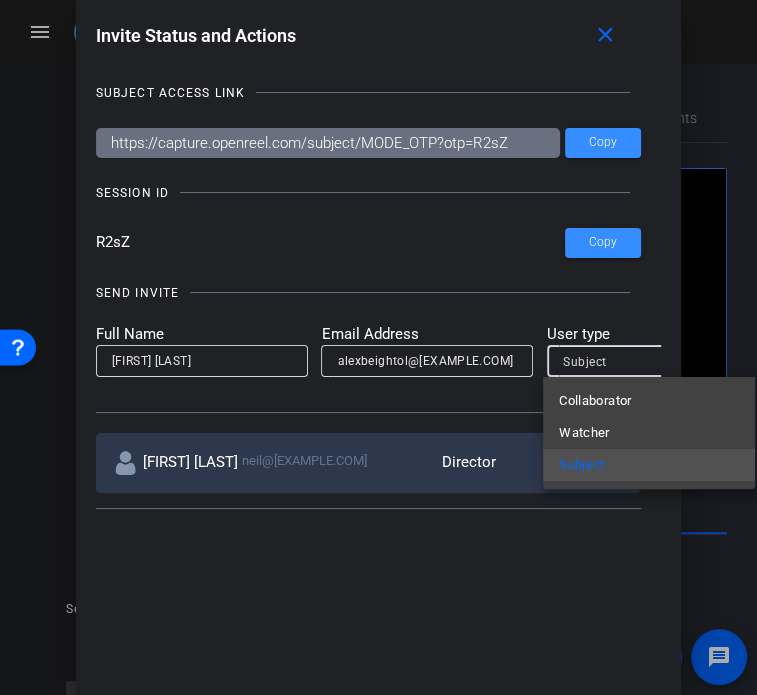 click at bounding box center [378, 347] 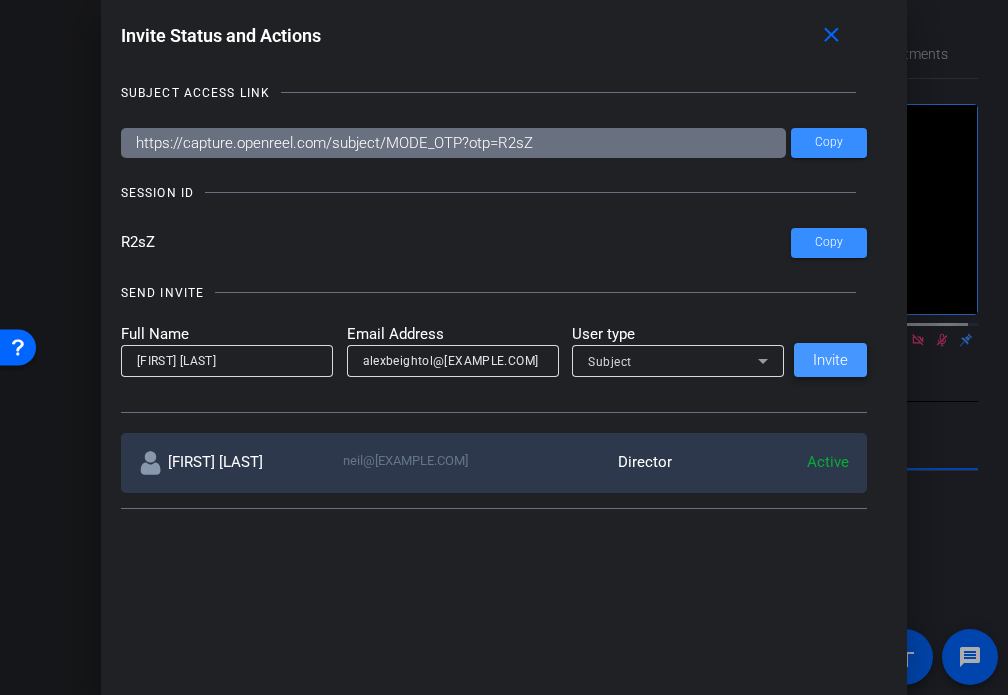 click on "Invite" at bounding box center (830, 360) 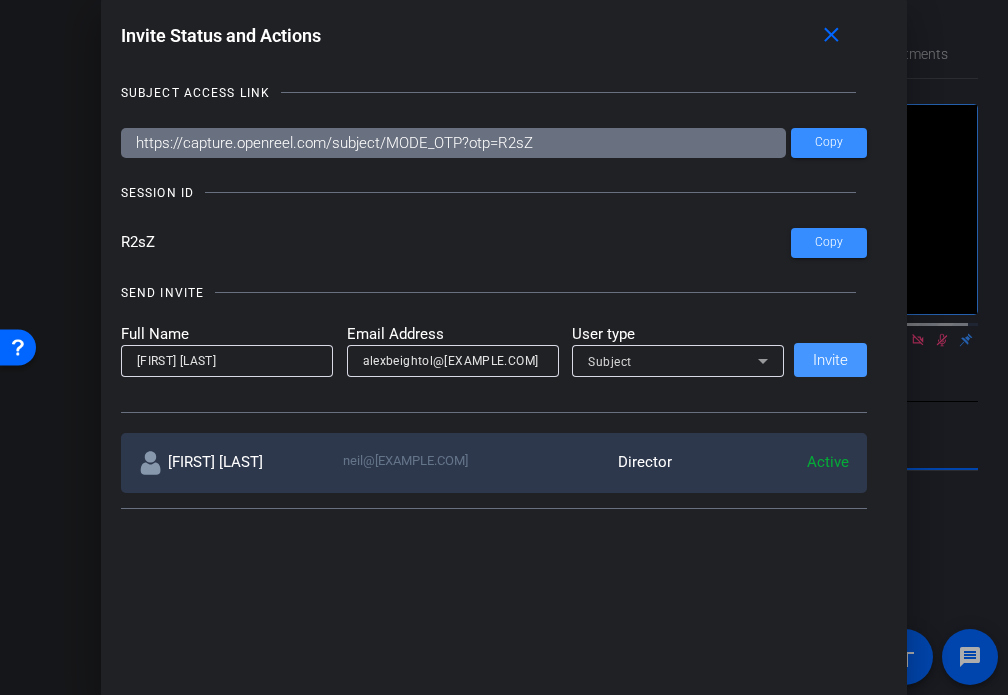 type 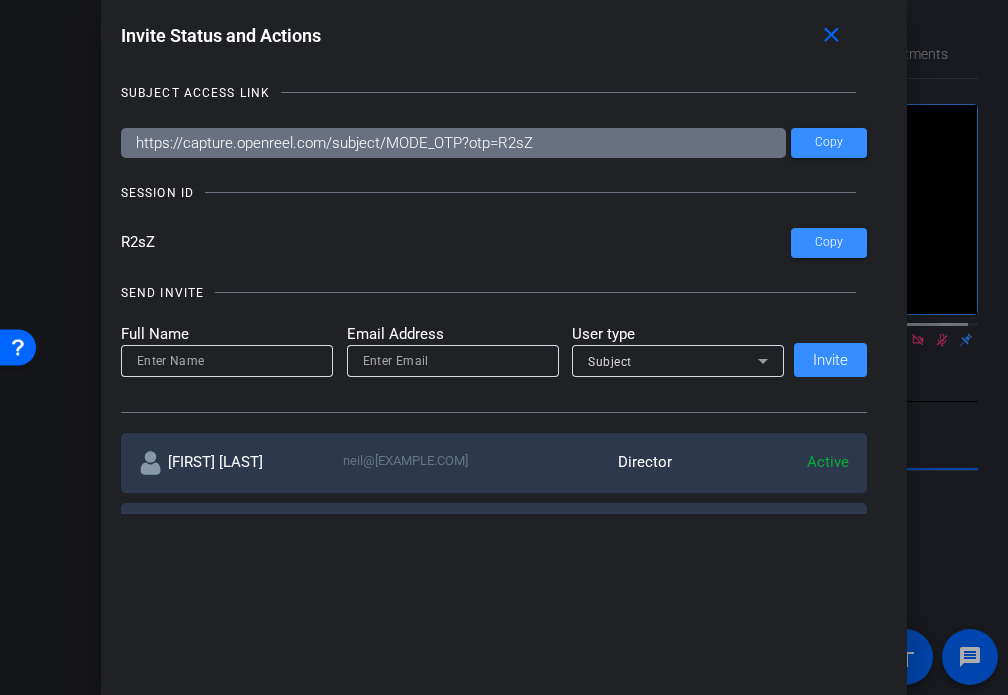 click at bounding box center [227, 361] 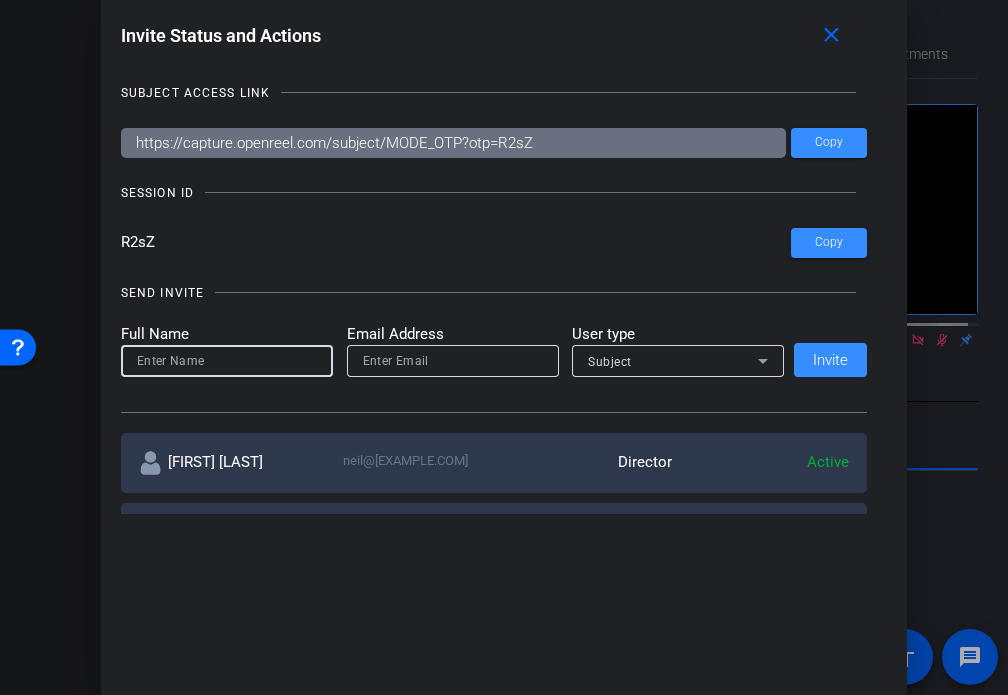 paste on "Cassandra Douglas" 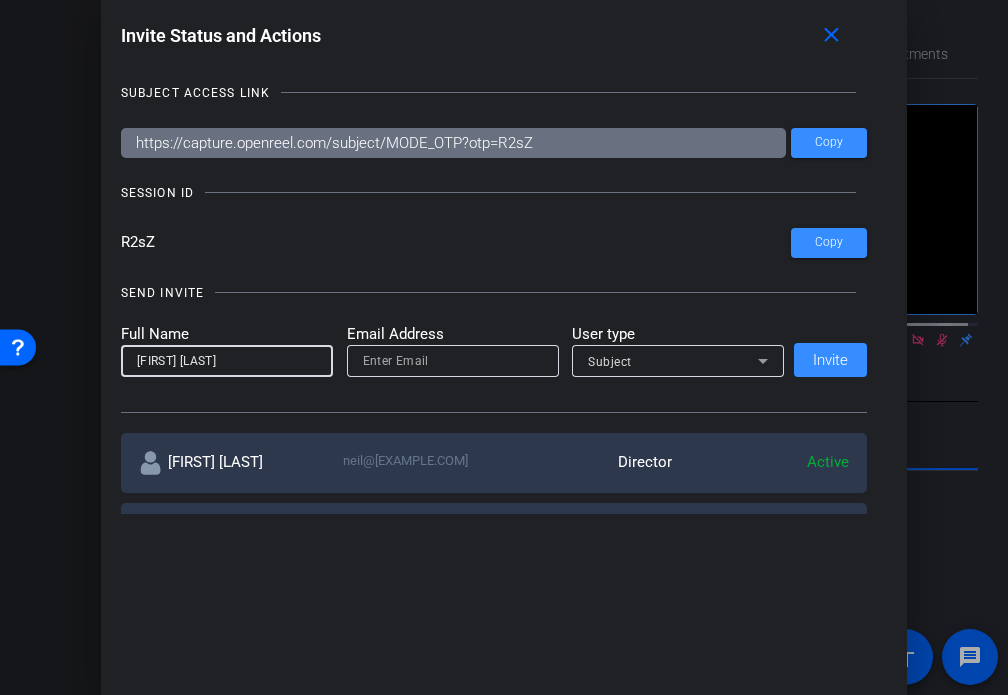 type on "Cassandra Douglas" 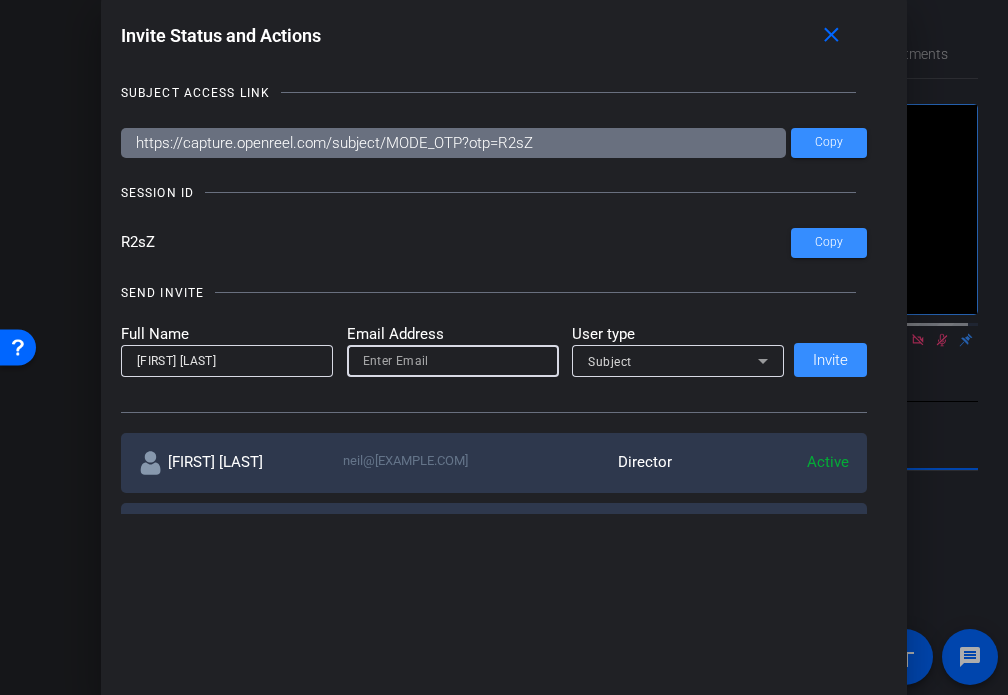 click at bounding box center [453, 361] 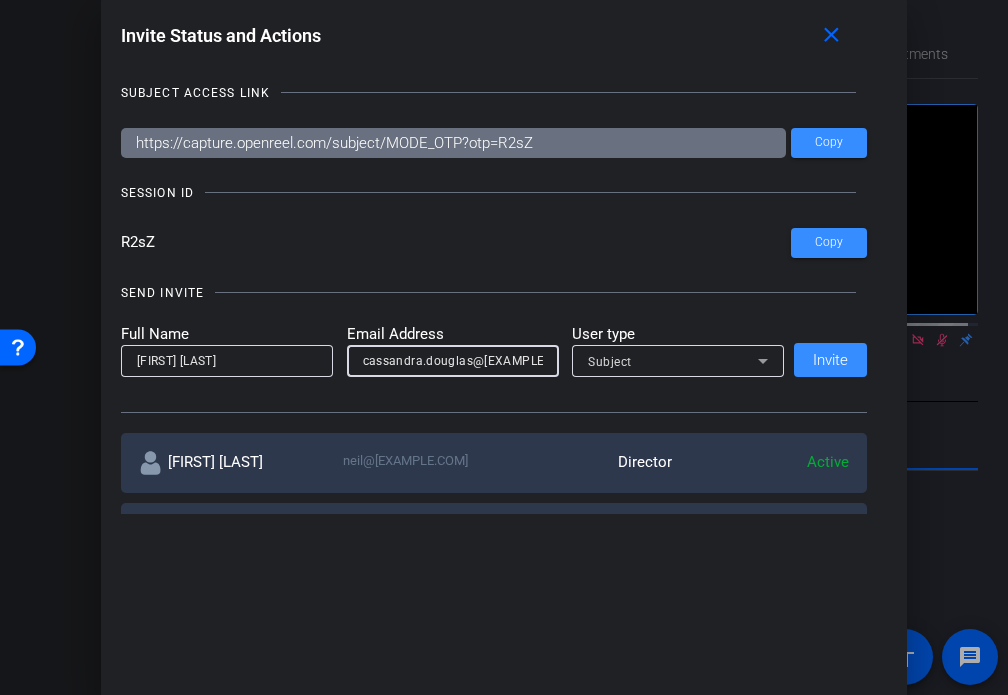 scroll, scrollTop: 0, scrollLeft: 12, axis: horizontal 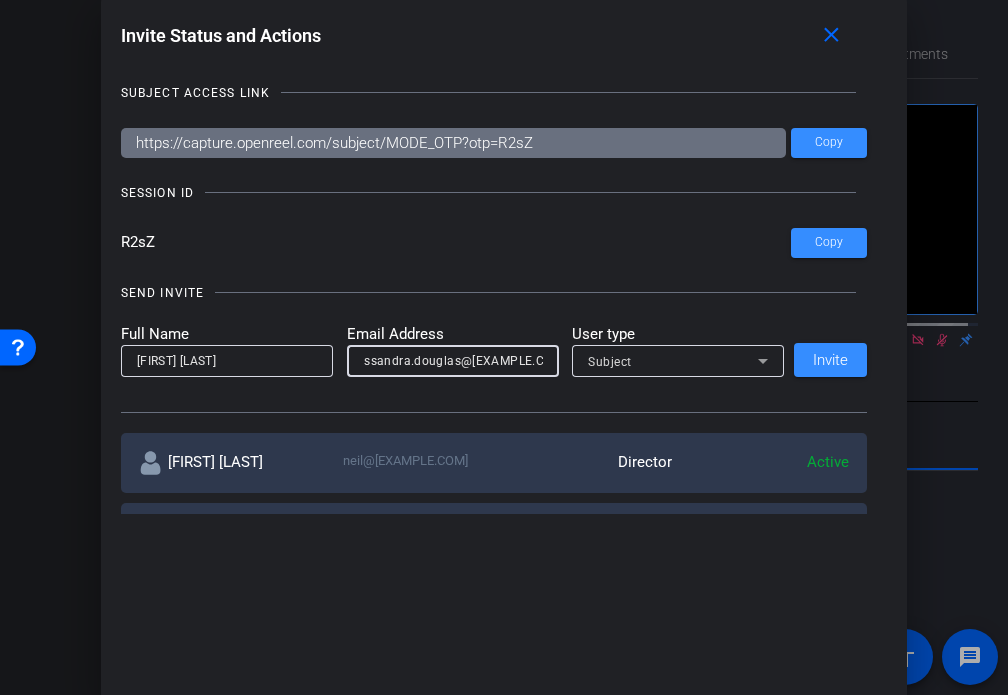 type on "cassandra.douglas@splcenter.org" 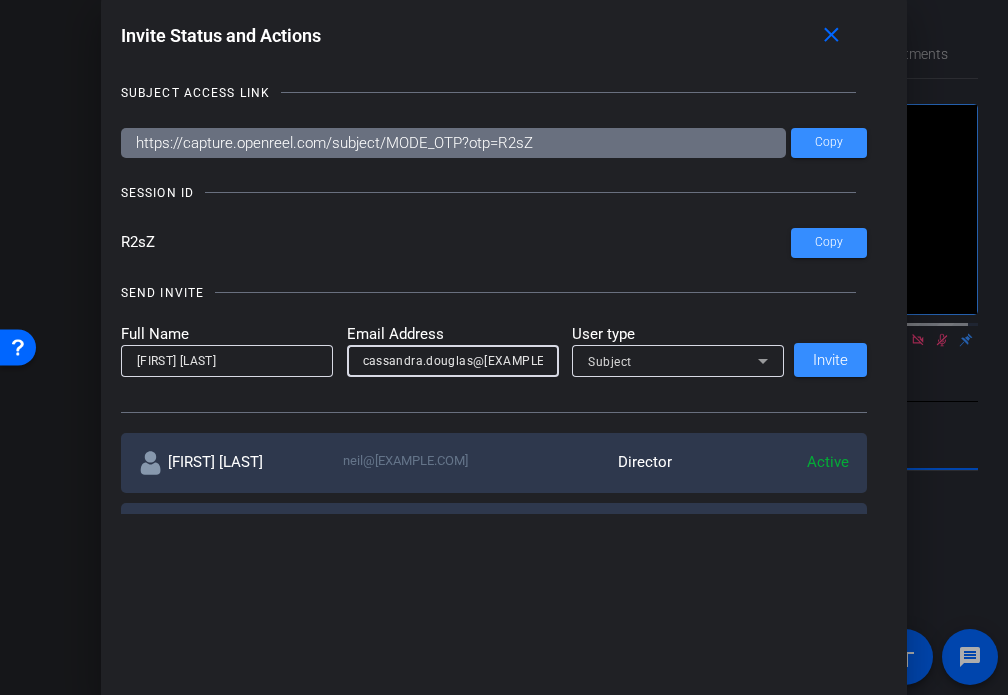 click 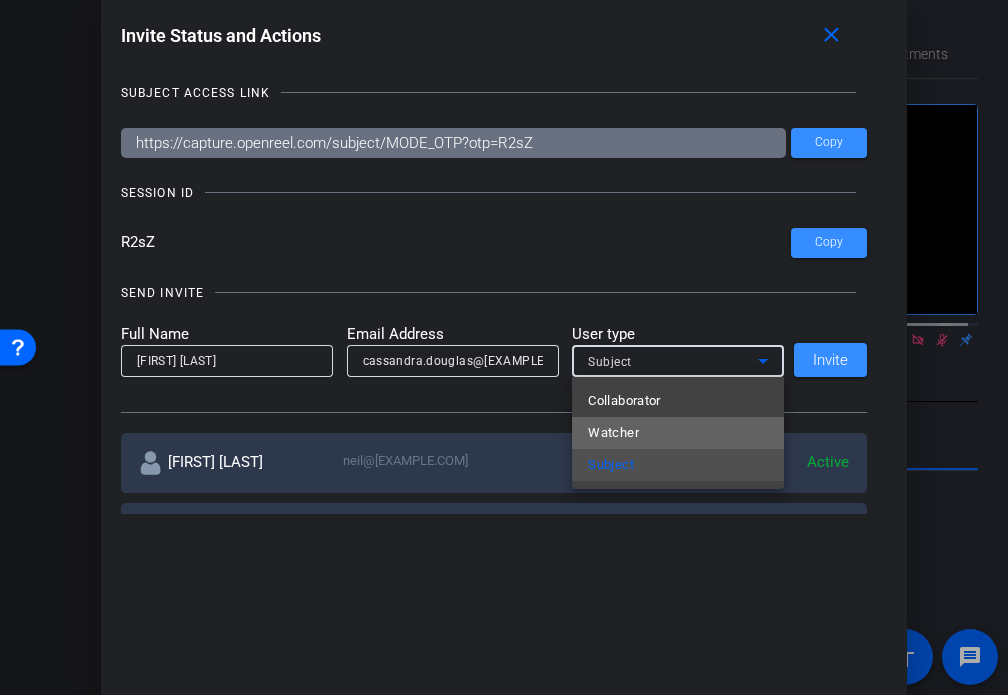 click on "Watcher" at bounding box center [678, 433] 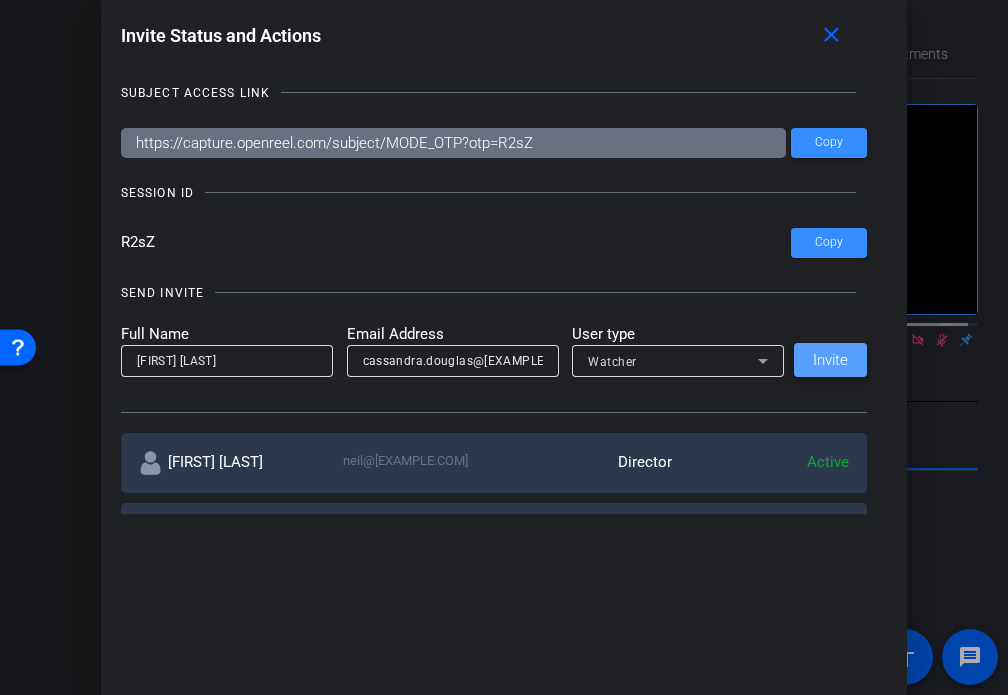 click on "Invite" at bounding box center [830, 360] 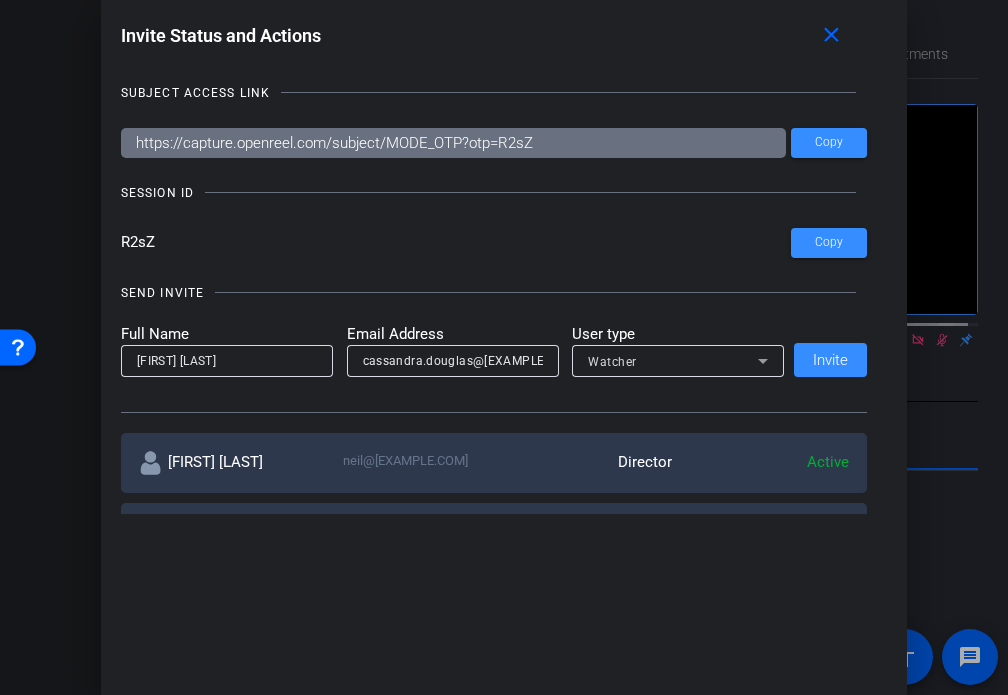 type 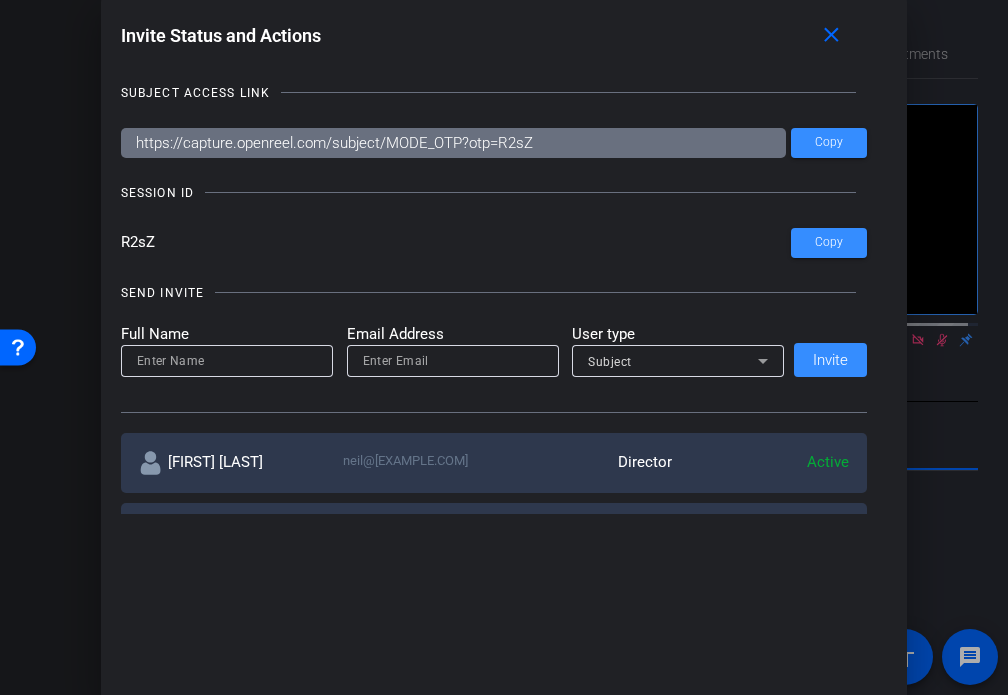 click at bounding box center (227, 361) 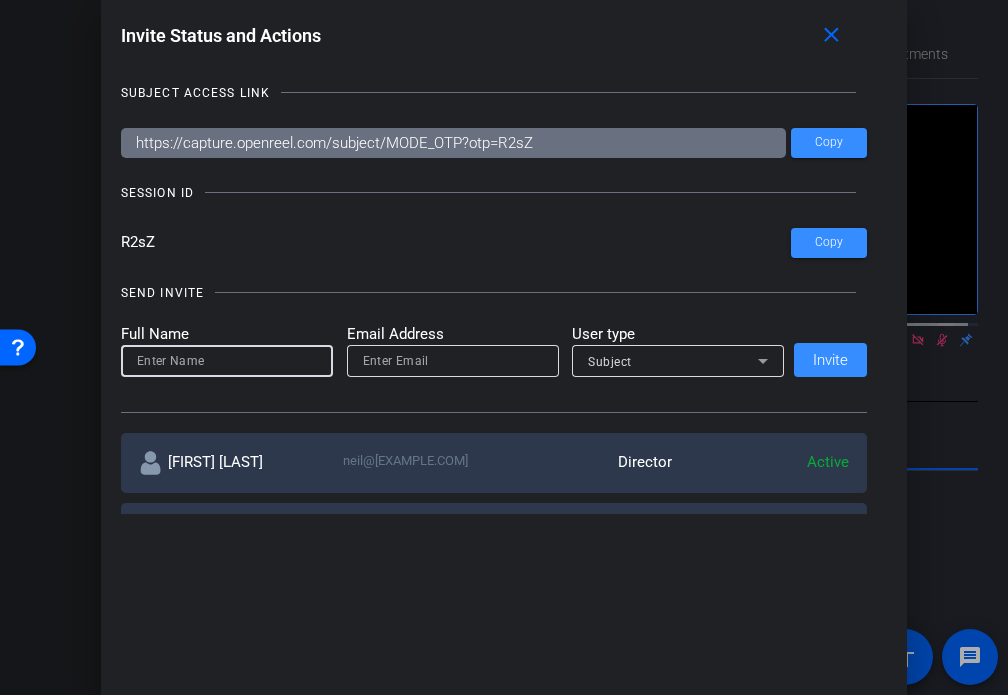 paste on "Mark Pagán" 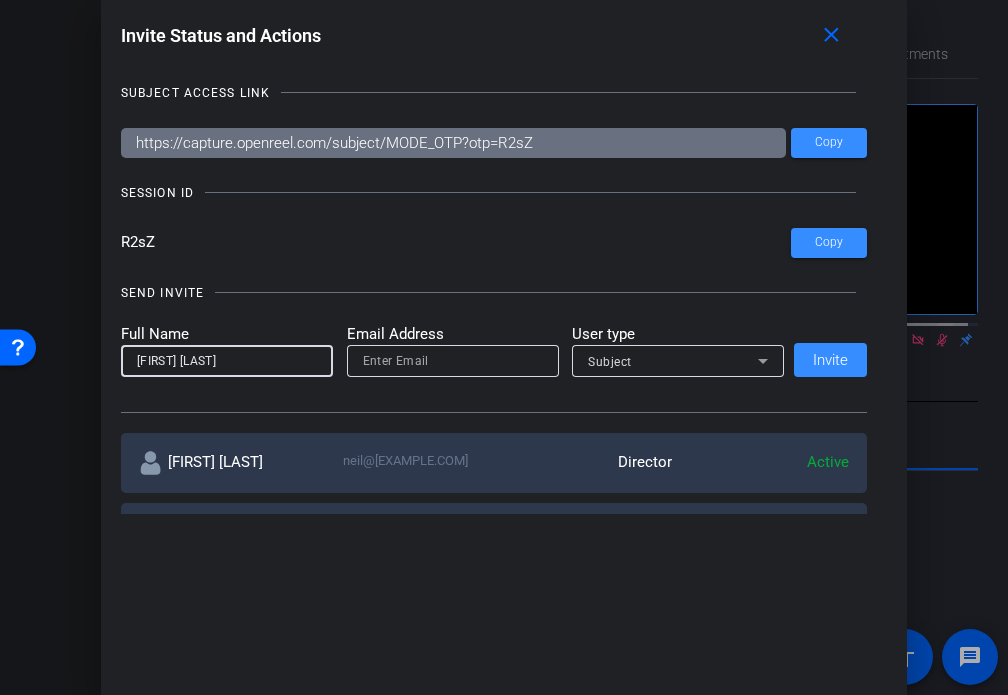 type on "Mark Pagán" 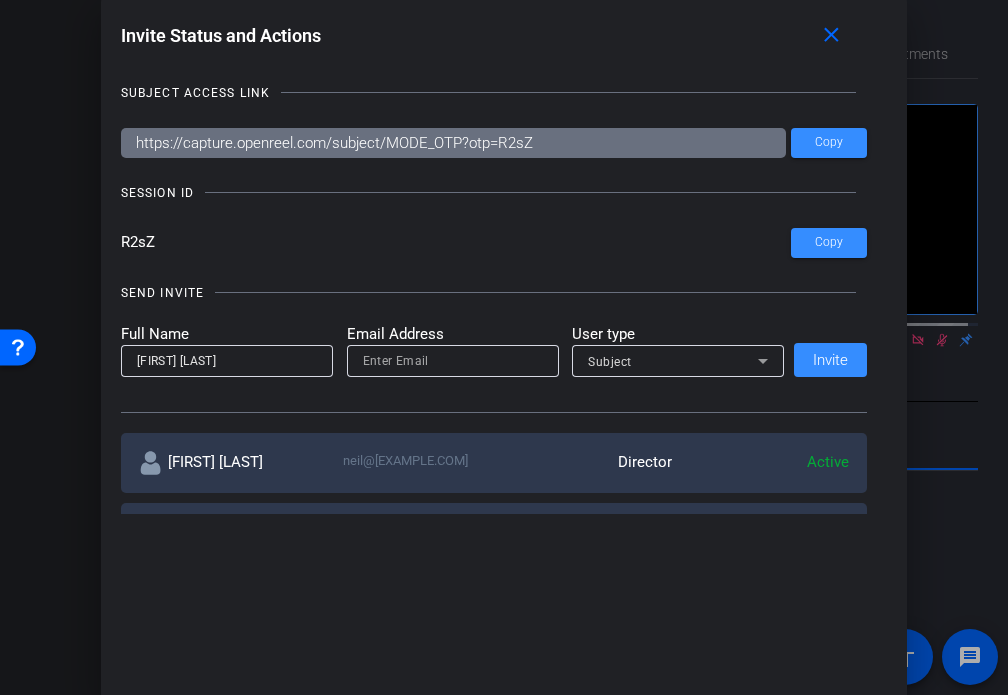 click at bounding box center [453, 361] 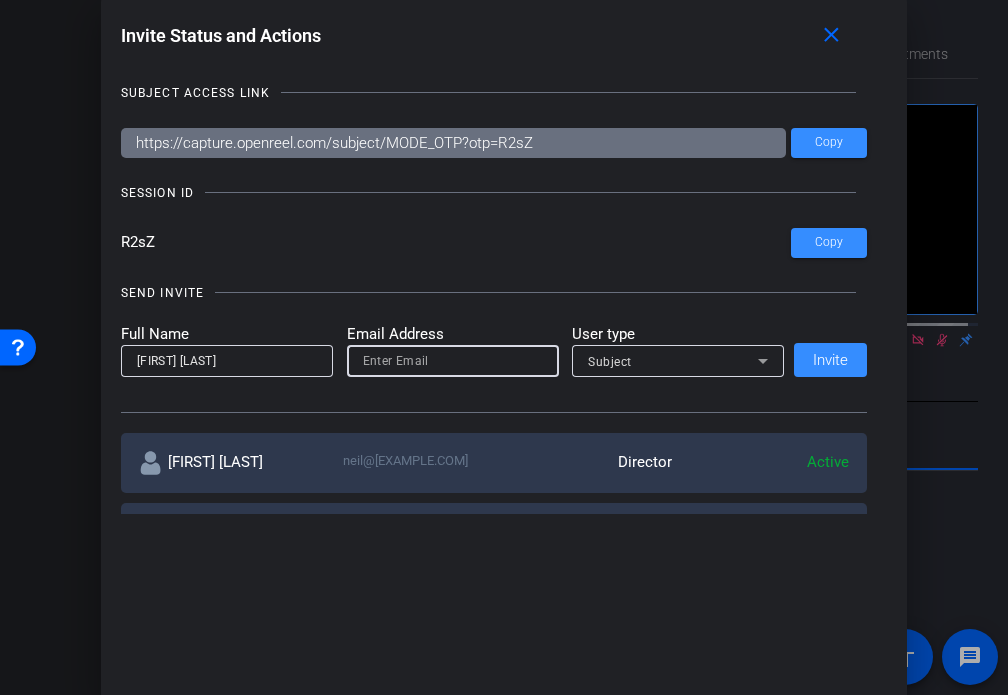 paste on "markpagan@gmail.com" 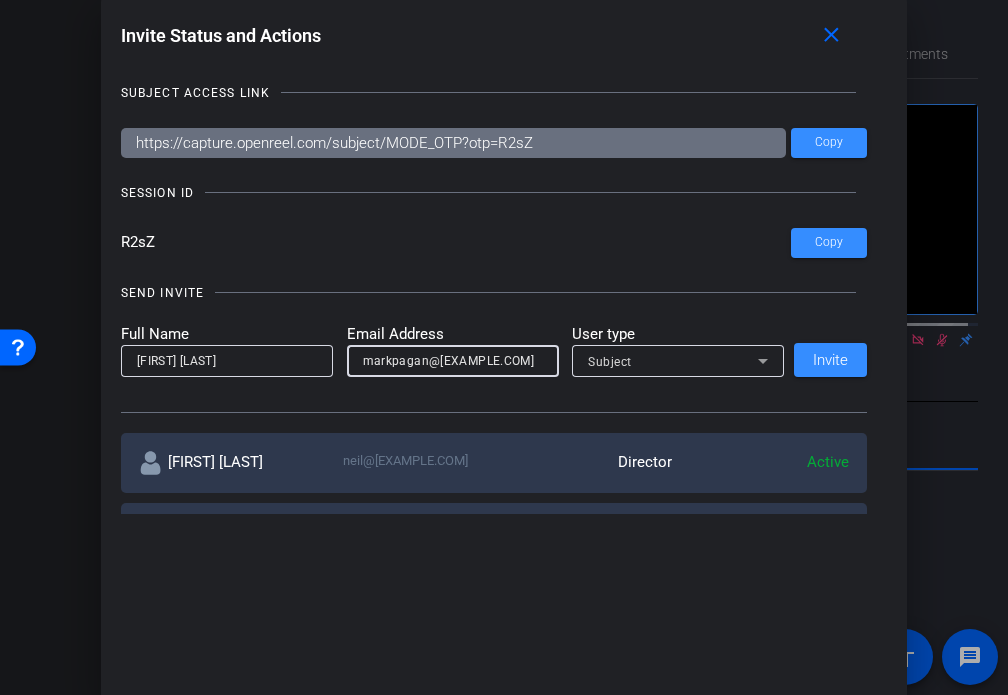 type on "markpagan@gmail.com" 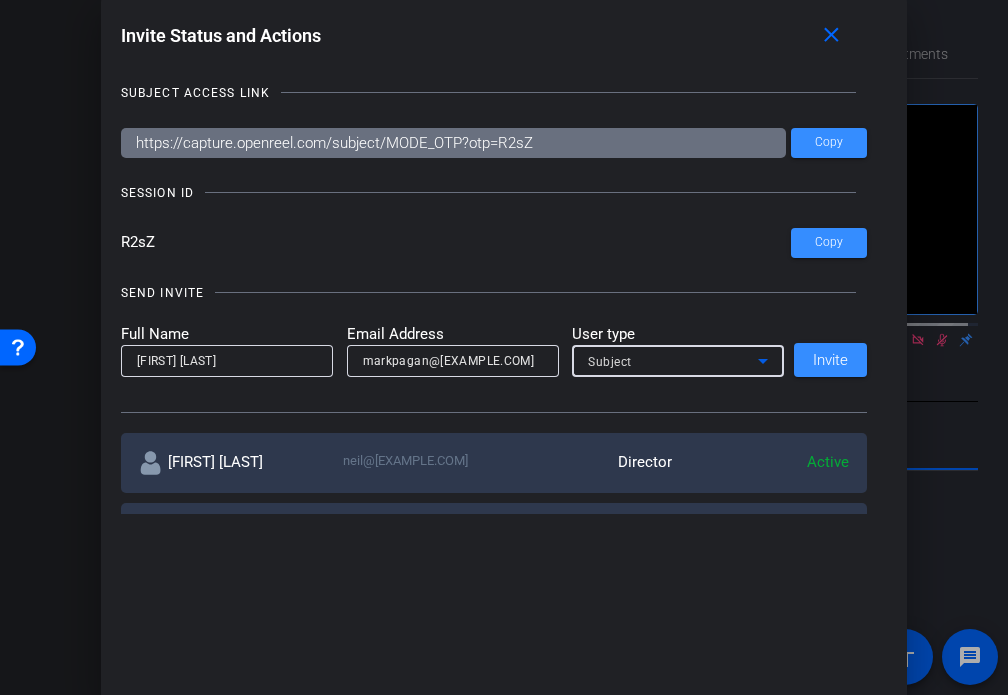 click on "Subject" at bounding box center (610, 362) 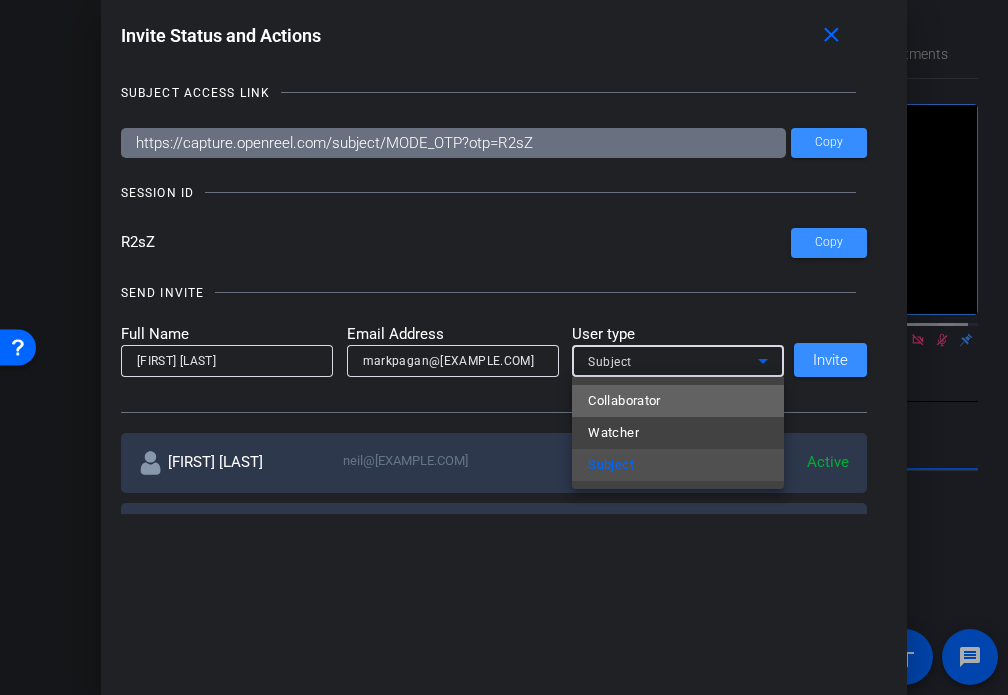 click on "Collaborator" at bounding box center (624, 401) 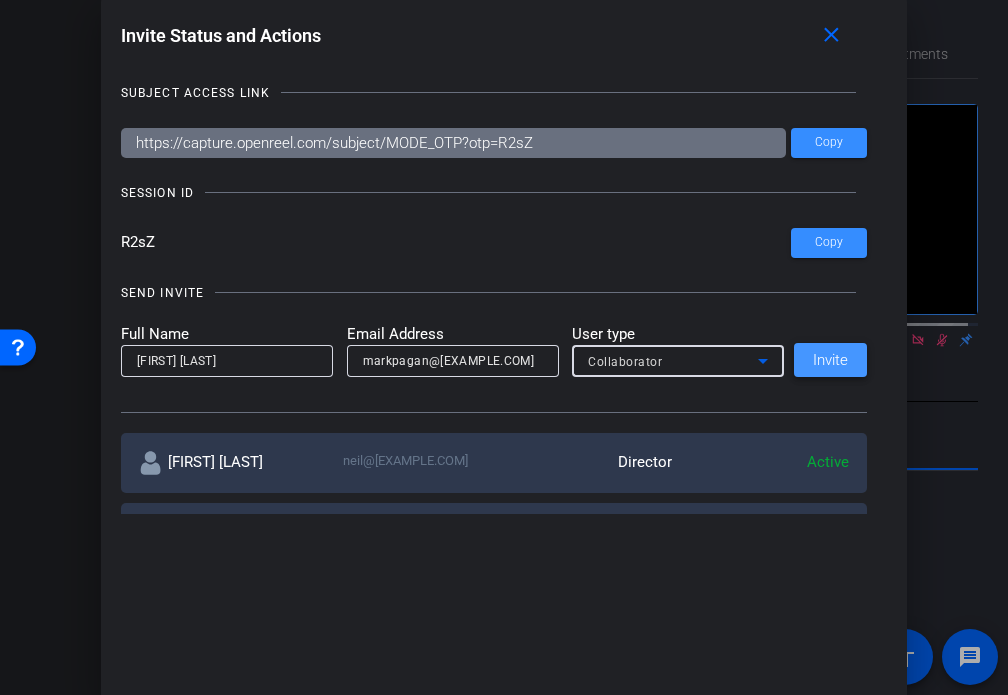 click on "Invite" at bounding box center [830, 360] 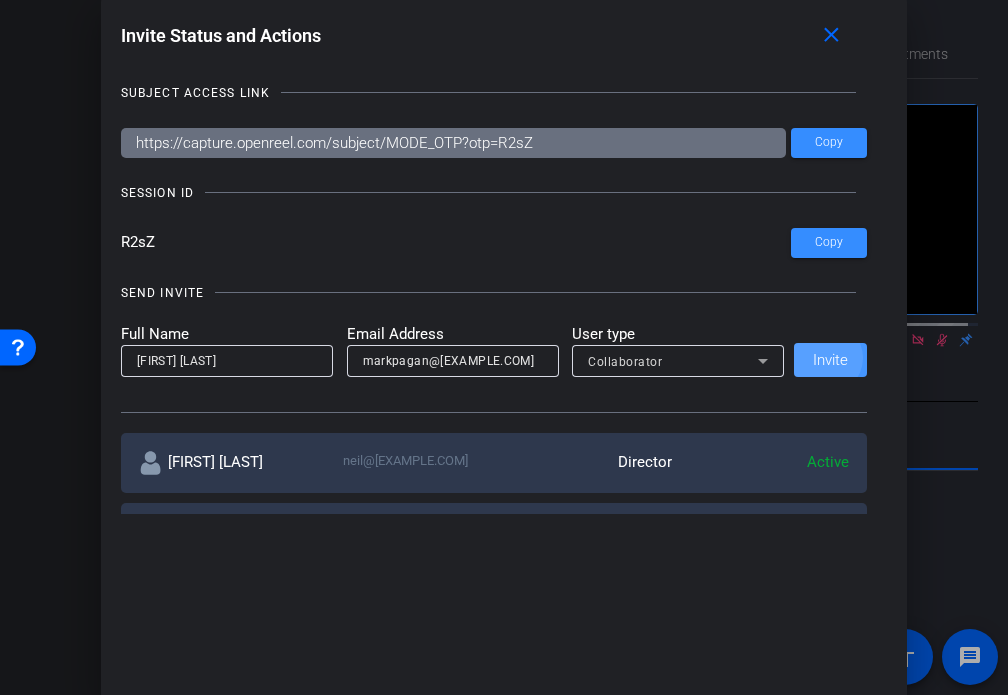 type 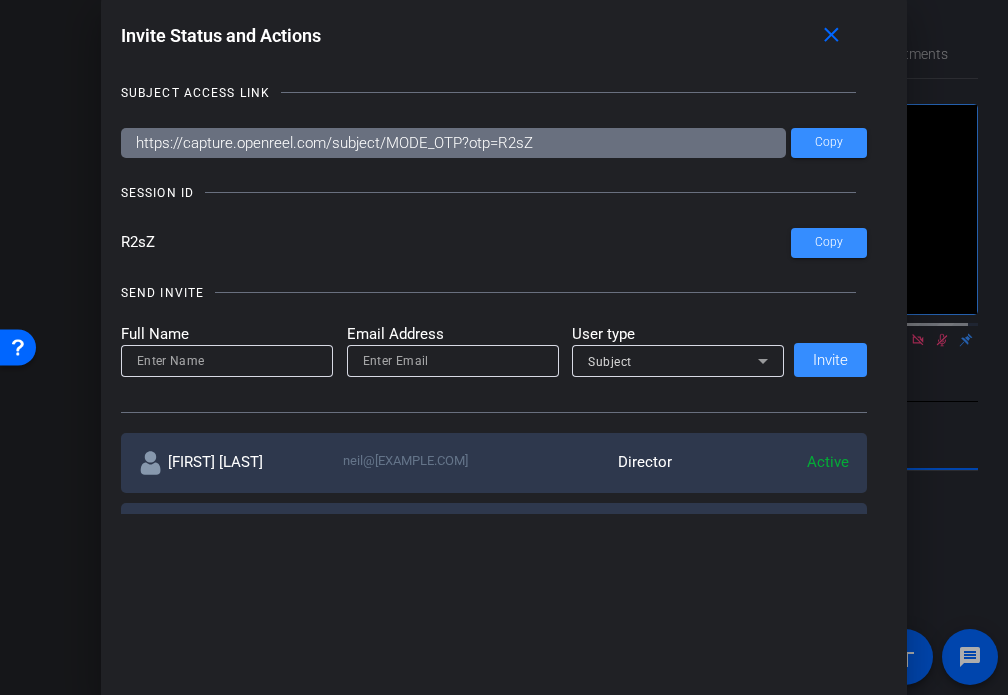 click at bounding box center (227, 361) 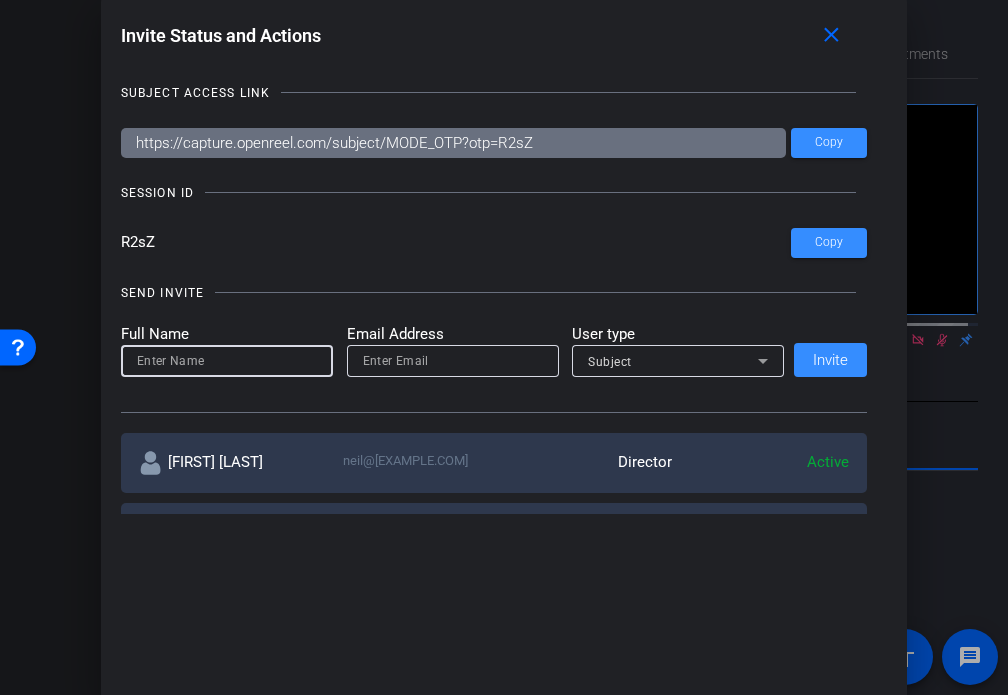 paste on "Jonathan Marrero" 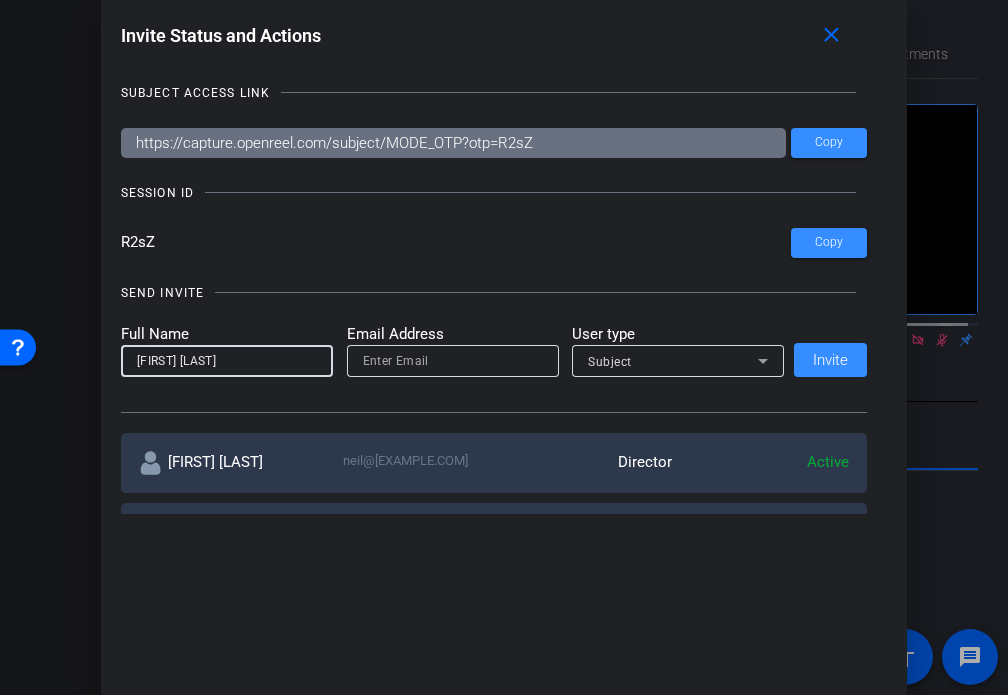 type on "Jonathan Marrero" 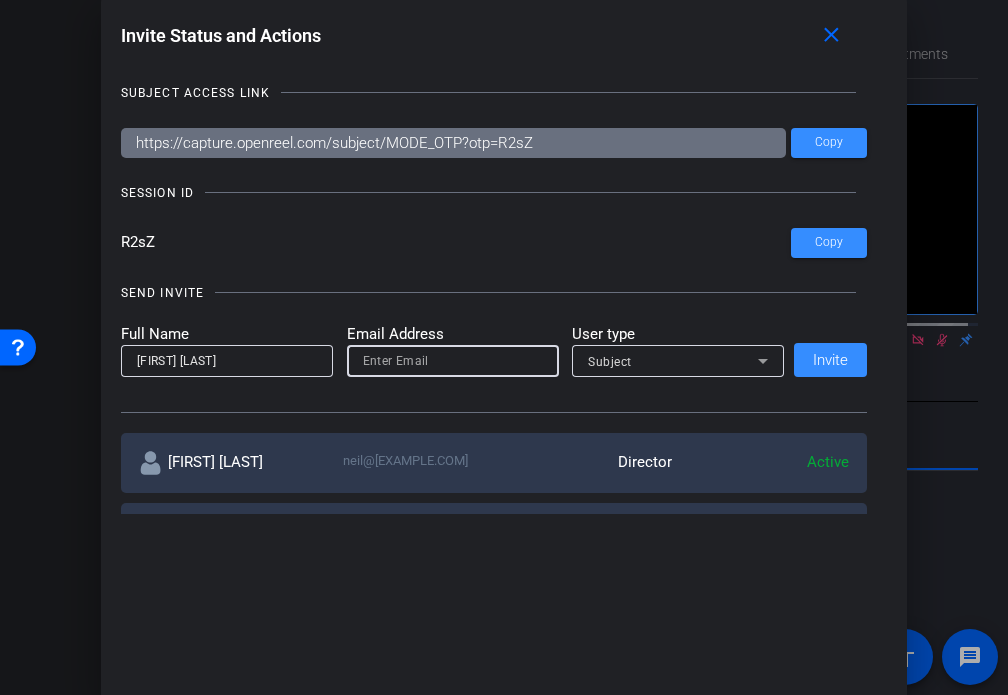 click at bounding box center [453, 361] 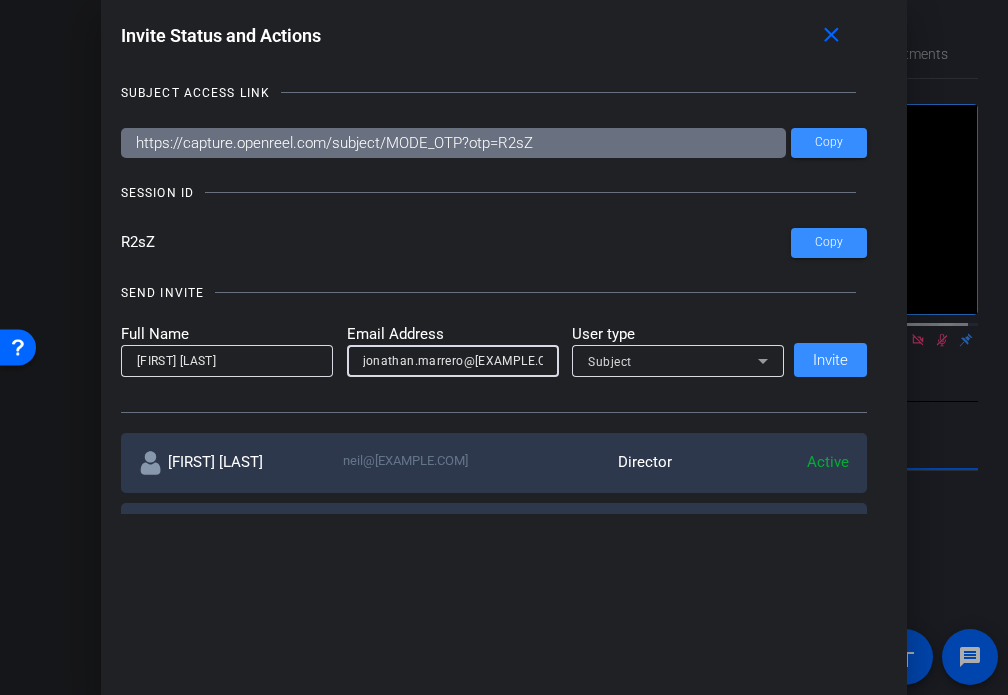 scroll, scrollTop: 0, scrollLeft: 3, axis: horizontal 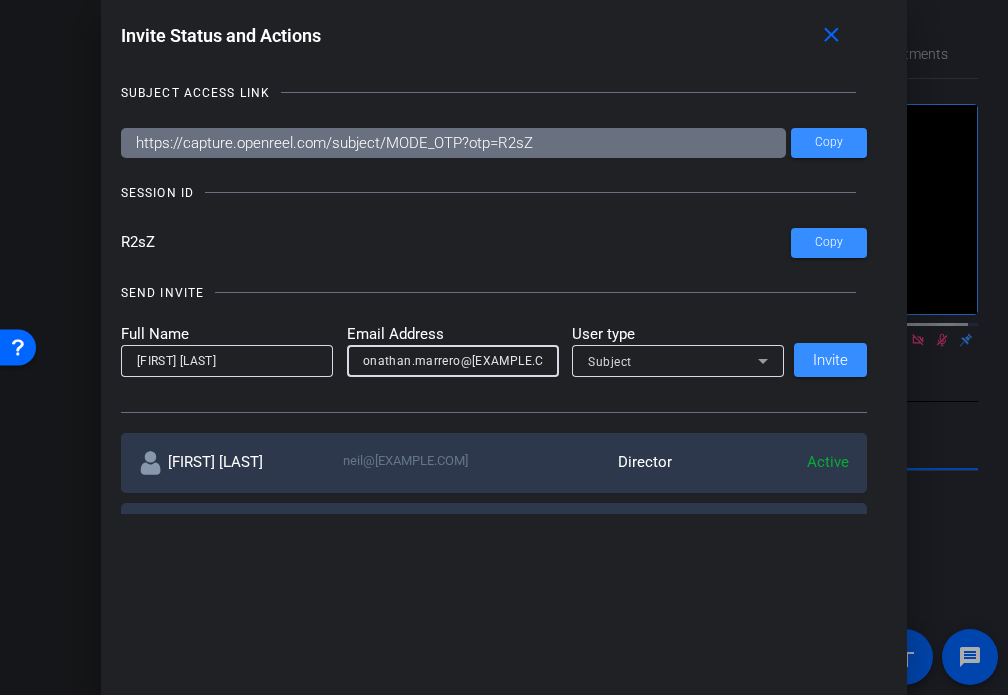 type on "jonathan.marrero@splcenter.org" 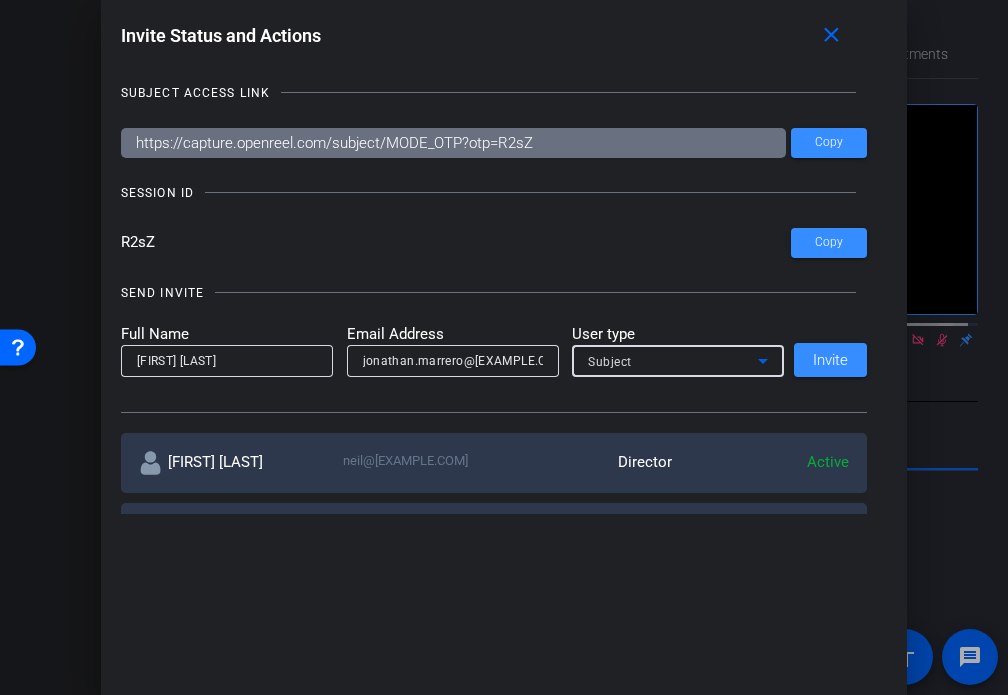 click on "Subject" at bounding box center (673, 361) 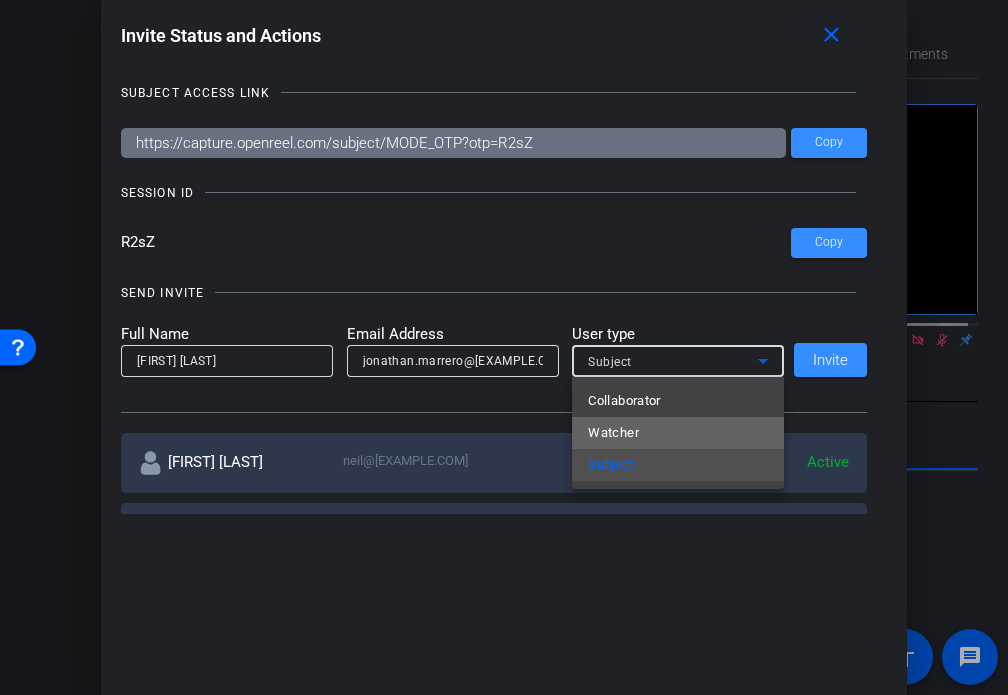 click on "Watcher" at bounding box center [678, 433] 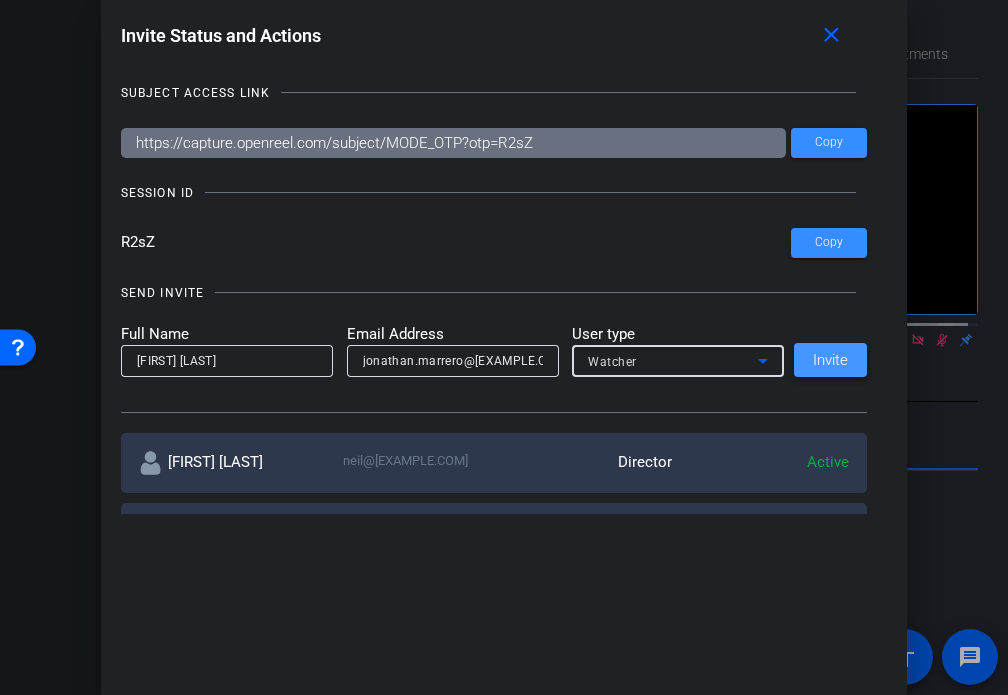 click on "Invite" at bounding box center (830, 360) 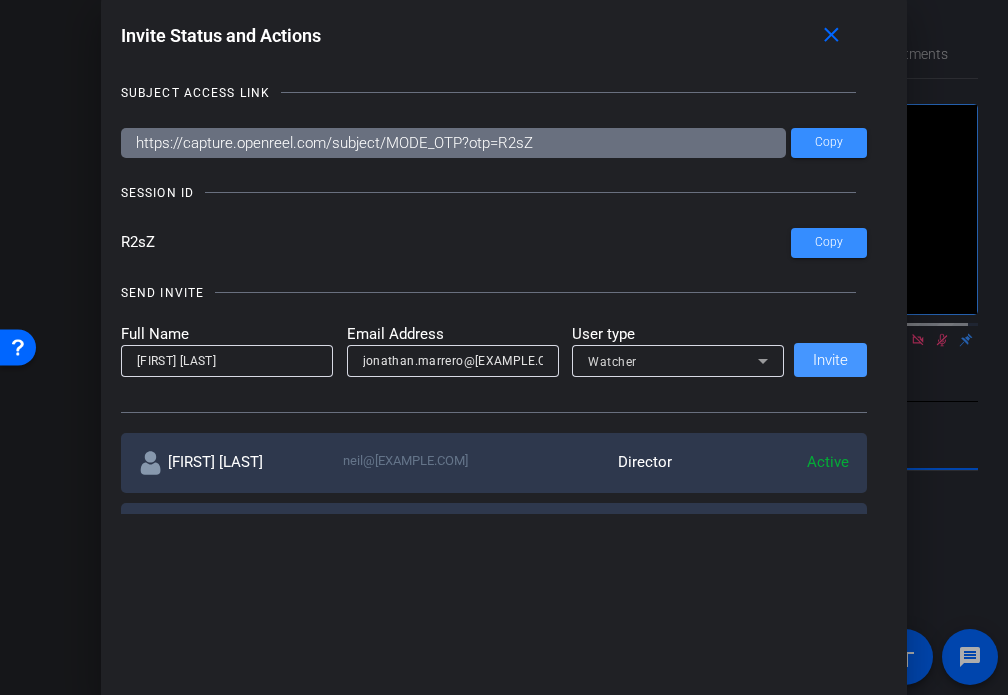 type 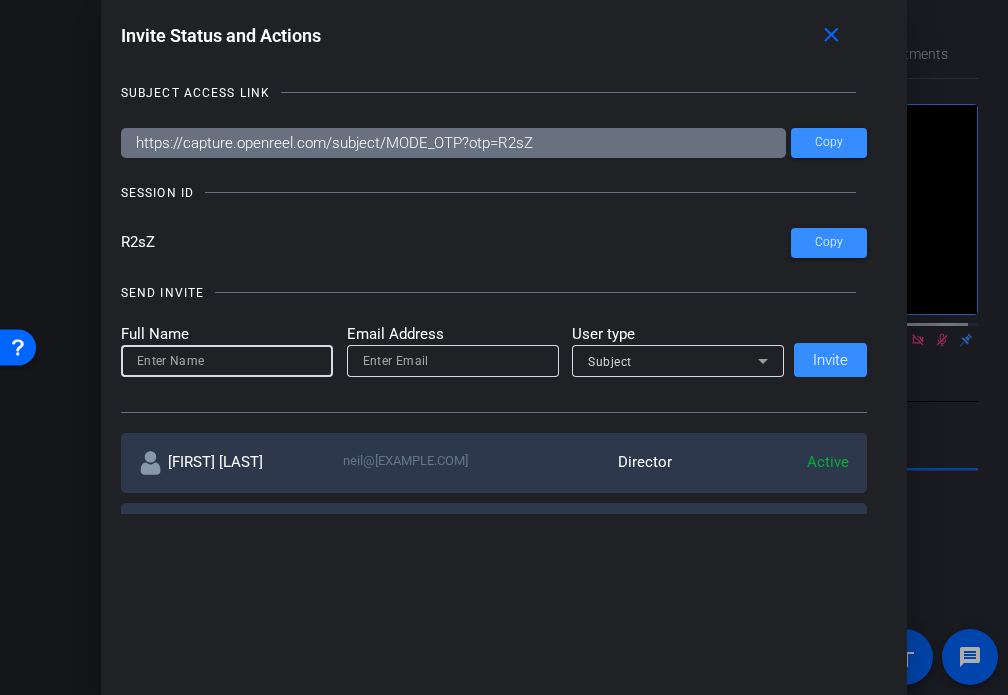 click at bounding box center [227, 361] 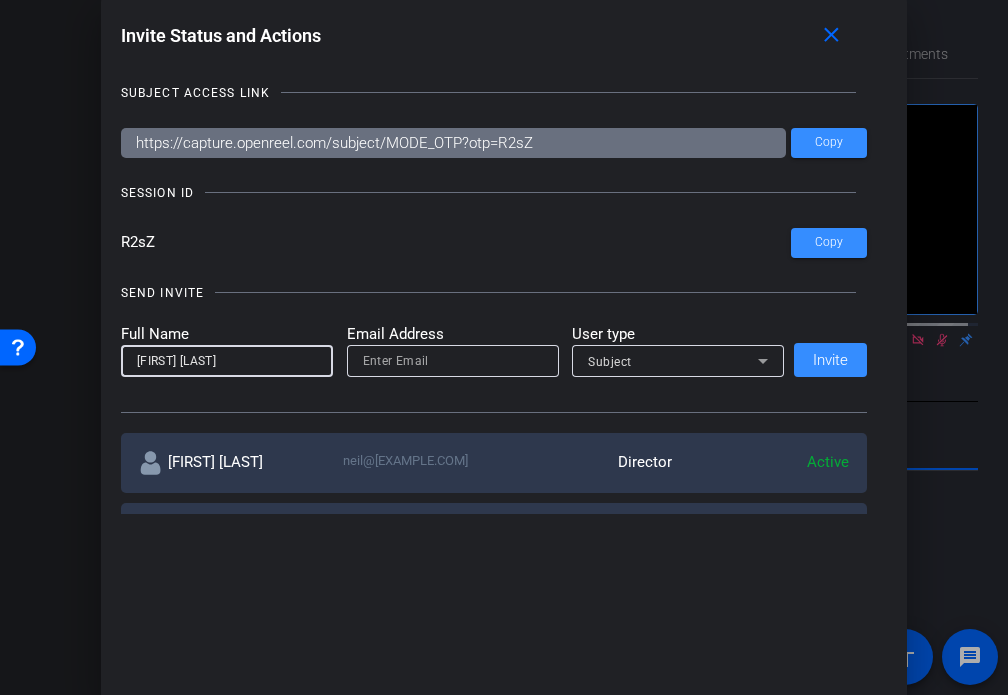 type on "Kali Robinson" 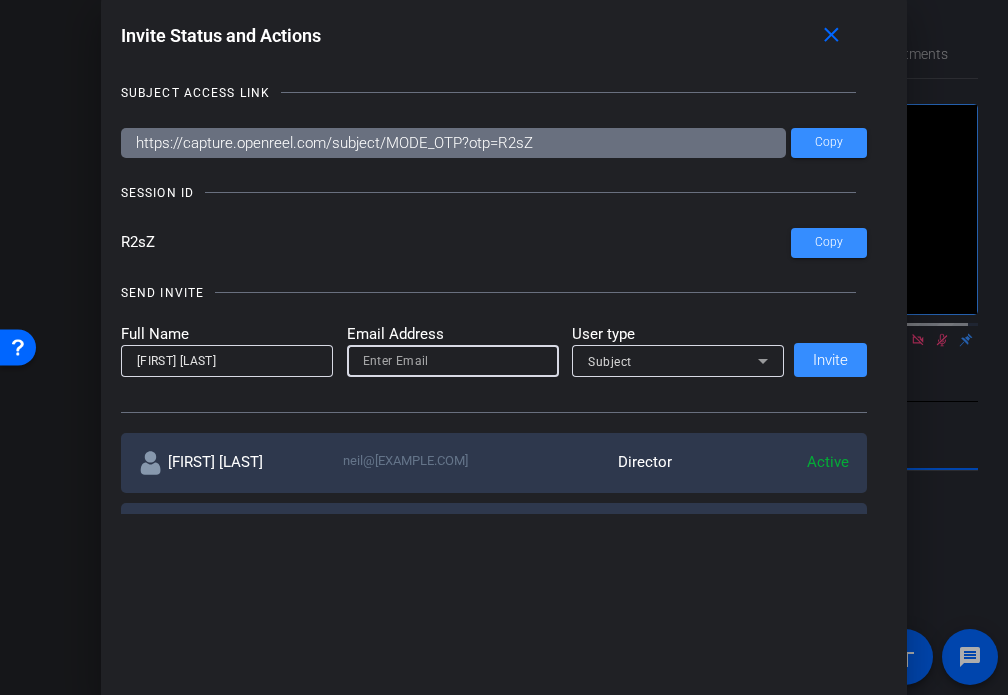 click at bounding box center (453, 361) 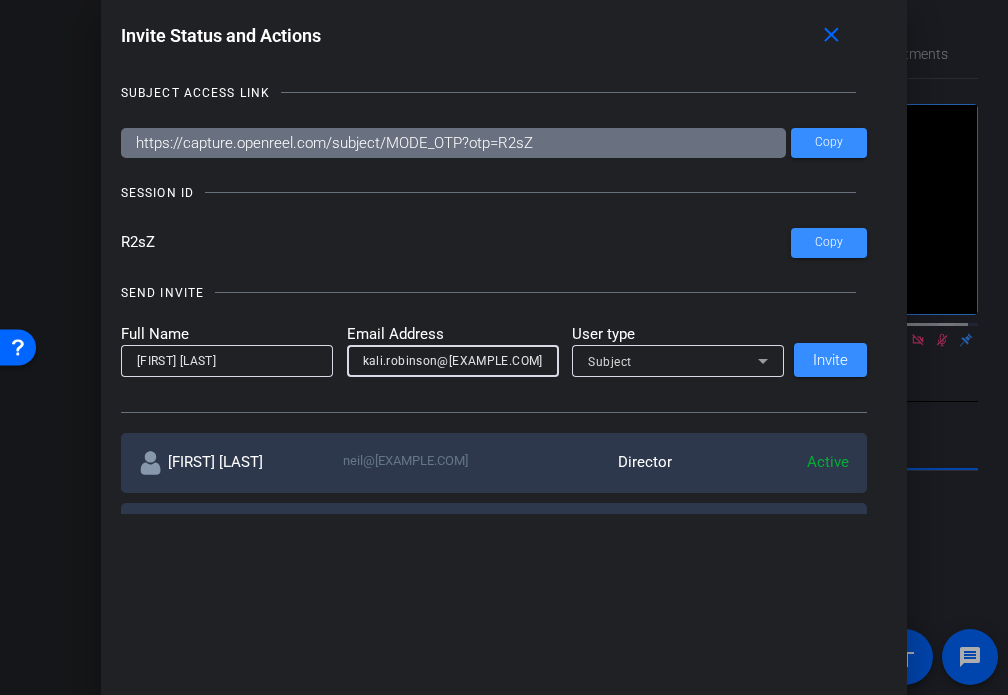 type on "kali.robinson@splcenter.org" 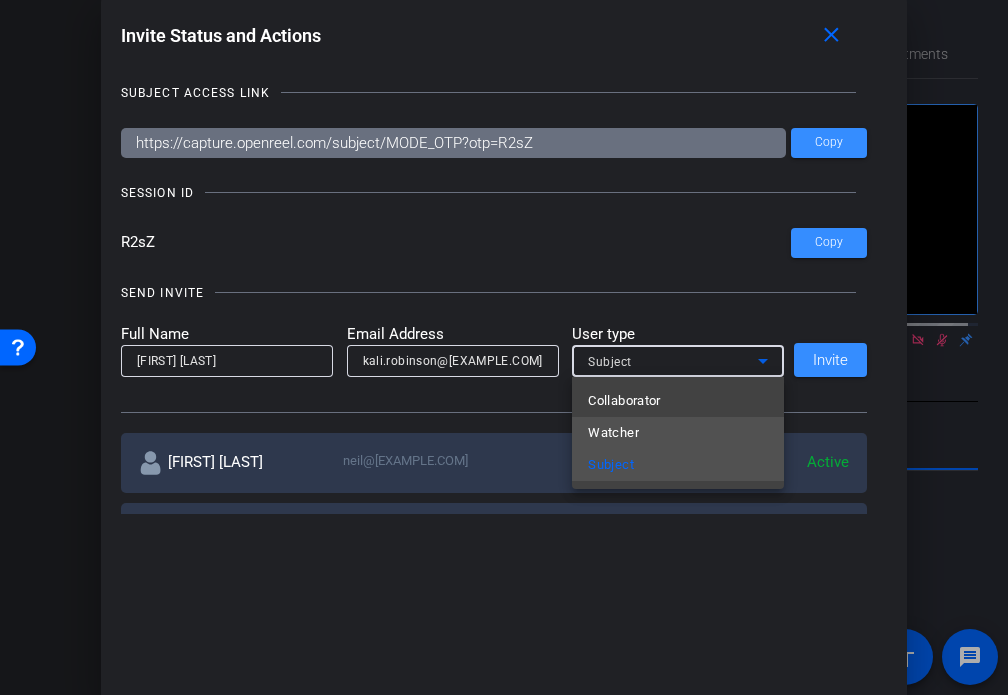 click on "Watcher" at bounding box center [678, 433] 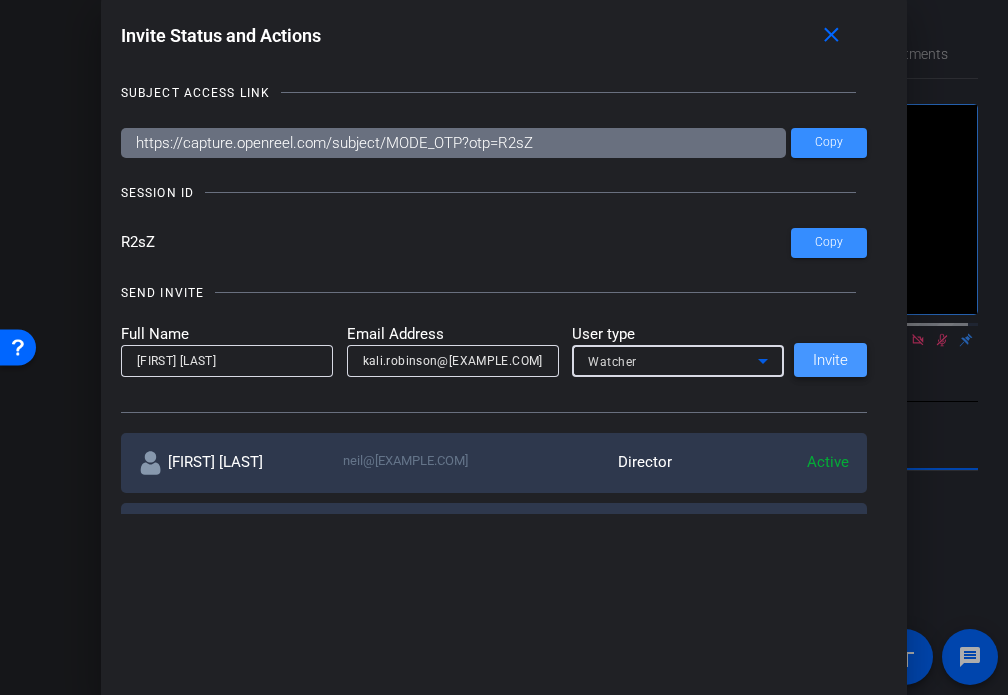 click on "Invite" at bounding box center [830, 360] 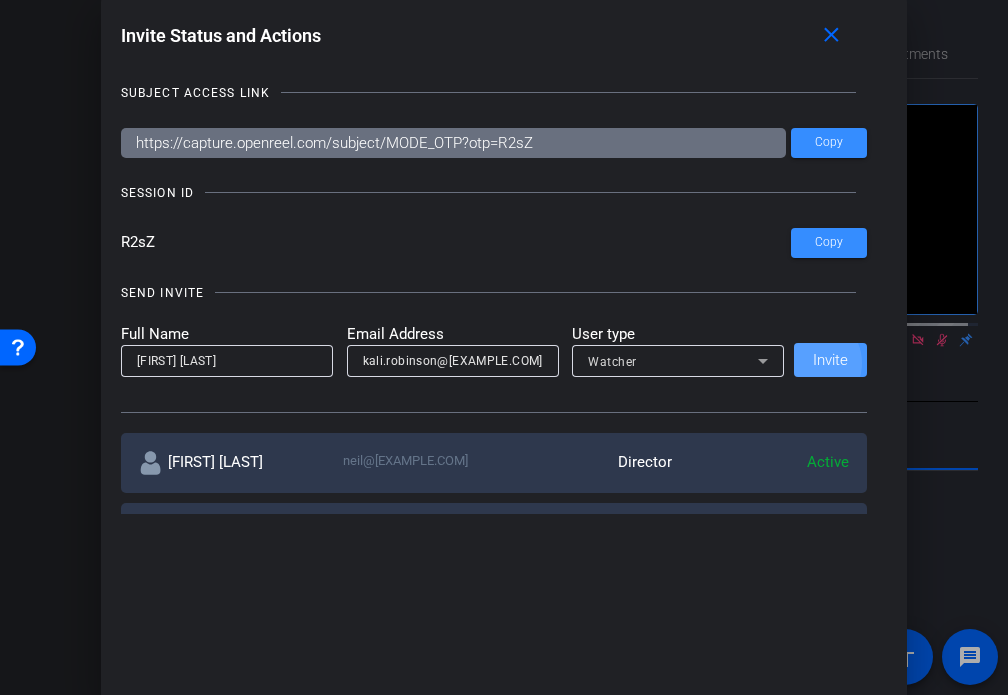 type 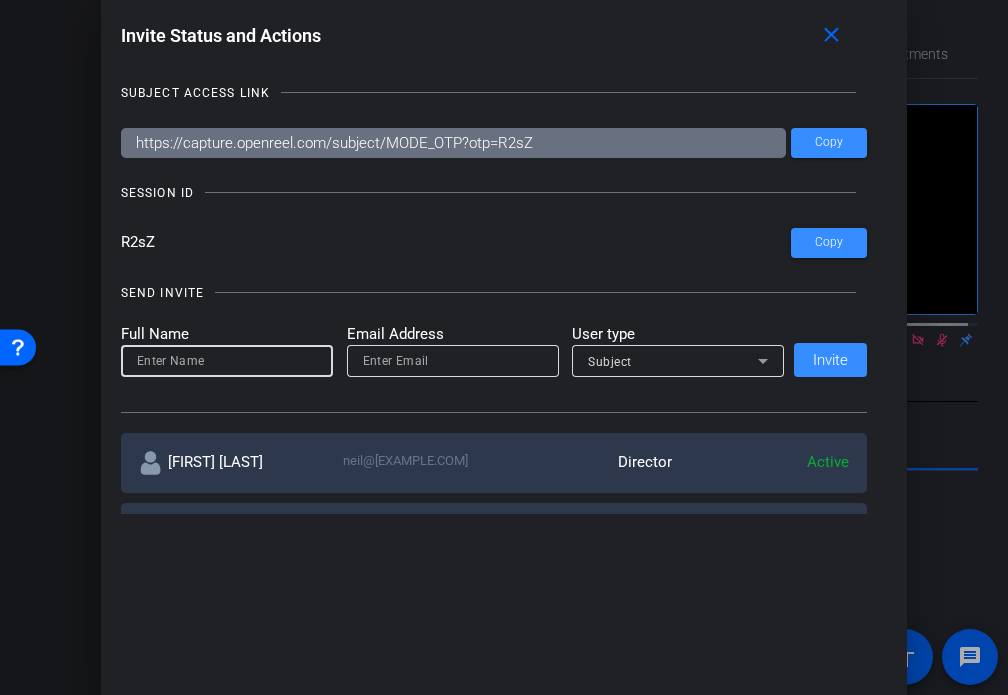 click at bounding box center (227, 361) 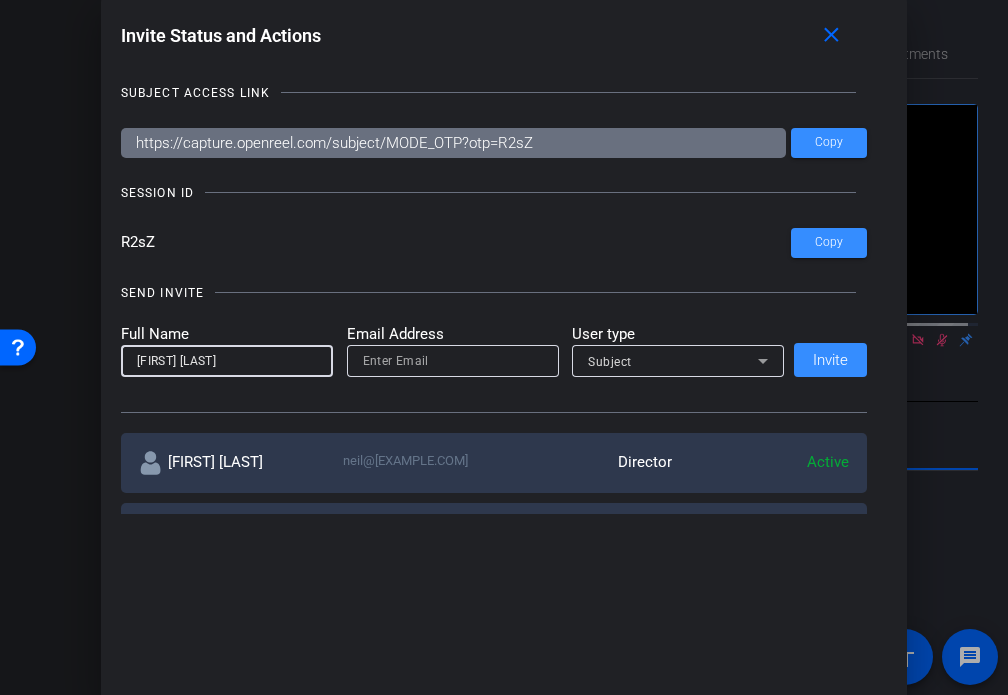 type on "Jocelyn Gonzales" 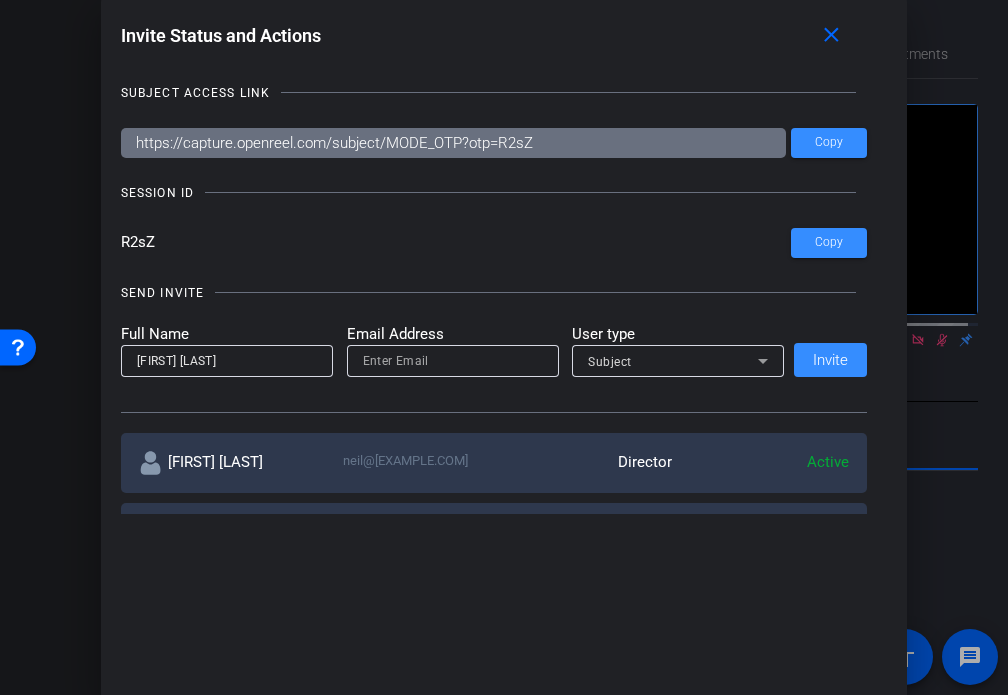 click at bounding box center [453, 361] 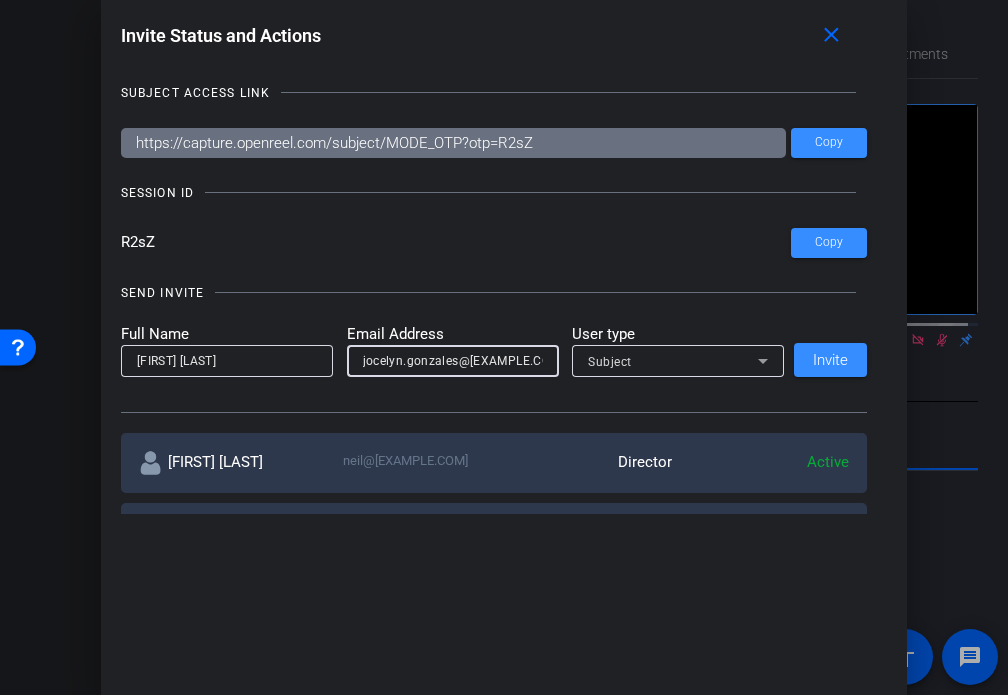 type on "jocelyn.gonzales@prx.org" 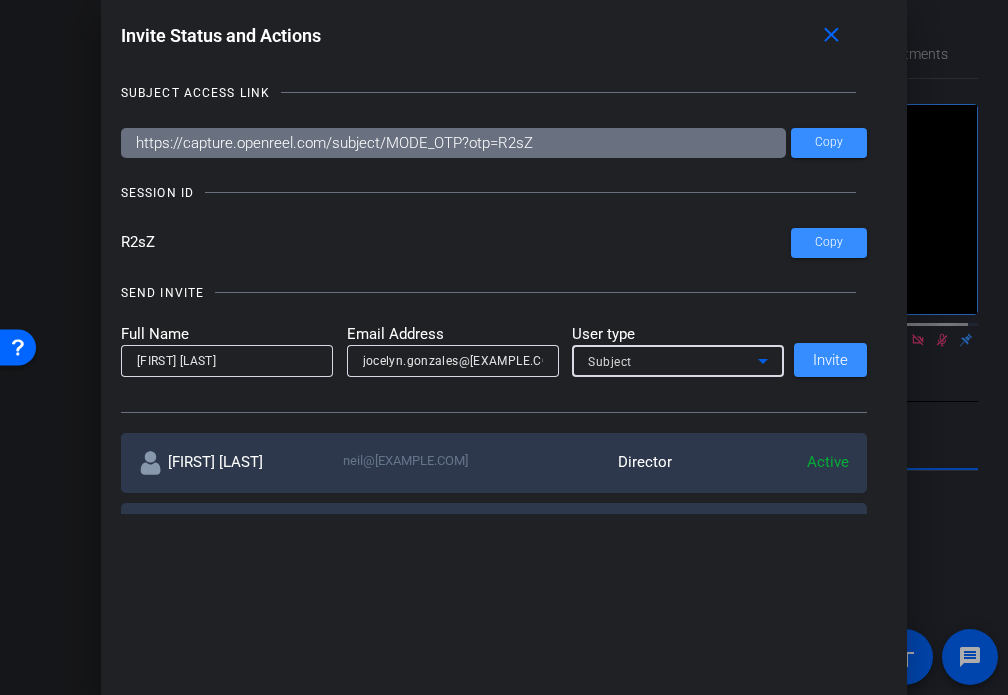 click on "Subject" at bounding box center (673, 361) 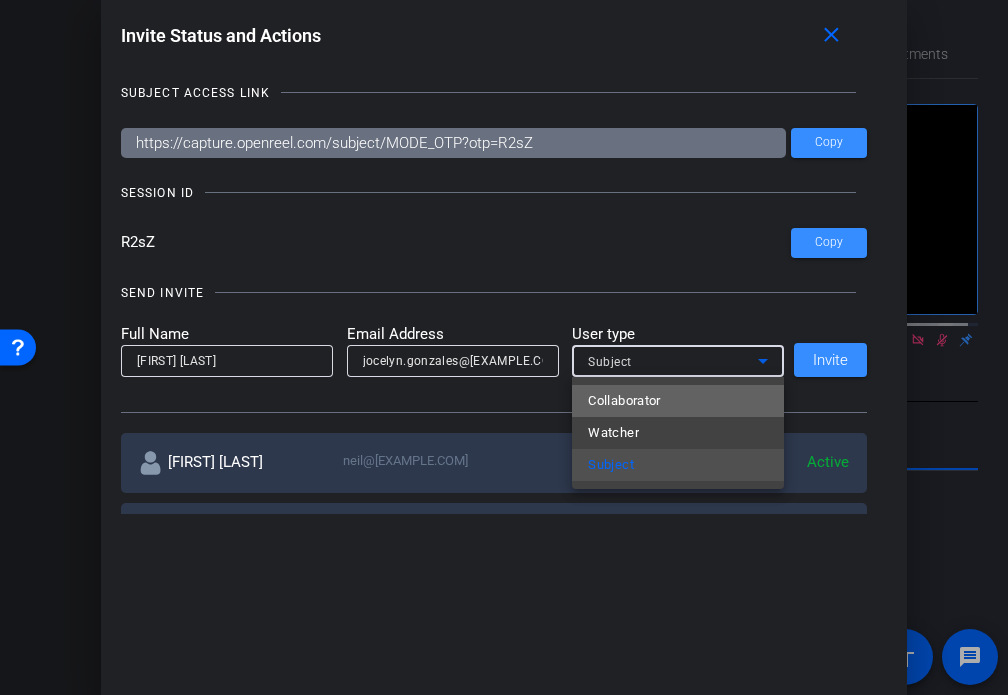 click on "Collaborator" at bounding box center (624, 401) 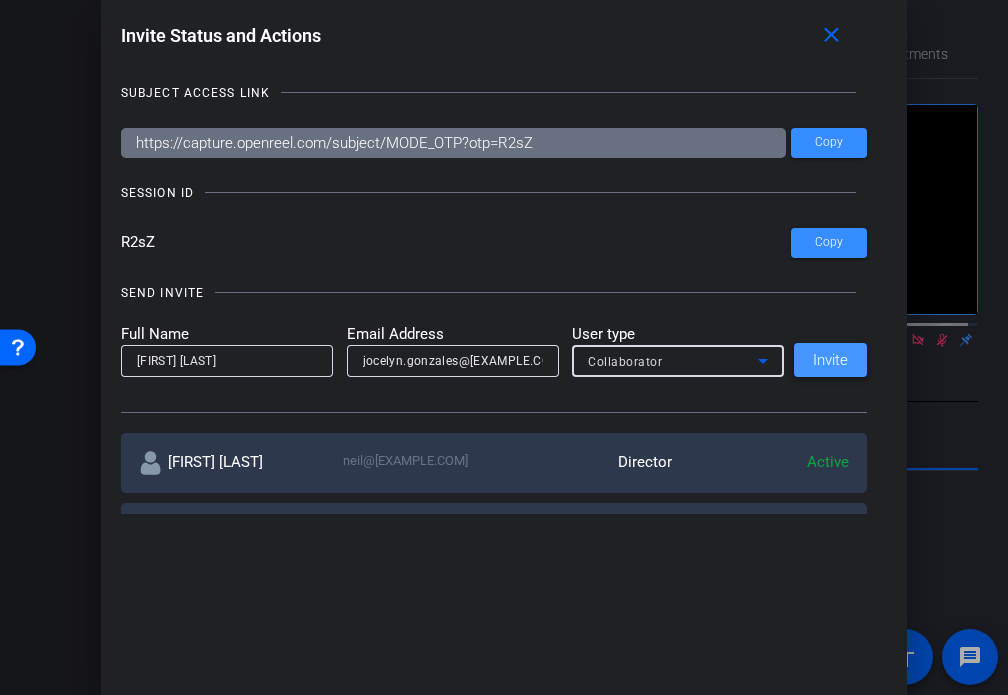 click on "Invite" at bounding box center (830, 360) 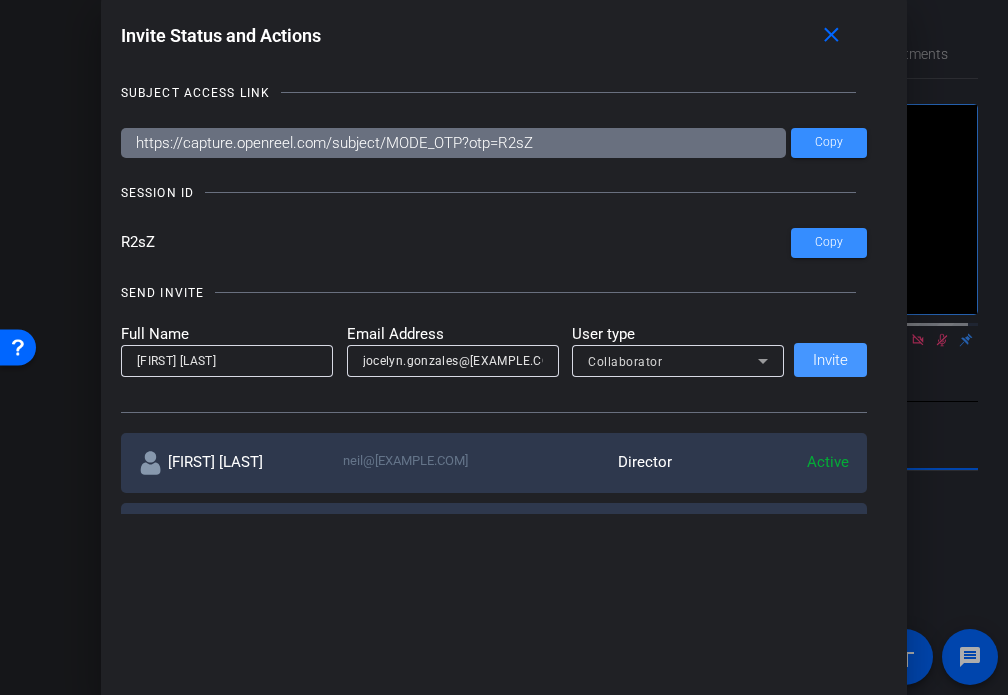 type 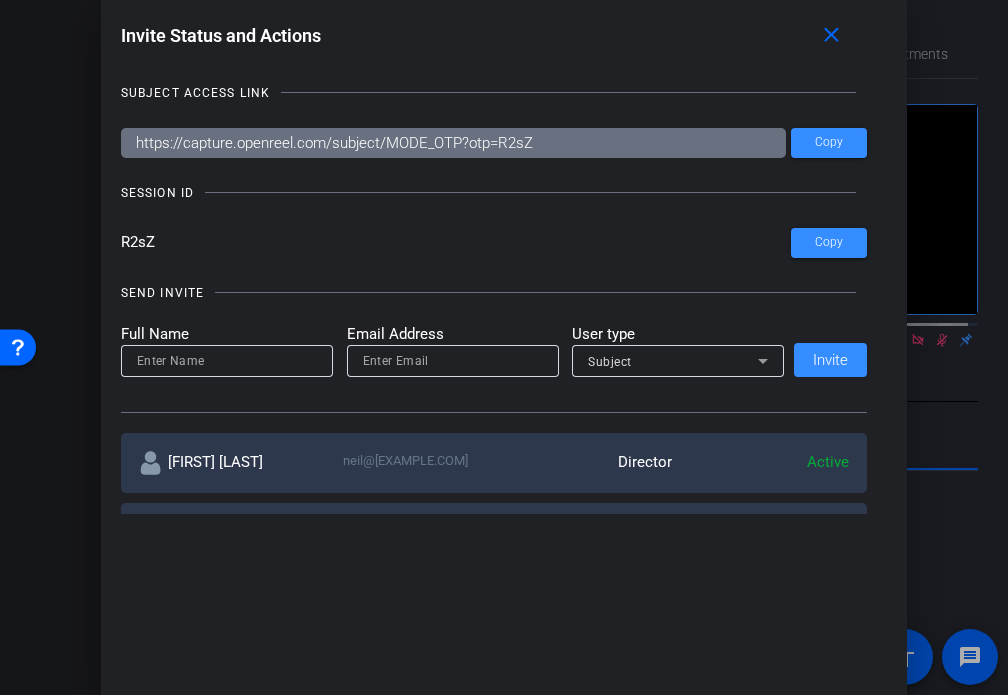 click at bounding box center (227, 361) 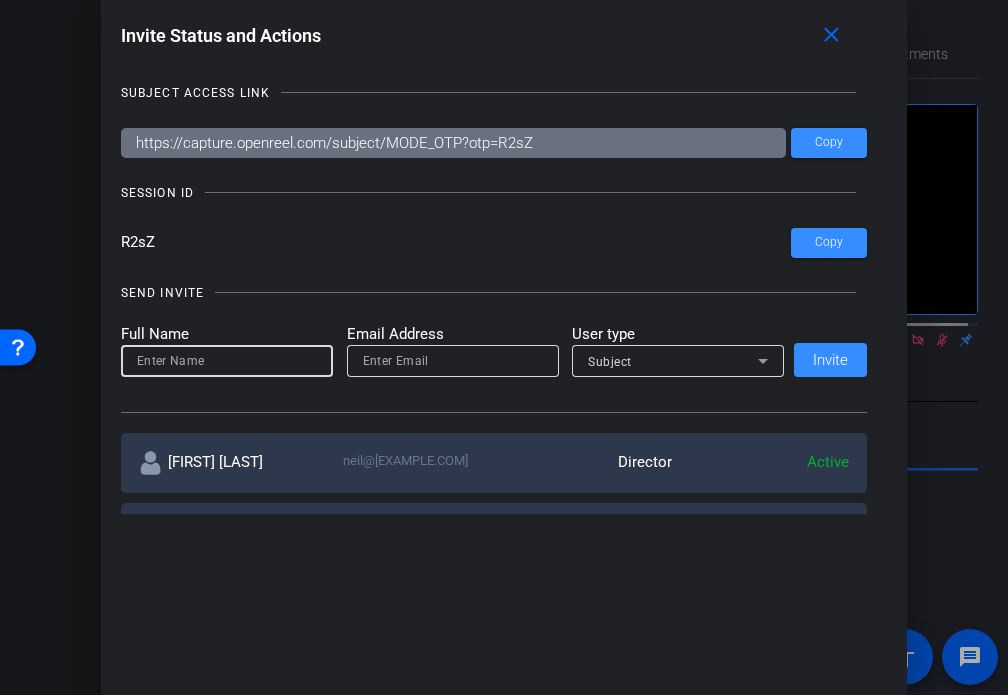 paste on "Edwin Ochoa" 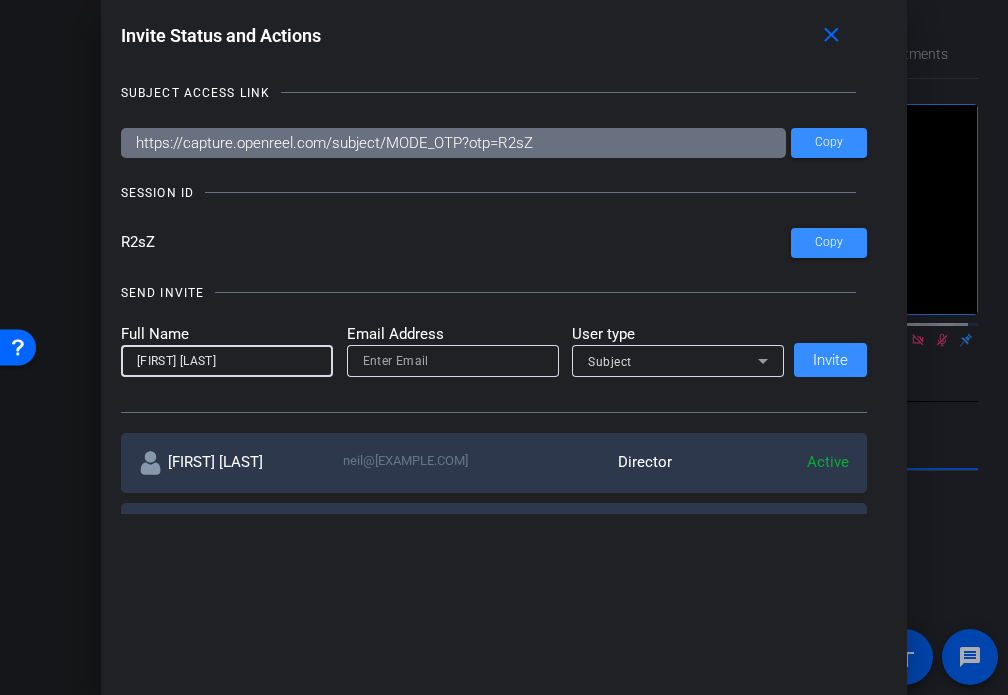 type on "Edwin Ochoa" 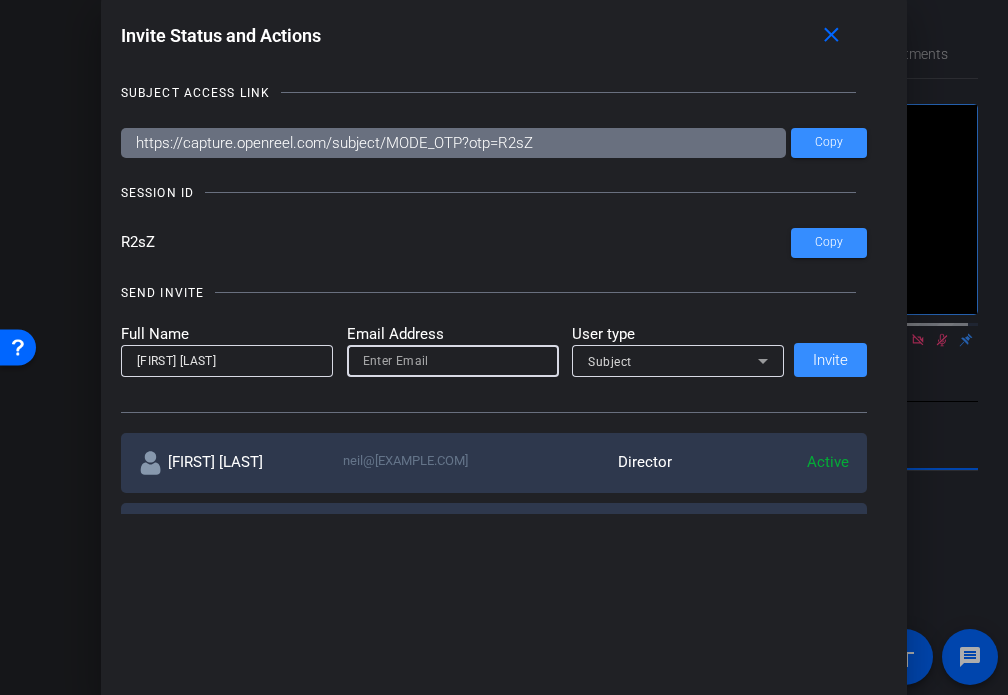 click at bounding box center [453, 361] 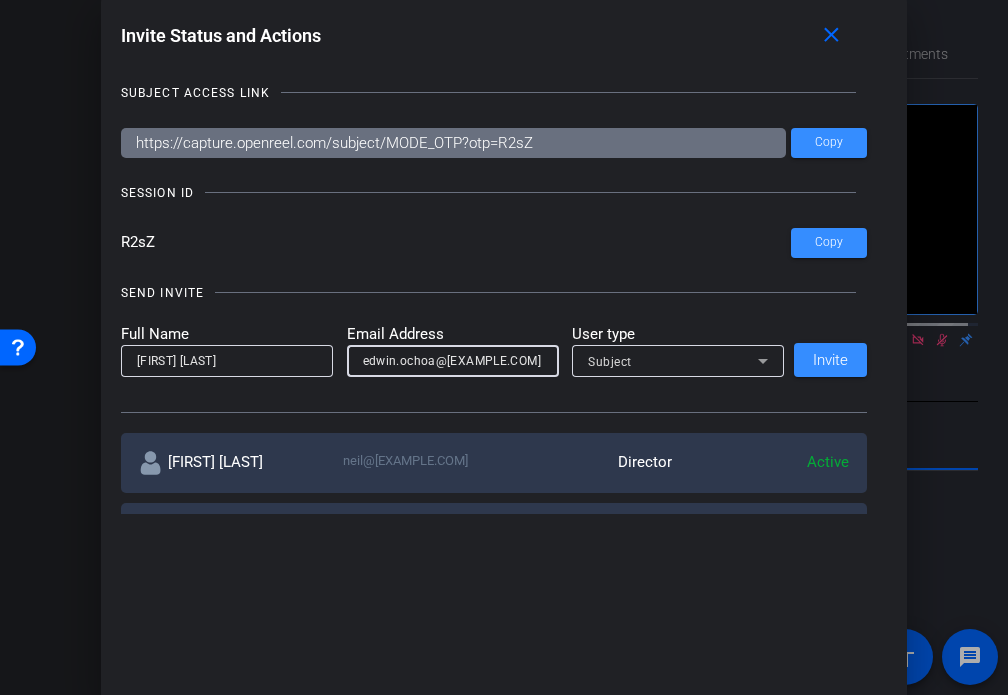 type on "edwin.ochoa@prx.org" 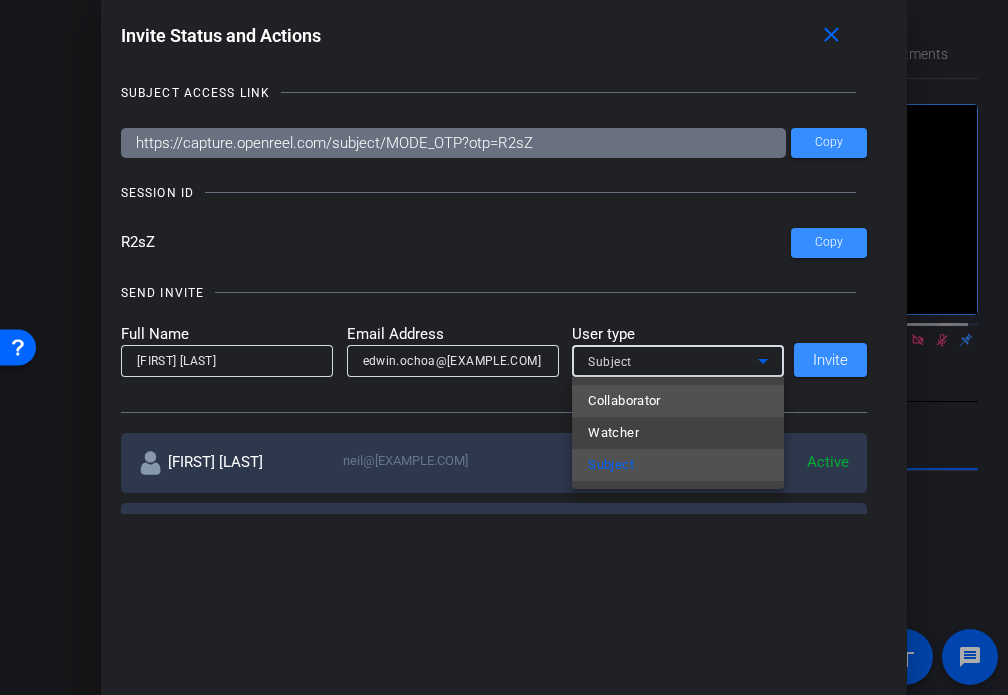 click on "Collaborator" at bounding box center (624, 401) 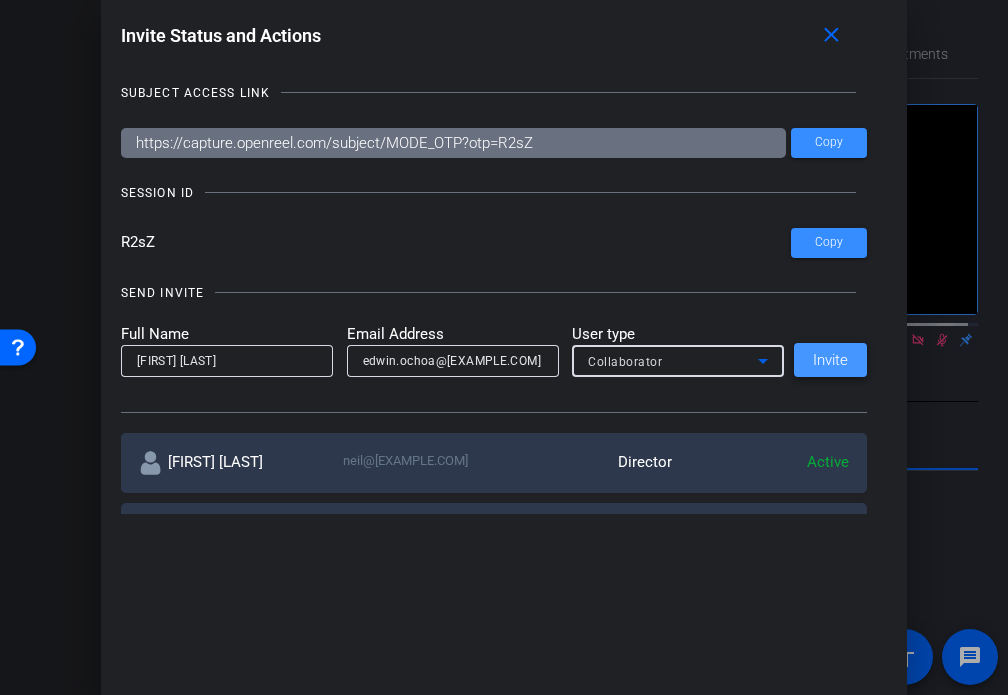 click on "Invite" at bounding box center [830, 360] 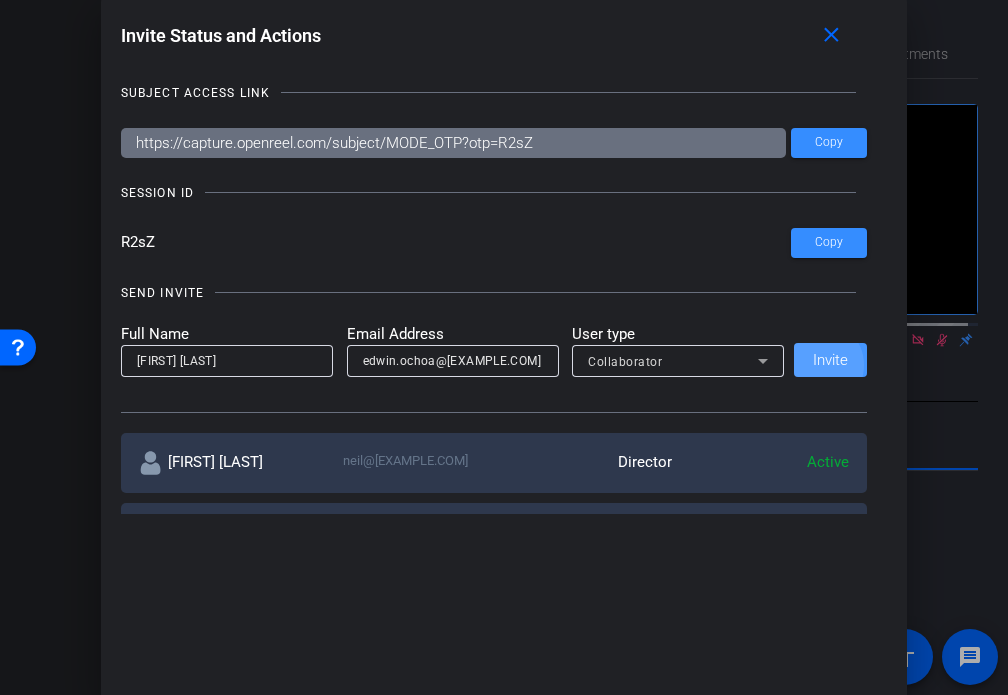 type 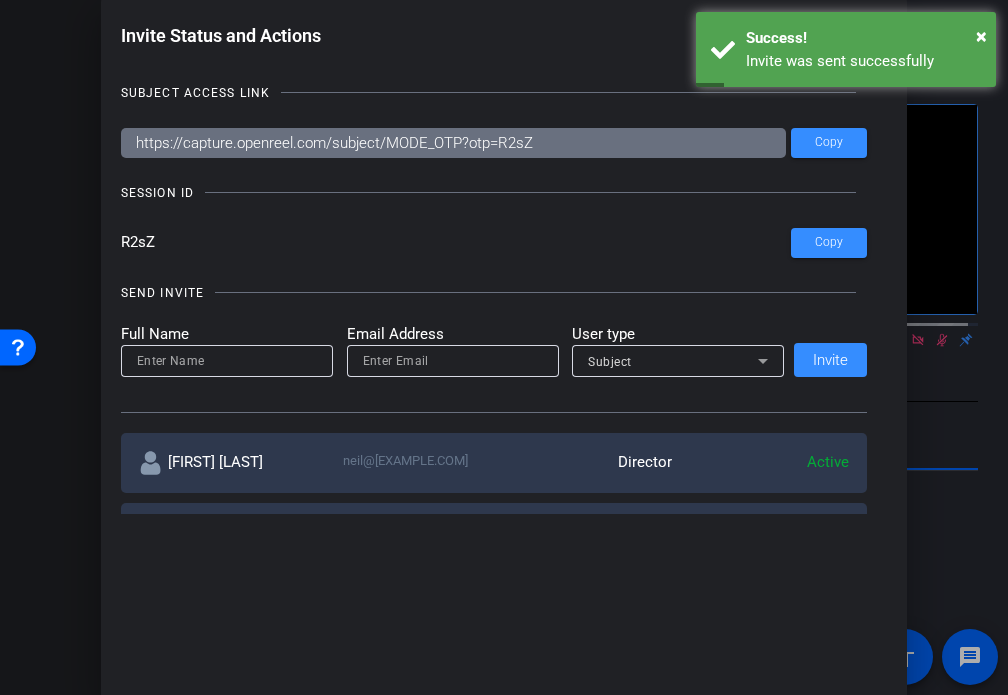 click at bounding box center (227, 361) 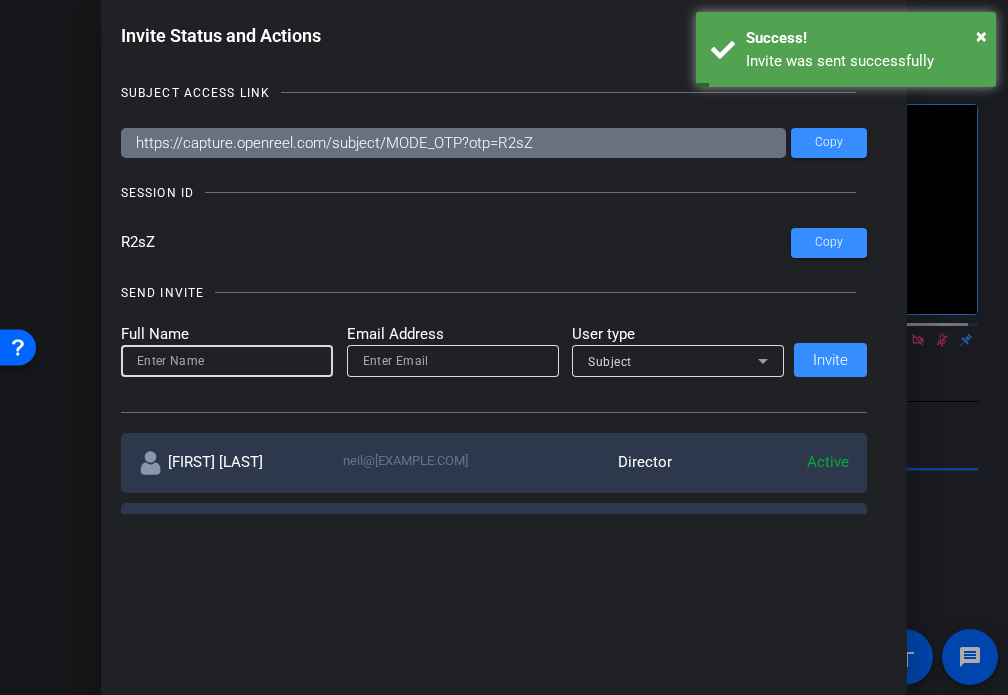 paste on "Jennifer Lazarus" 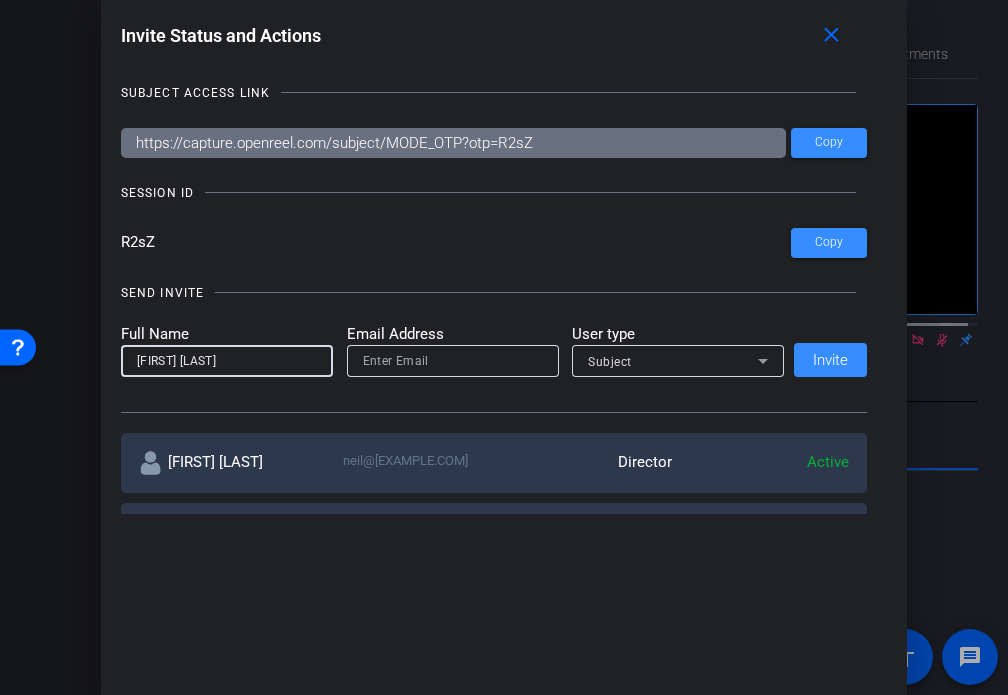 type on "Jennifer Lazarus" 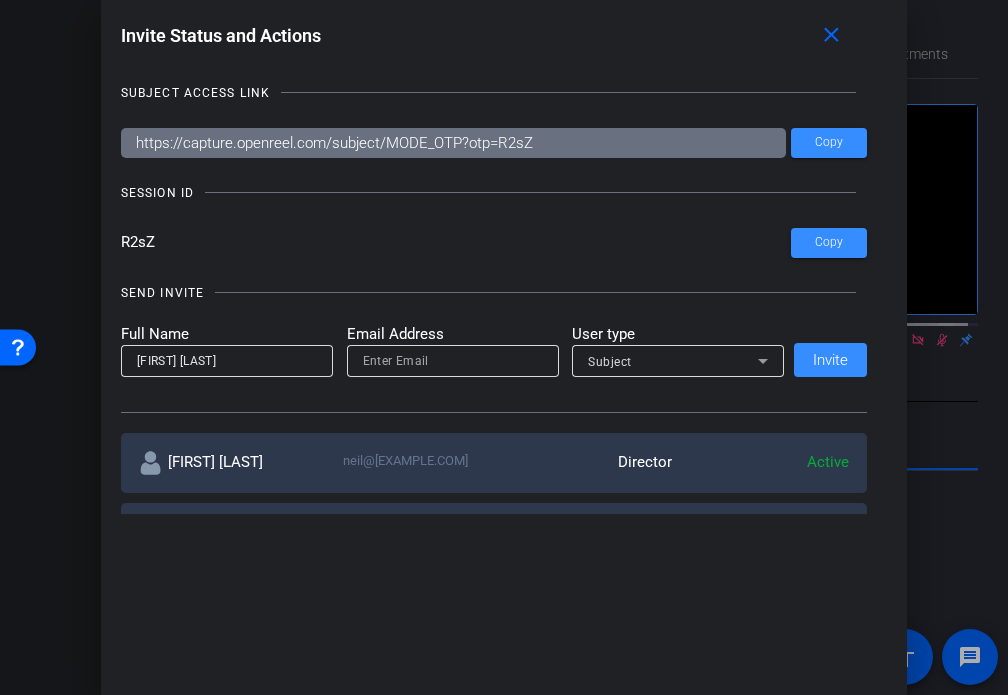 click at bounding box center [453, 361] 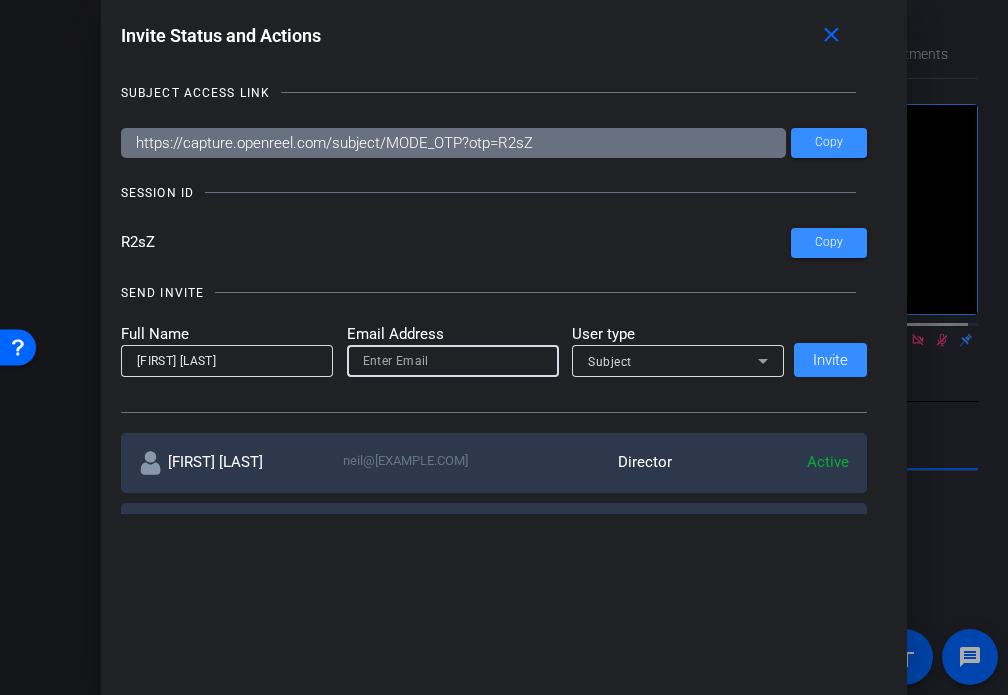 paste on "jennifer@digimentors.group" 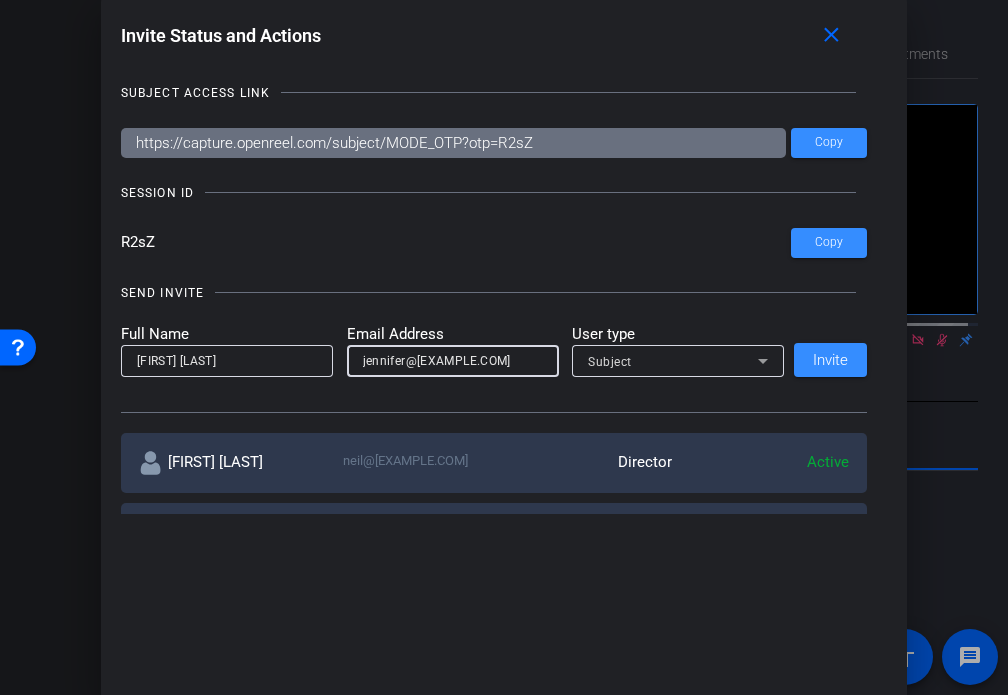 type on "jennifer@digimentors.group" 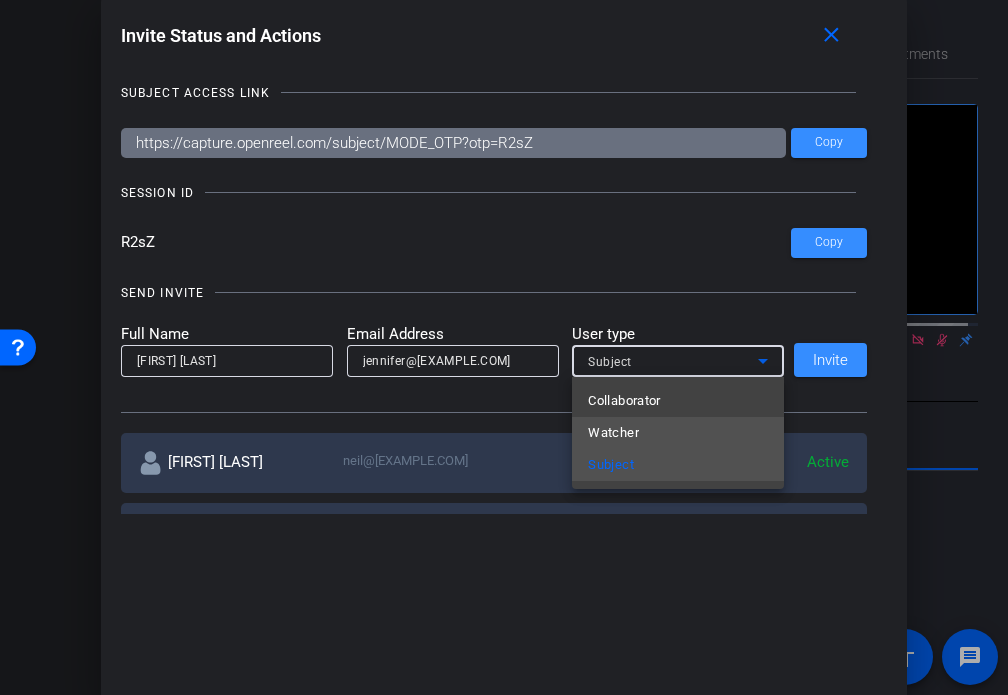 click on "Watcher" at bounding box center [613, 433] 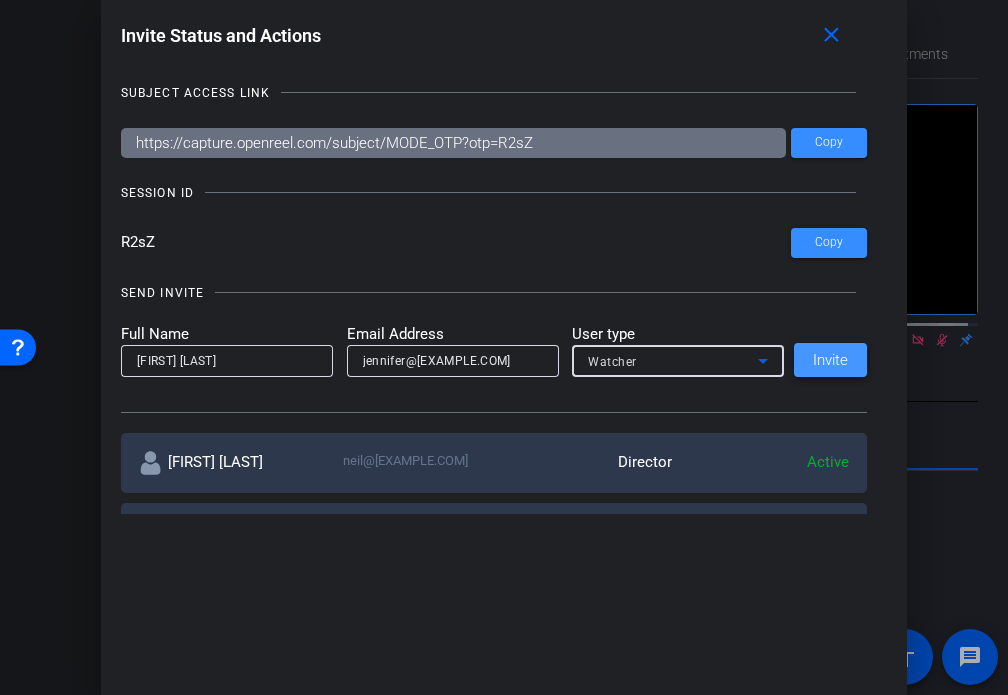 click on "Invite" at bounding box center (830, 360) 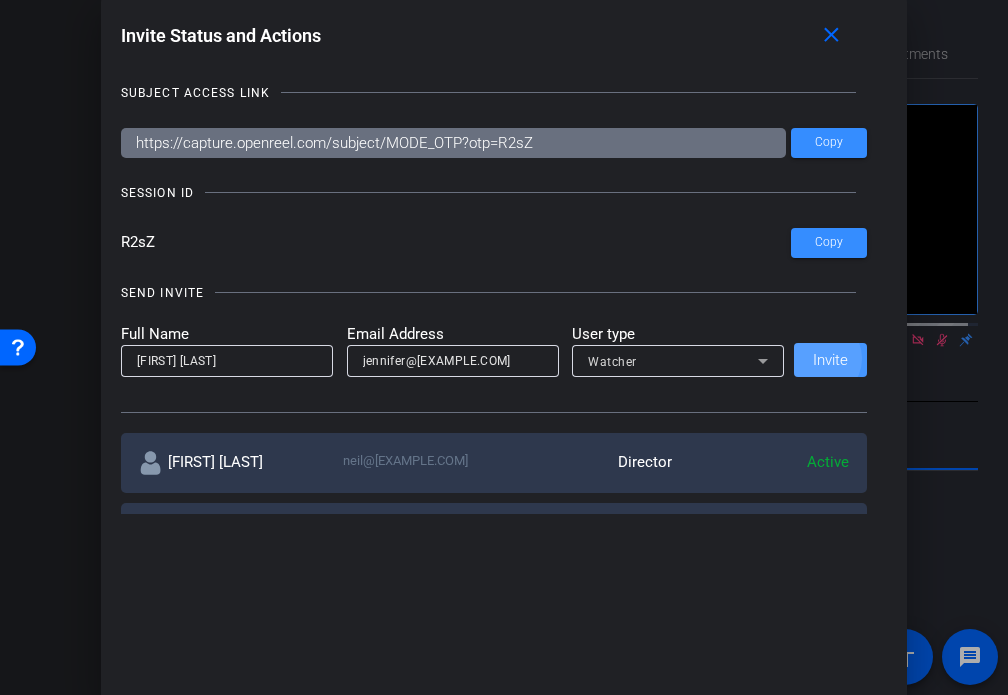 type 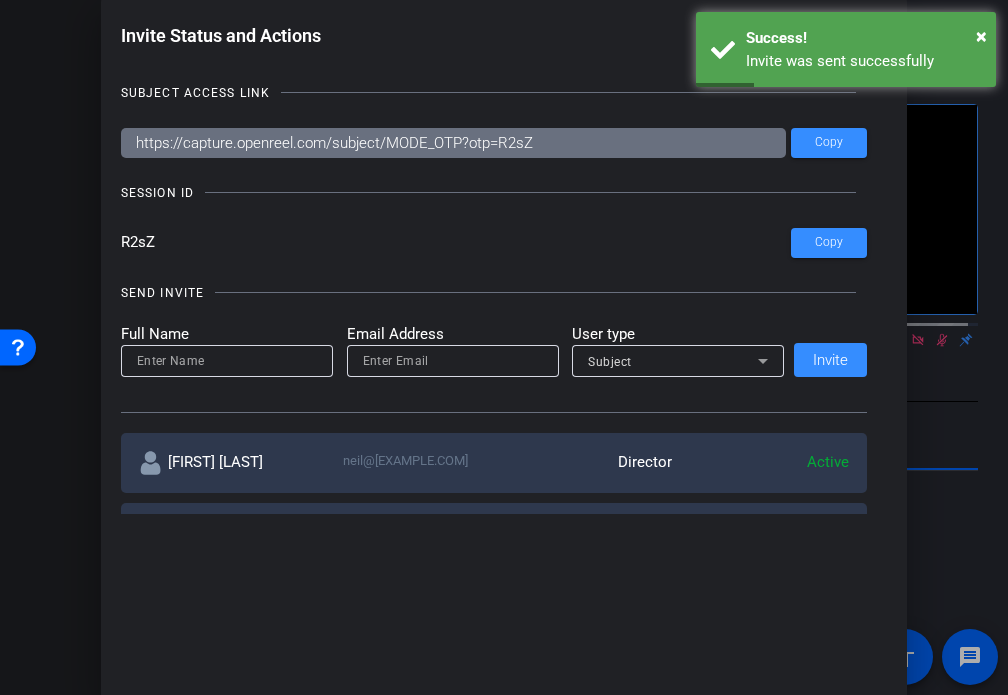 click at bounding box center (227, 361) 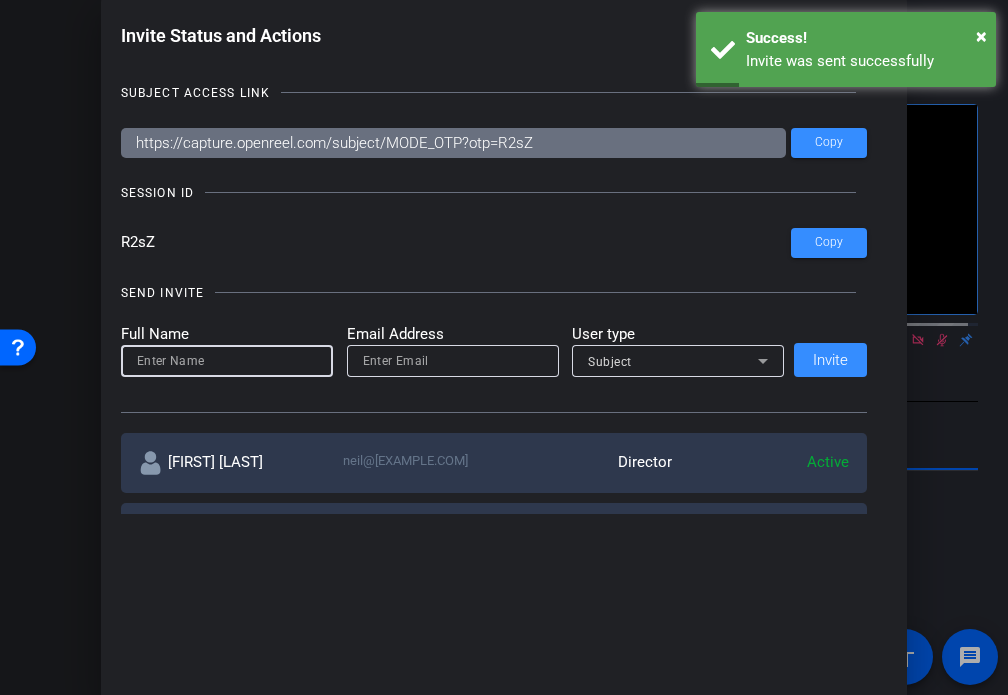 paste on "Nichole Hill" 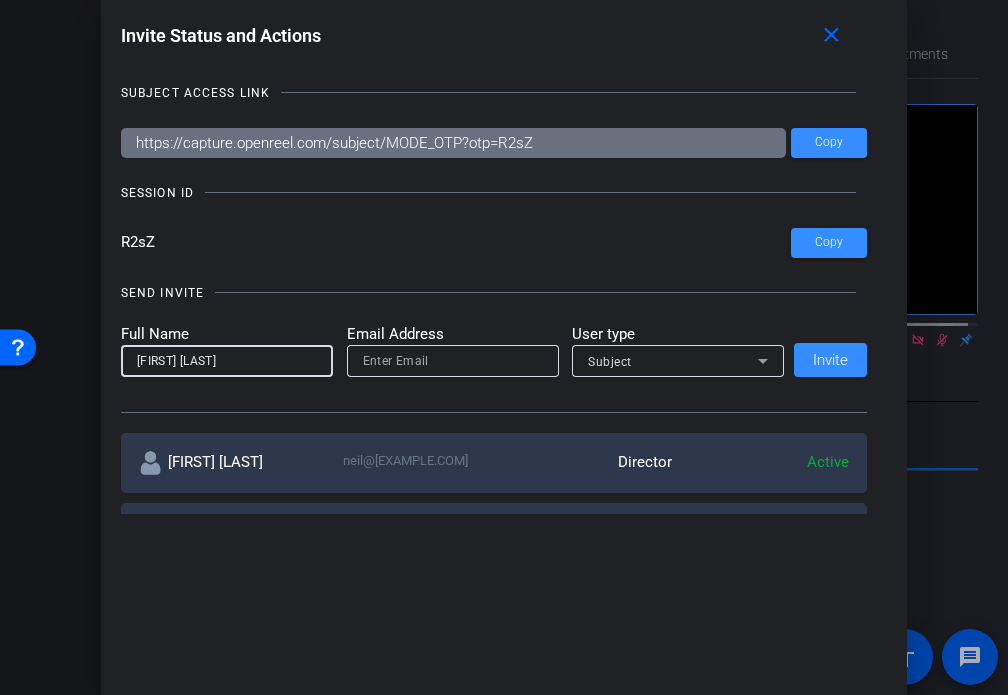 type on "Nichole Hill" 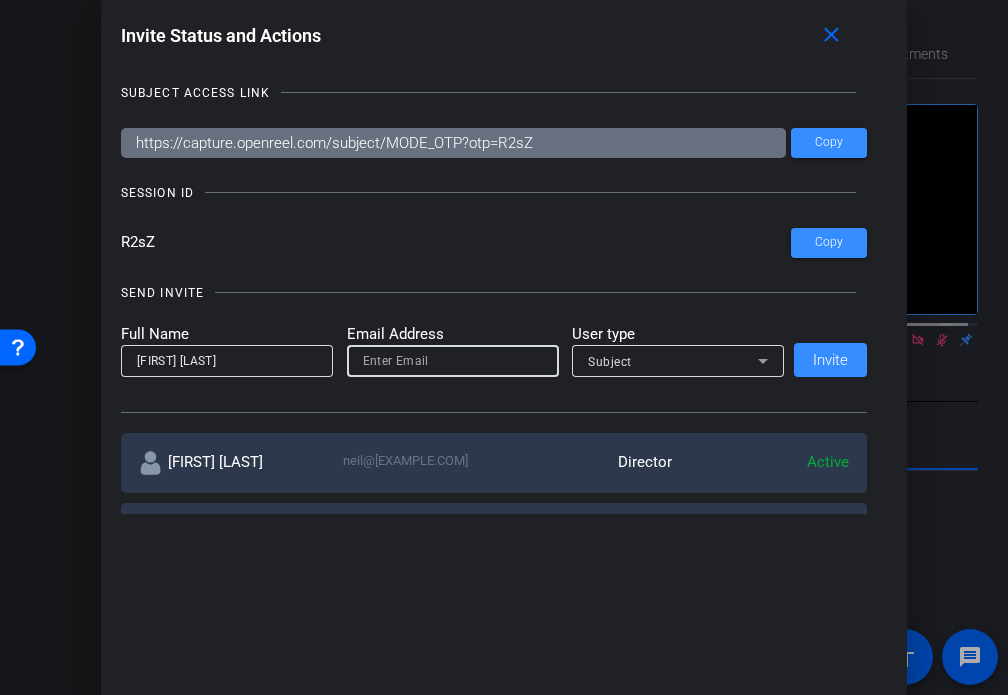 click at bounding box center [453, 361] 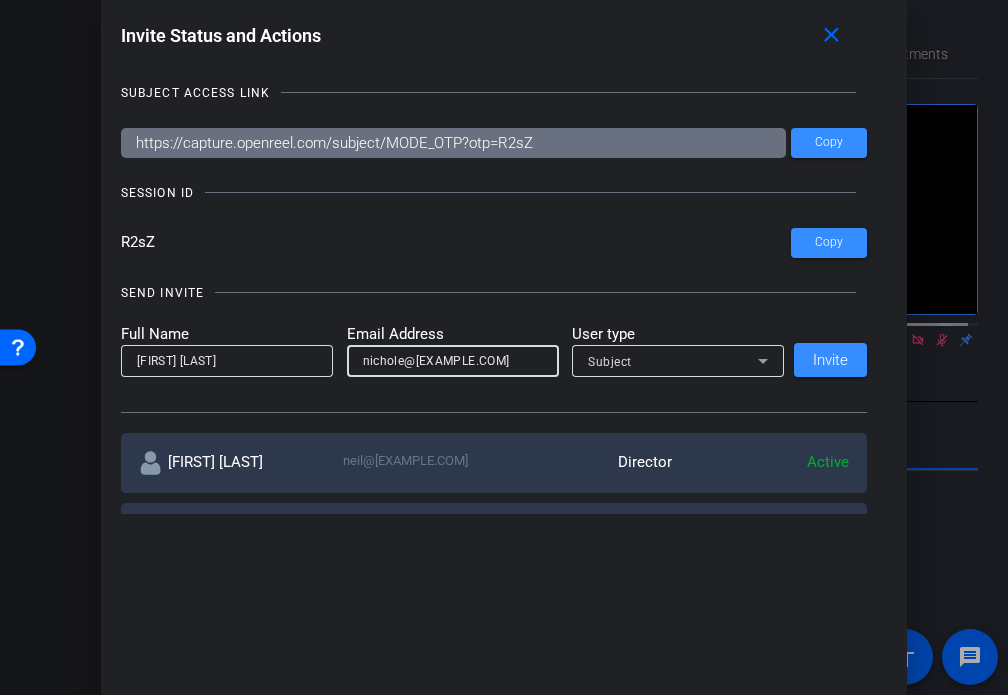 scroll, scrollTop: 0, scrollLeft: 12, axis: horizontal 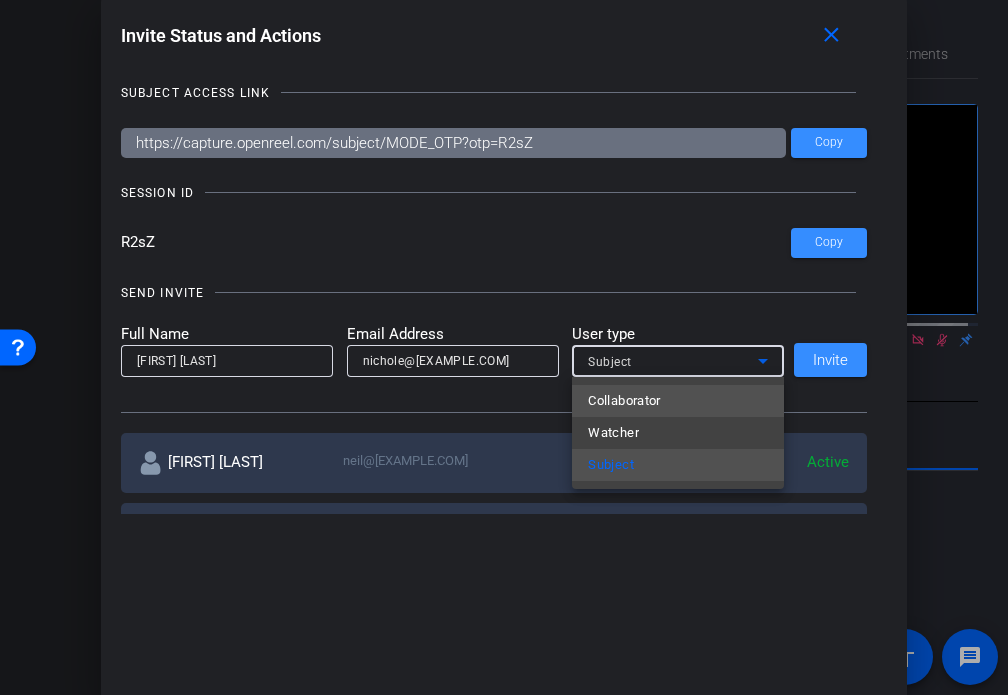 click on "Collaborator" at bounding box center [624, 401] 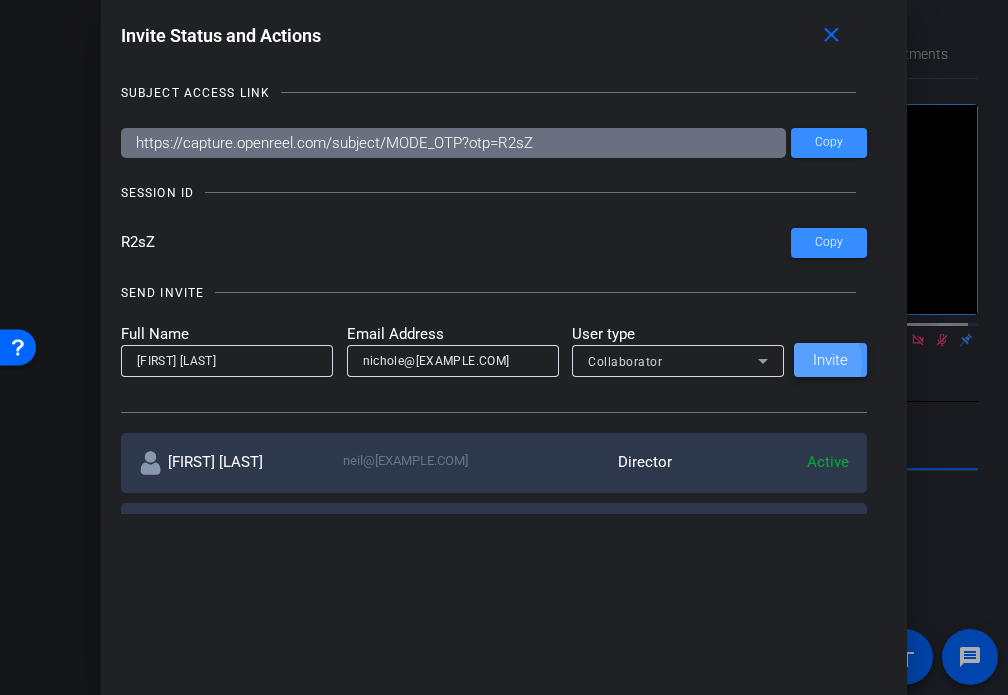 click on "Invite" at bounding box center (830, 360) 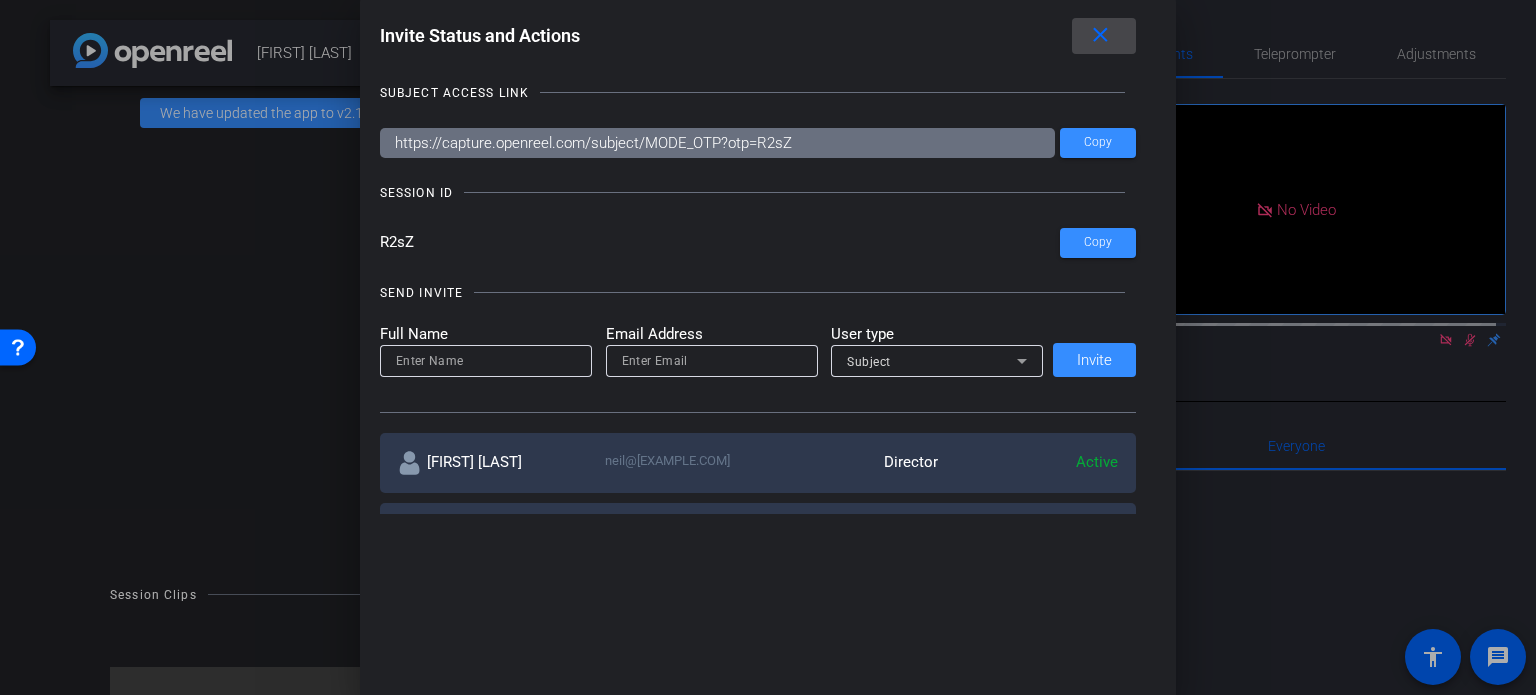 click on "close" at bounding box center [1100, 35] 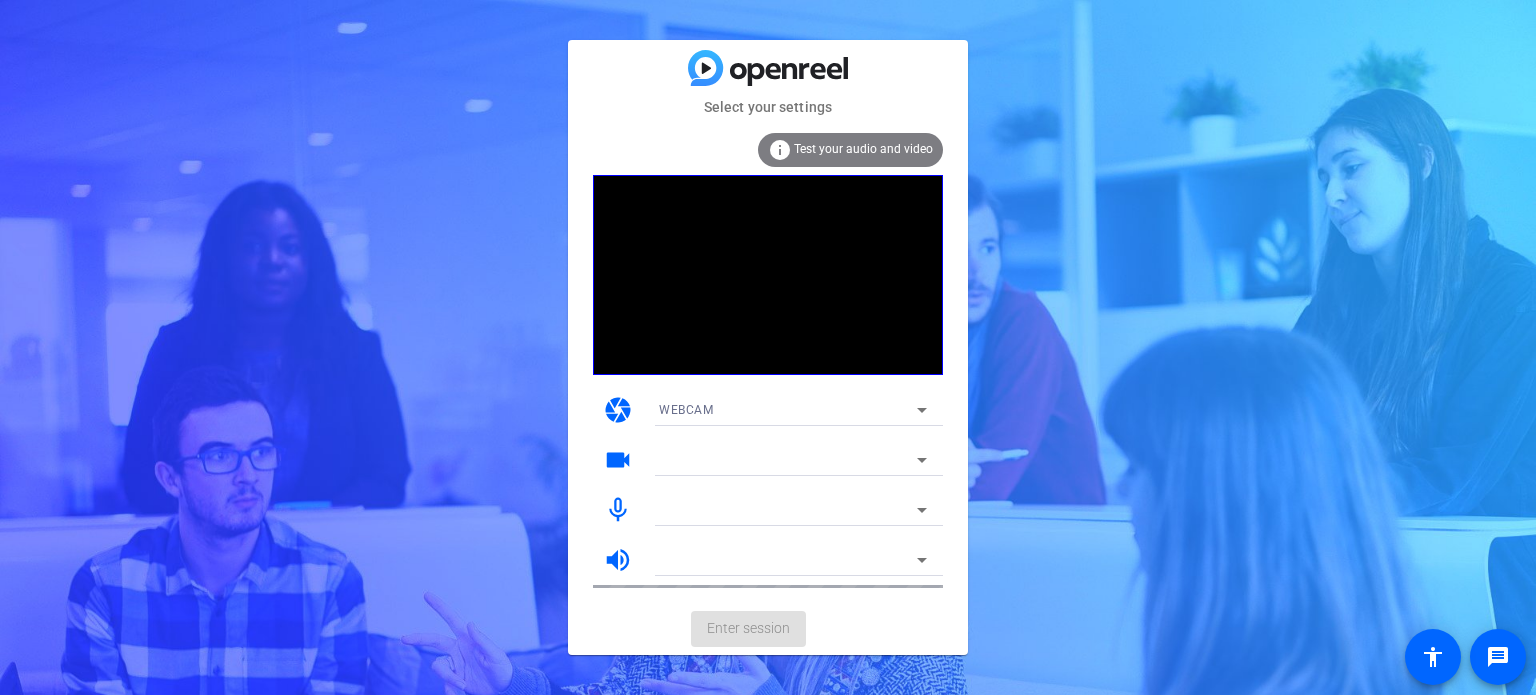 scroll, scrollTop: 0, scrollLeft: 0, axis: both 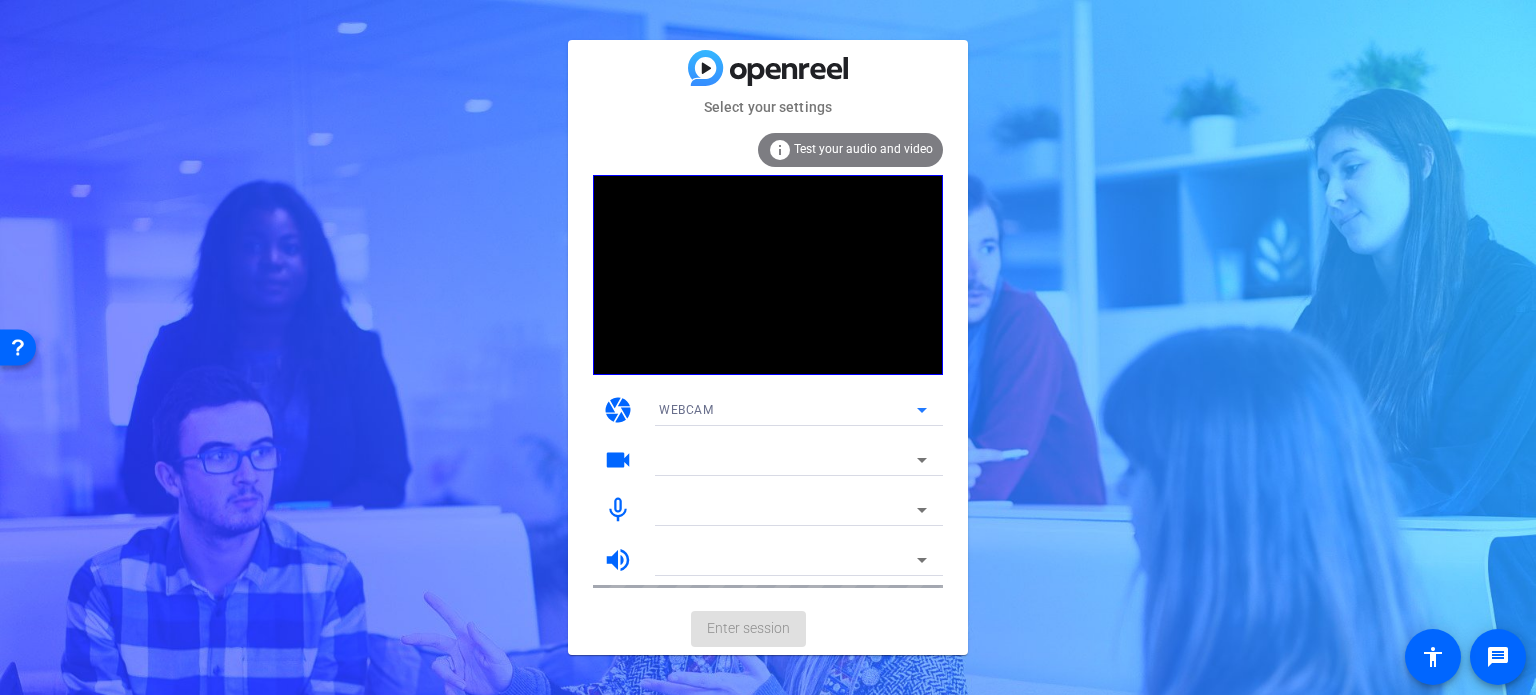 click on "WEBCAM" at bounding box center [788, 409] 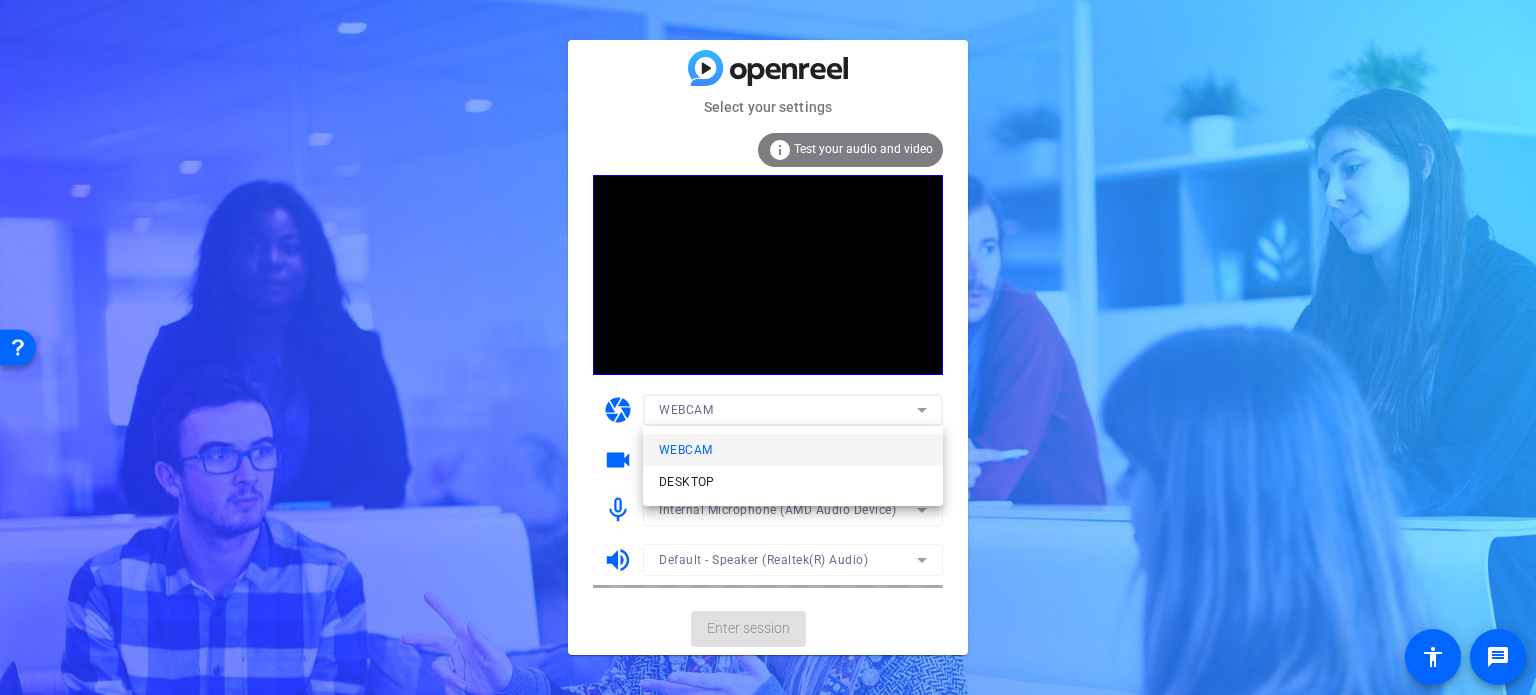 click at bounding box center (768, 347) 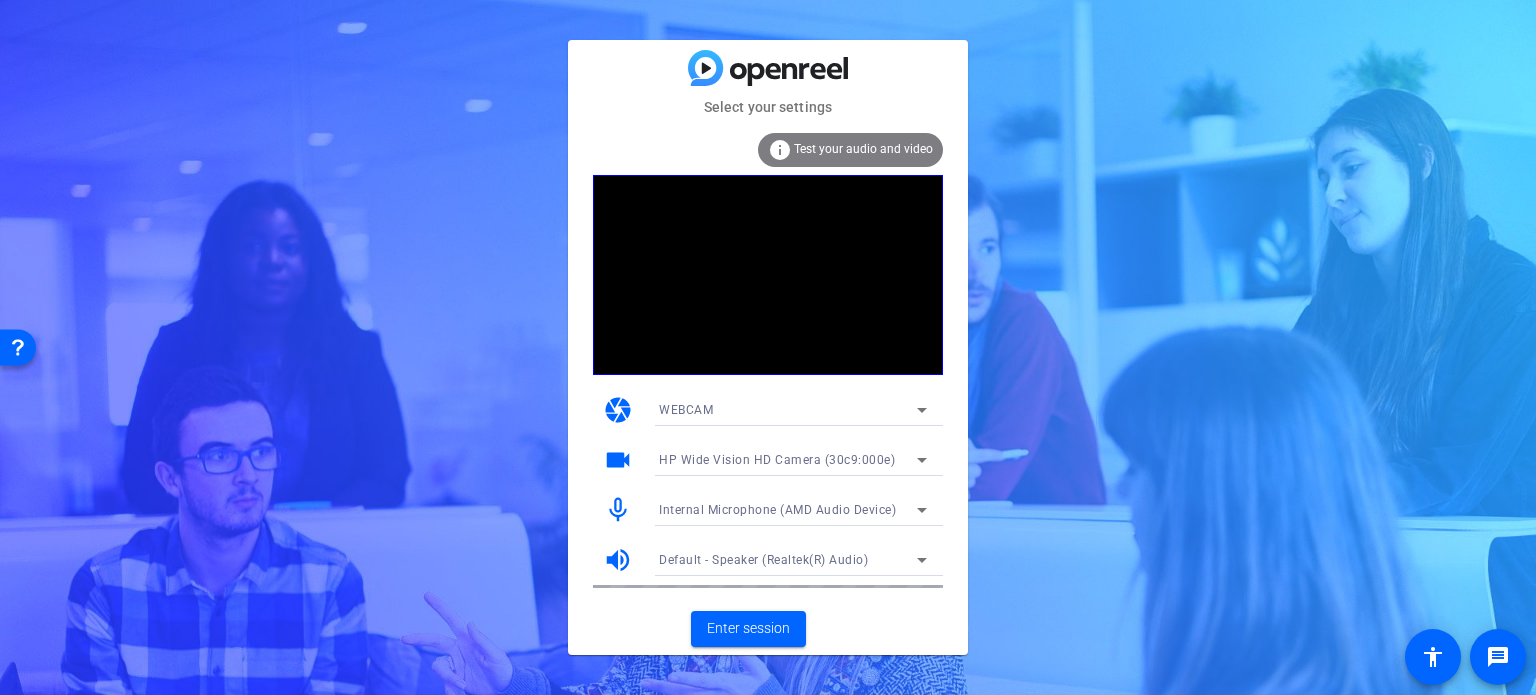 click on "HP Wide Vision HD Camera (30c9:000e)" at bounding box center [777, 460] 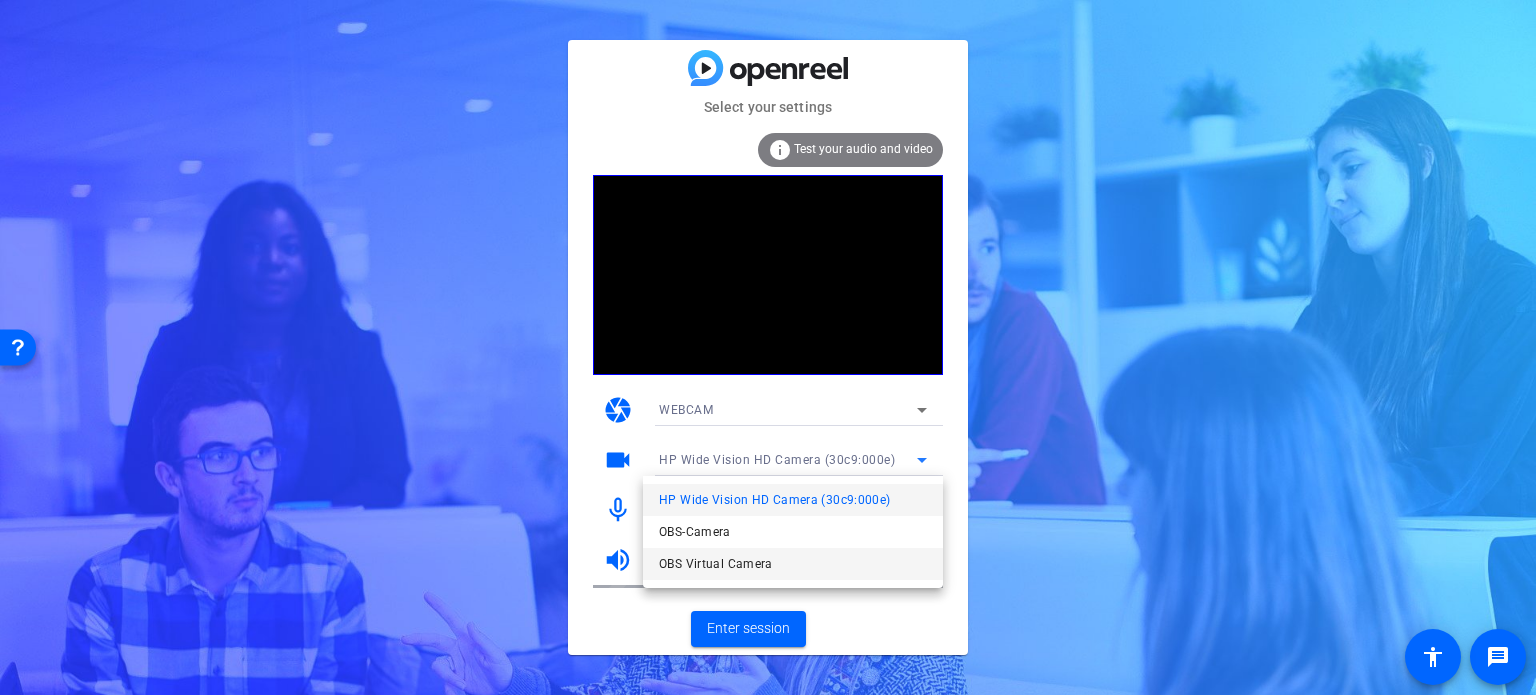 click on "OBS Virtual Camera" at bounding box center (716, 564) 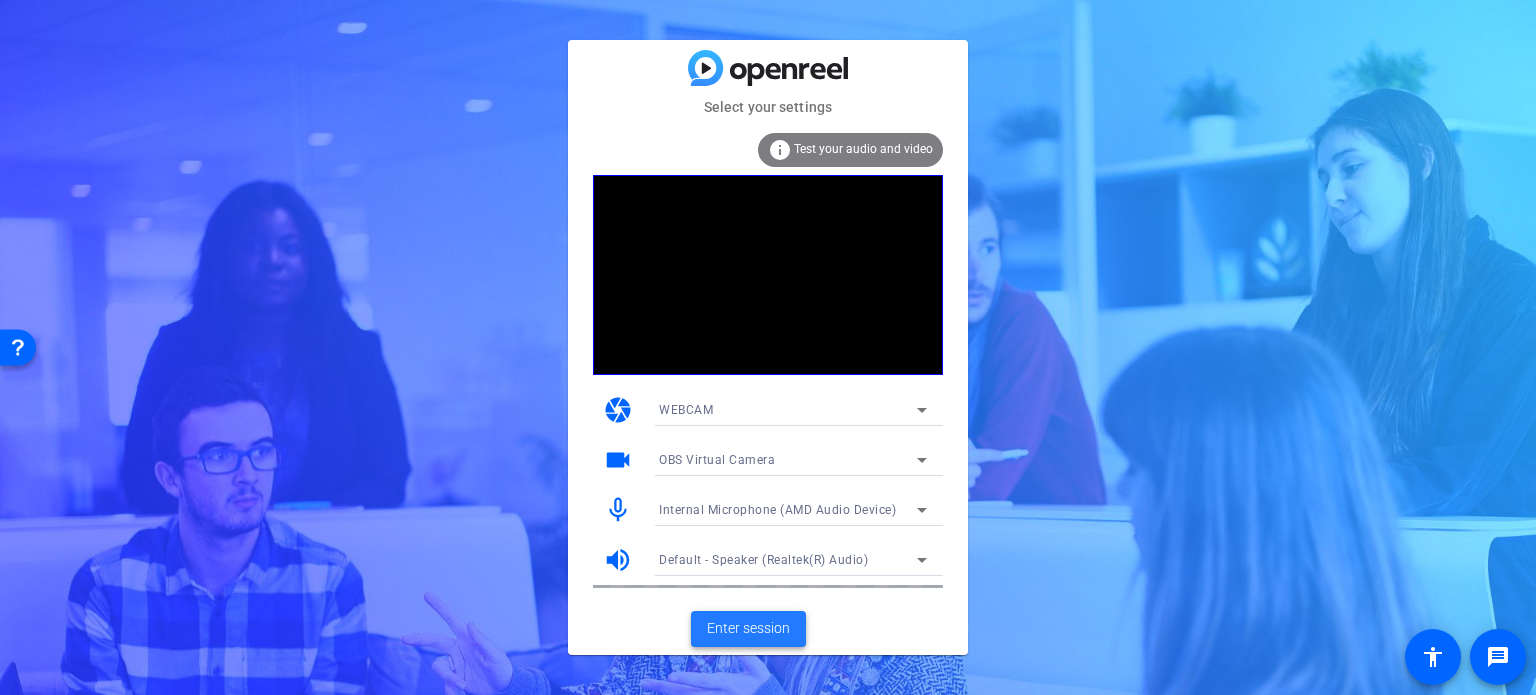 click on "Enter session" 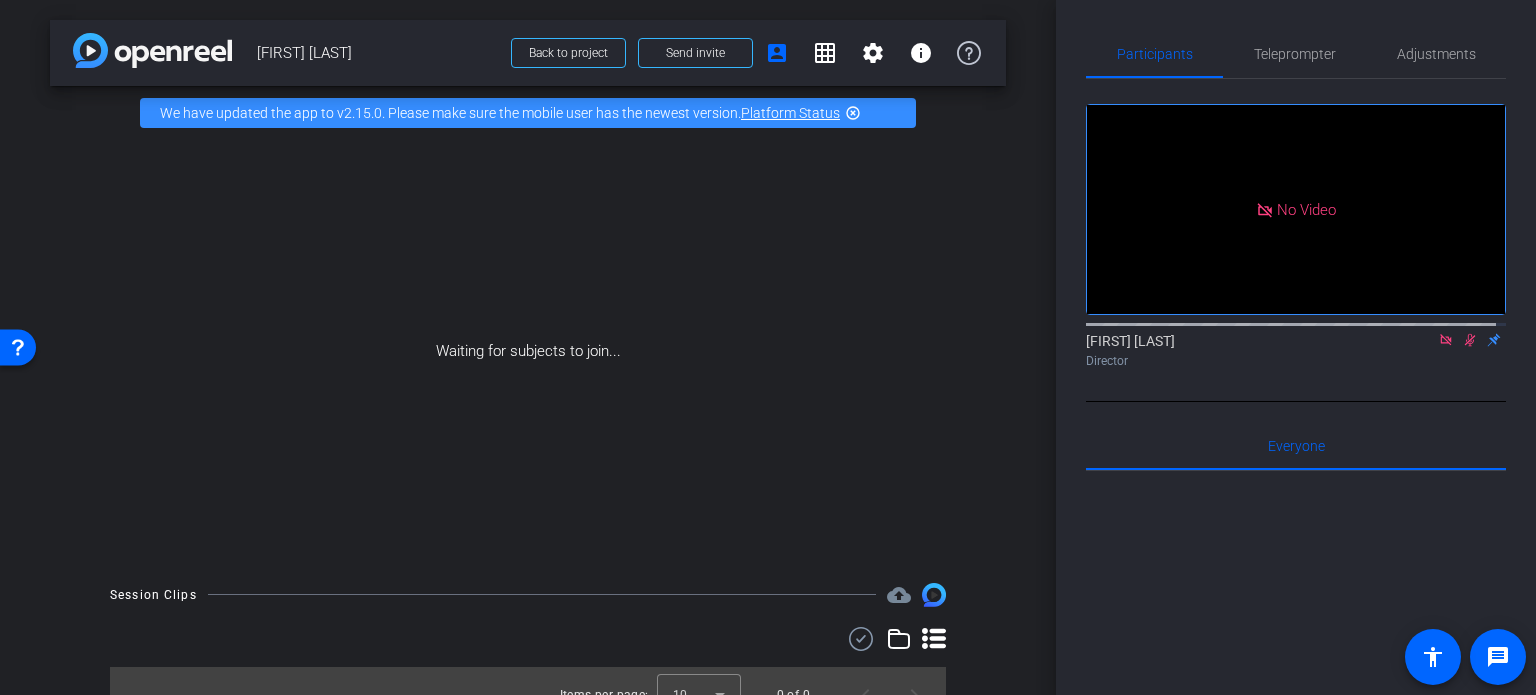 scroll, scrollTop: 27, scrollLeft: 0, axis: vertical 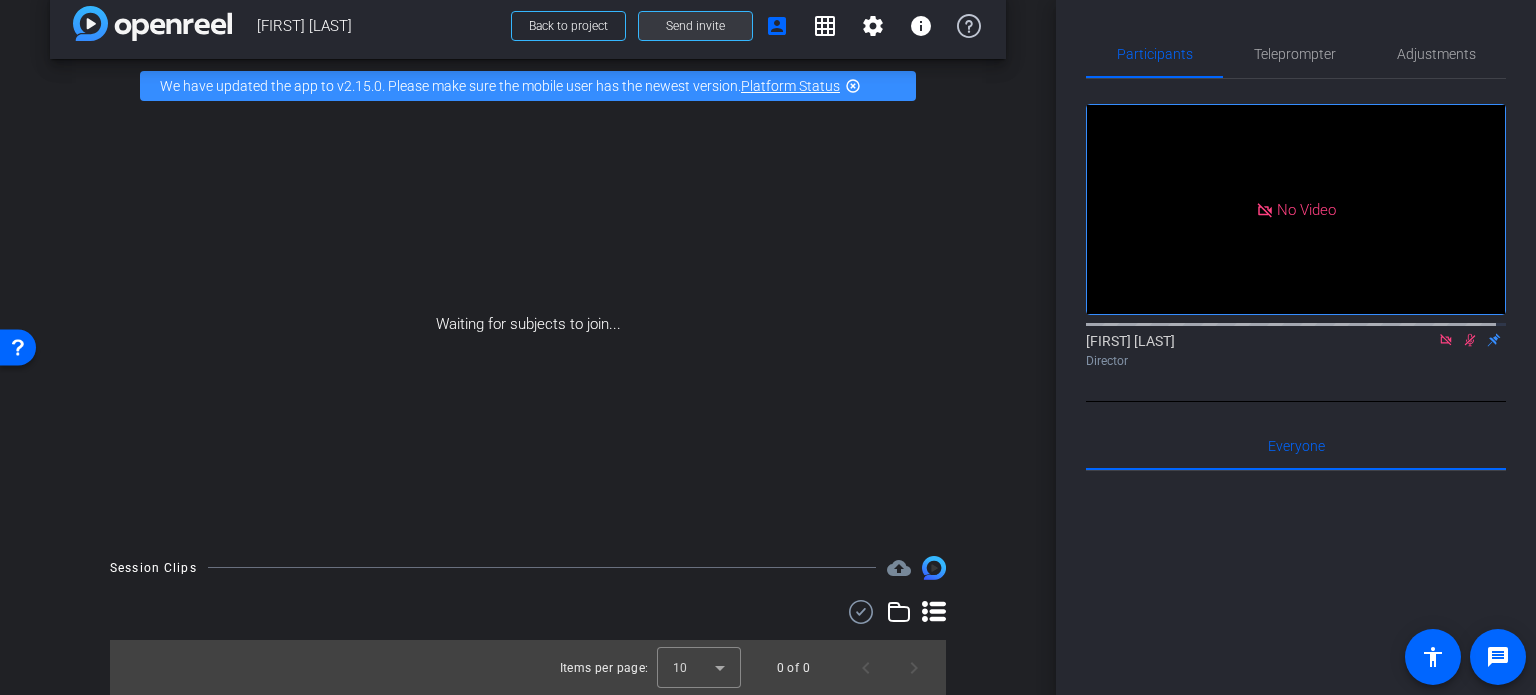 click on "Send invite" at bounding box center [695, 26] 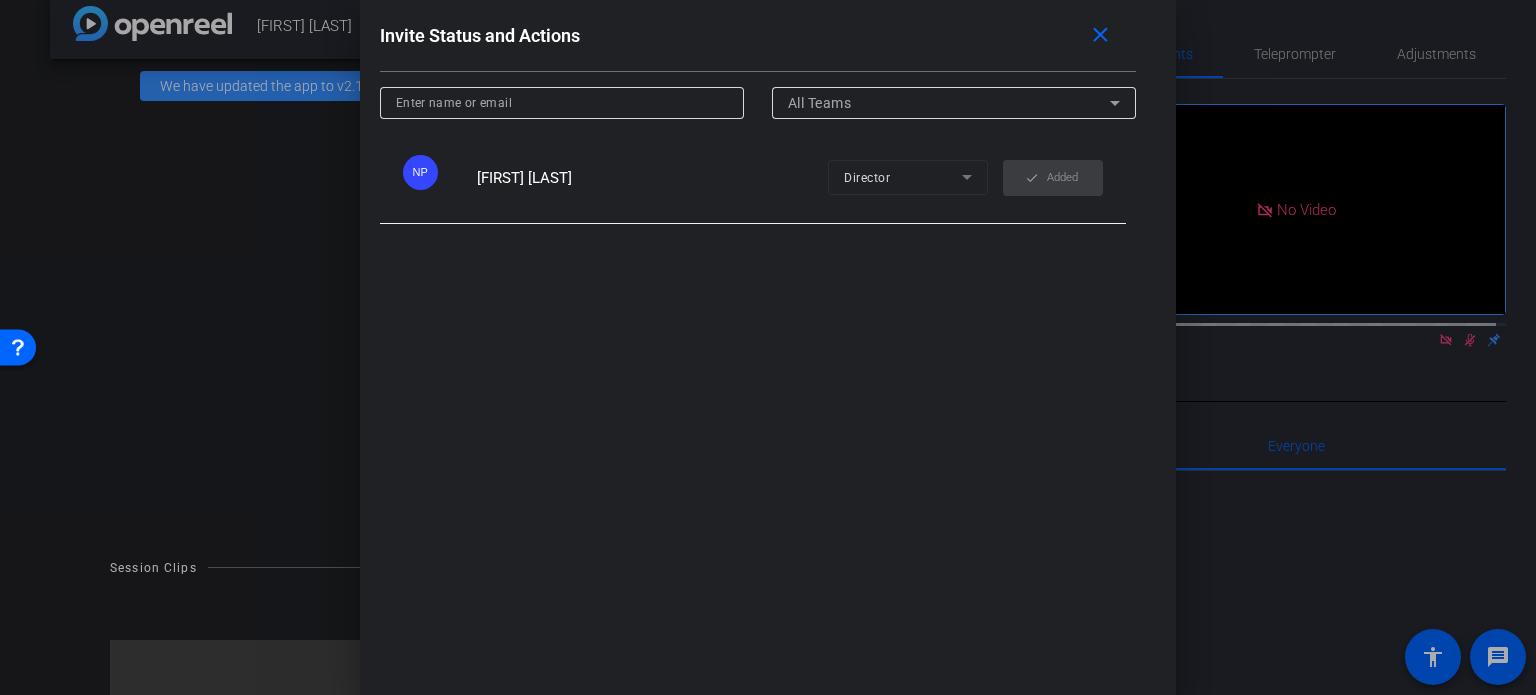 scroll, scrollTop: 1004, scrollLeft: 0, axis: vertical 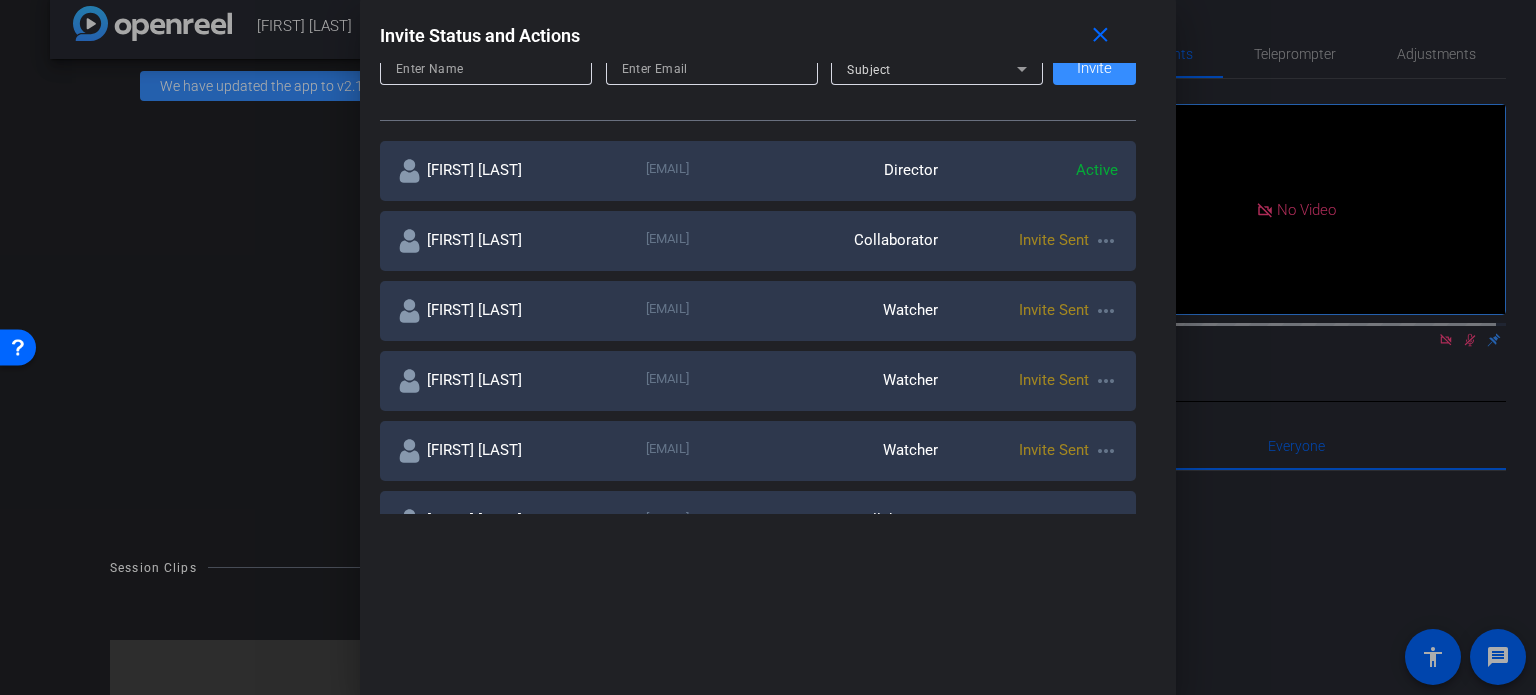 click on "more_horiz" at bounding box center [1106, 241] 